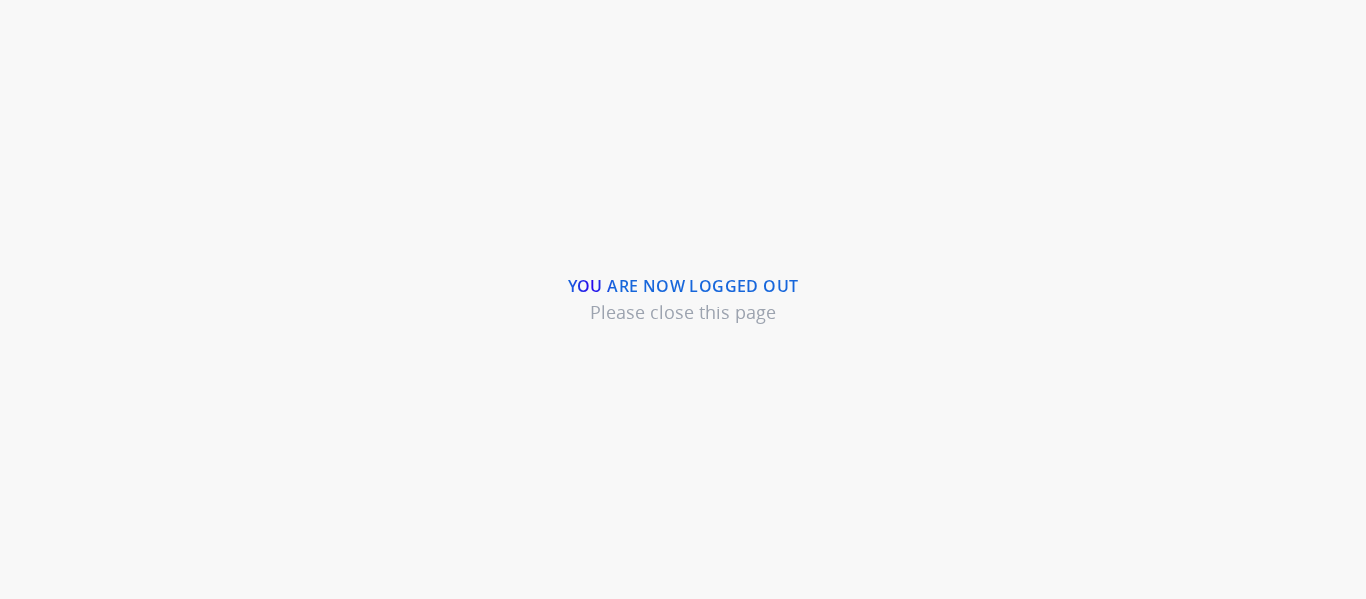 scroll, scrollTop: 0, scrollLeft: 0, axis: both 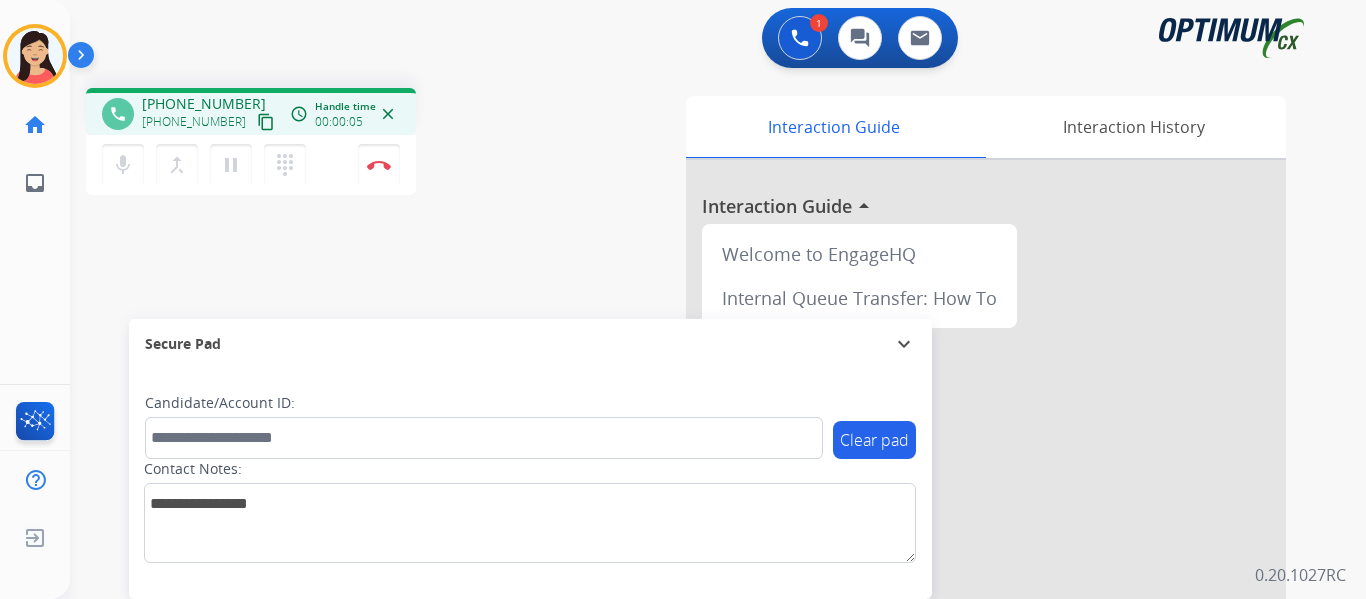 click on "content_copy" at bounding box center (266, 122) 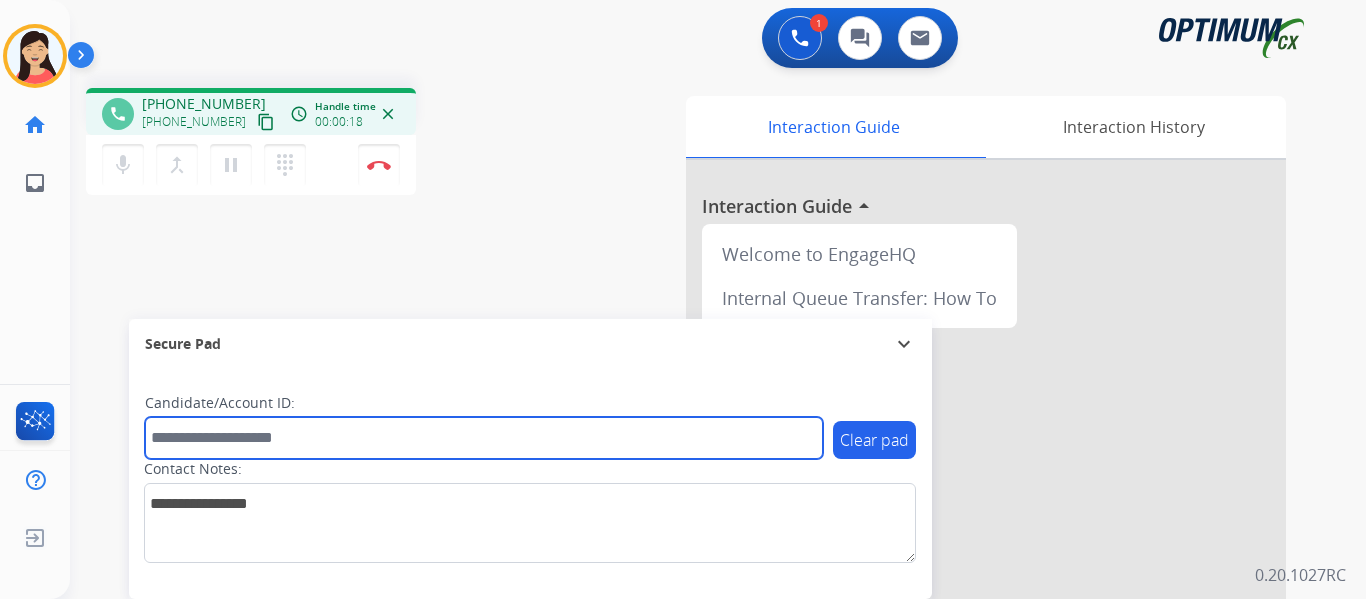click at bounding box center (484, 438) 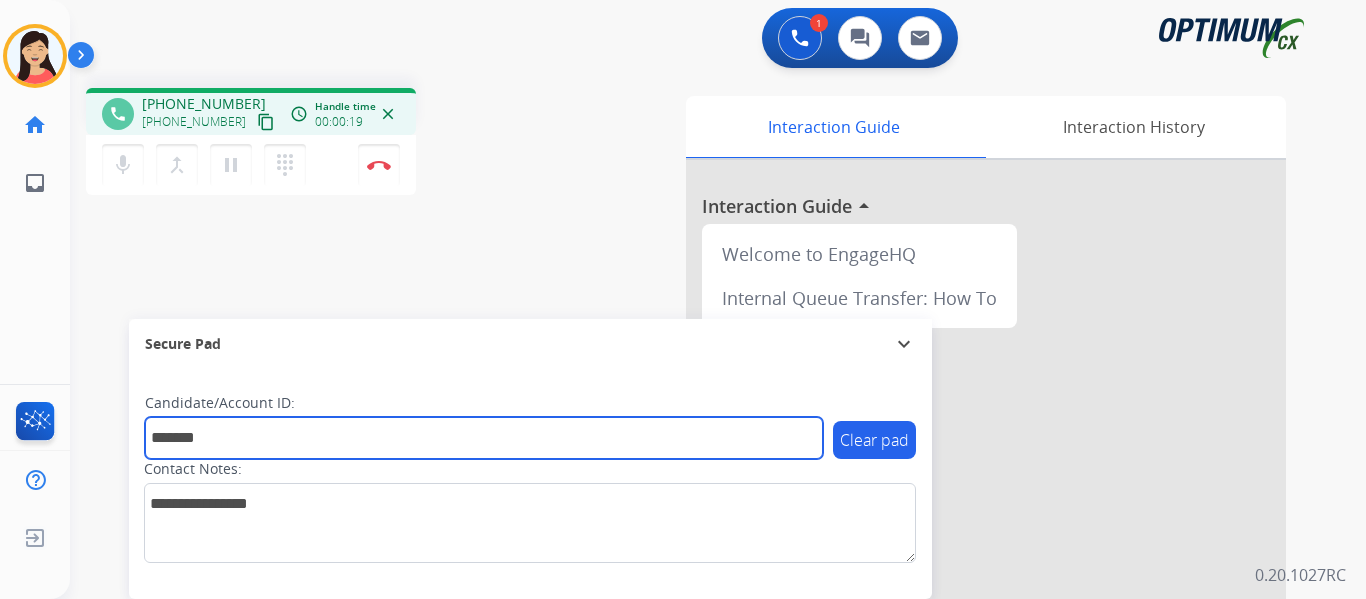 type on "*******" 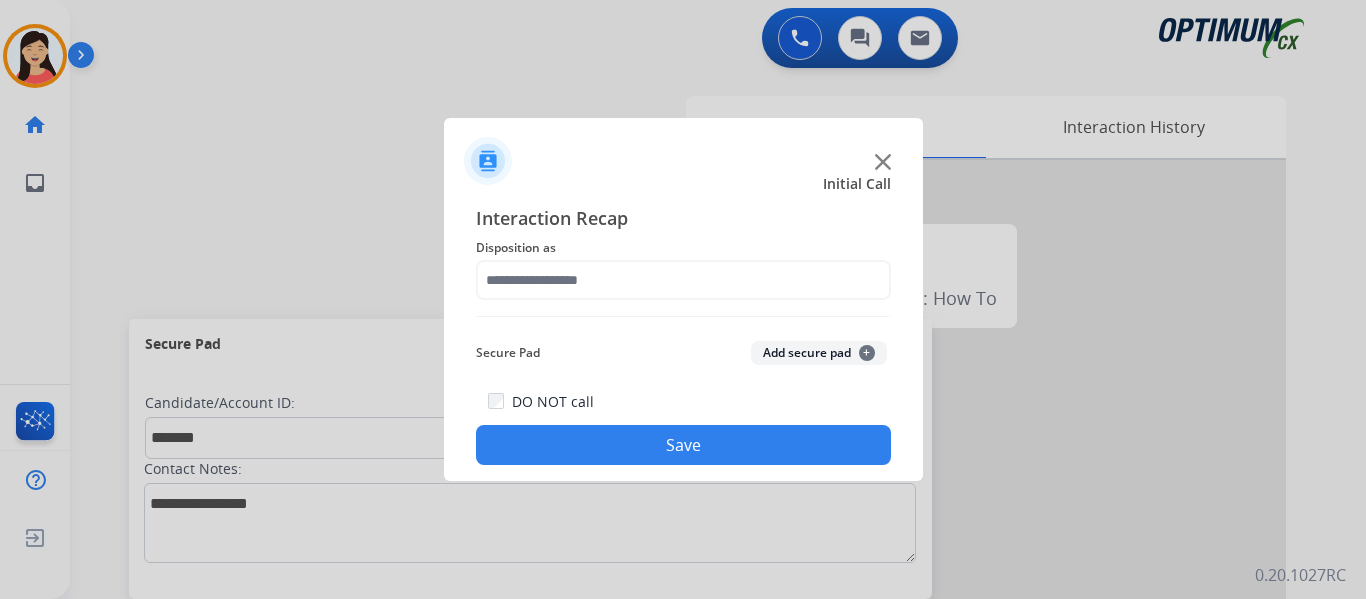 click on "+" 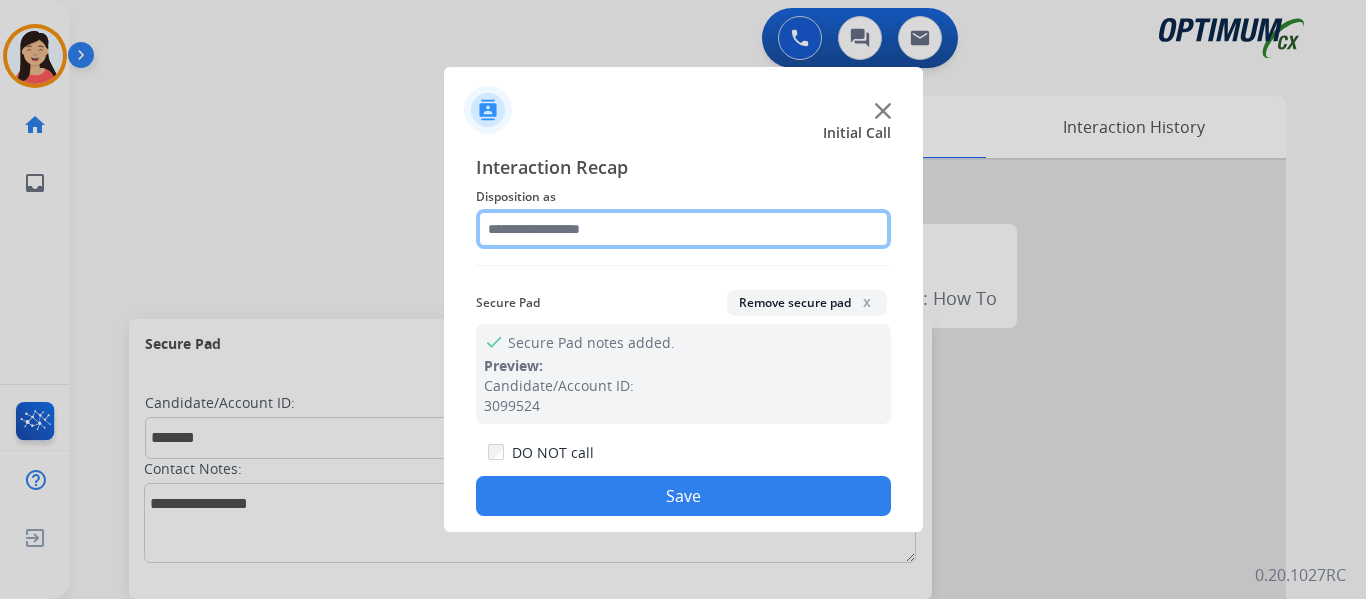 click 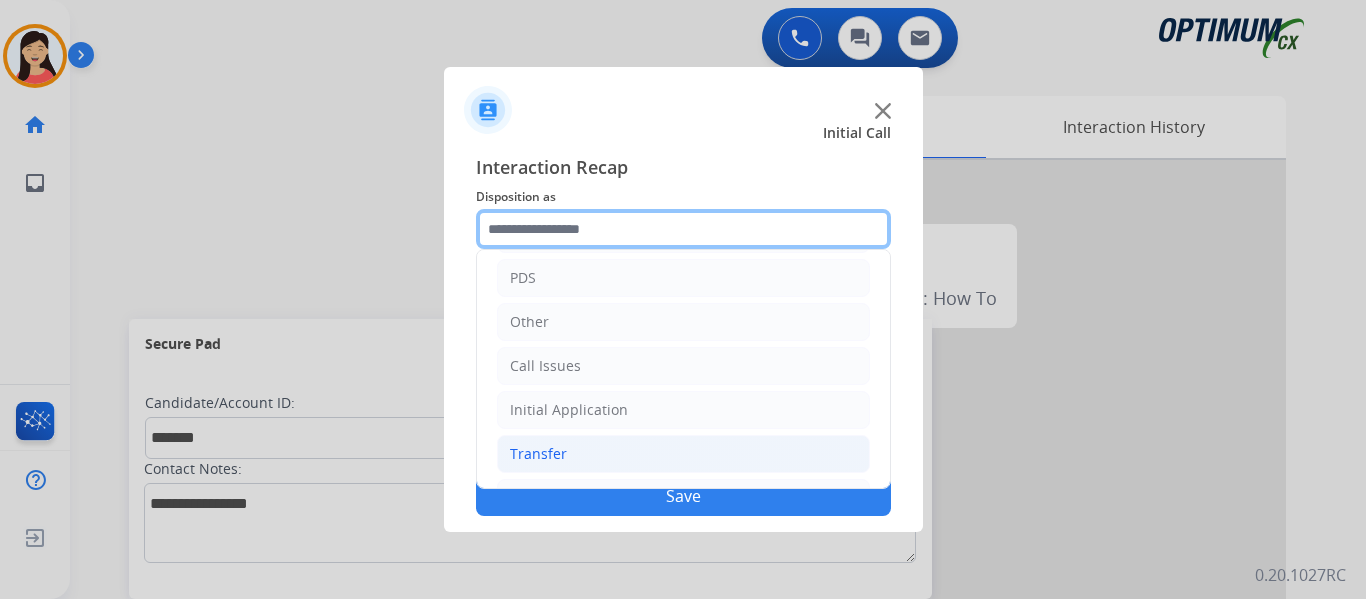 scroll, scrollTop: 136, scrollLeft: 0, axis: vertical 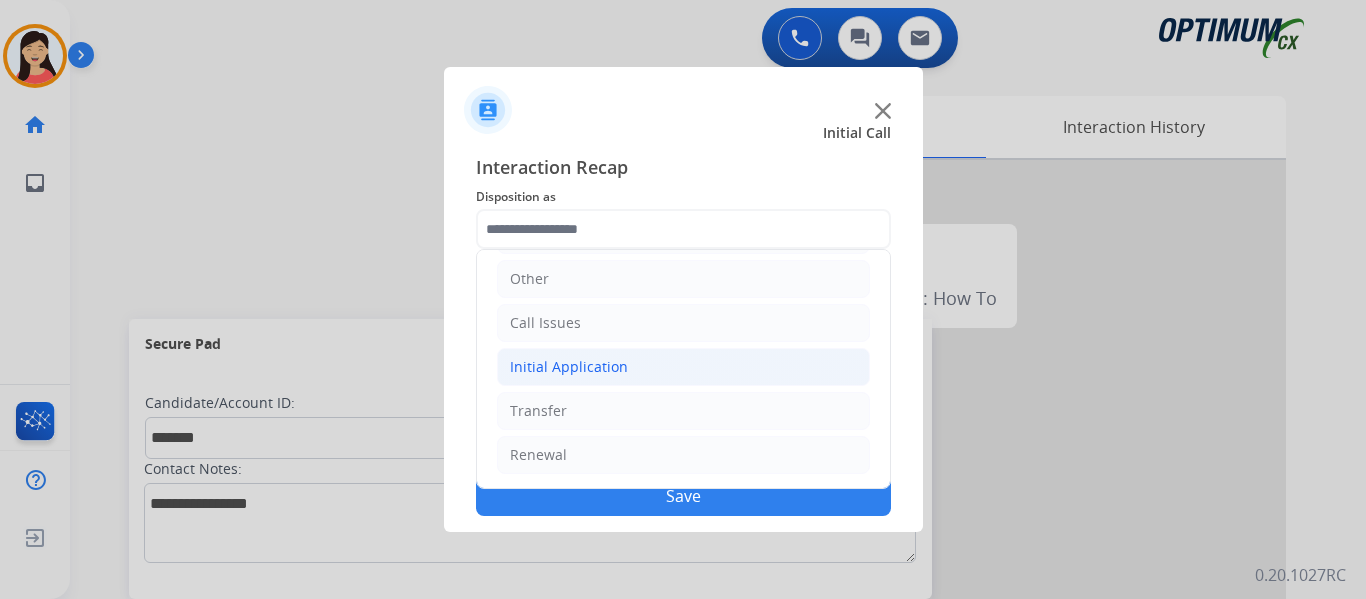 click on "Initial Application" 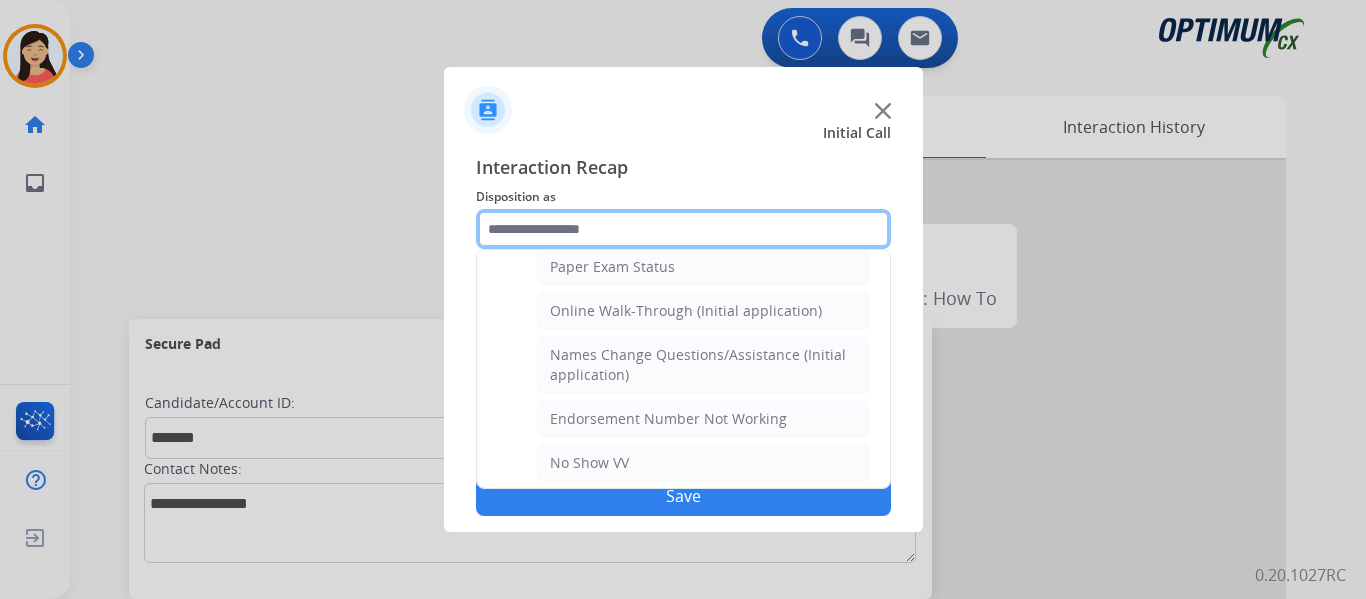 scroll, scrollTop: 312, scrollLeft: 0, axis: vertical 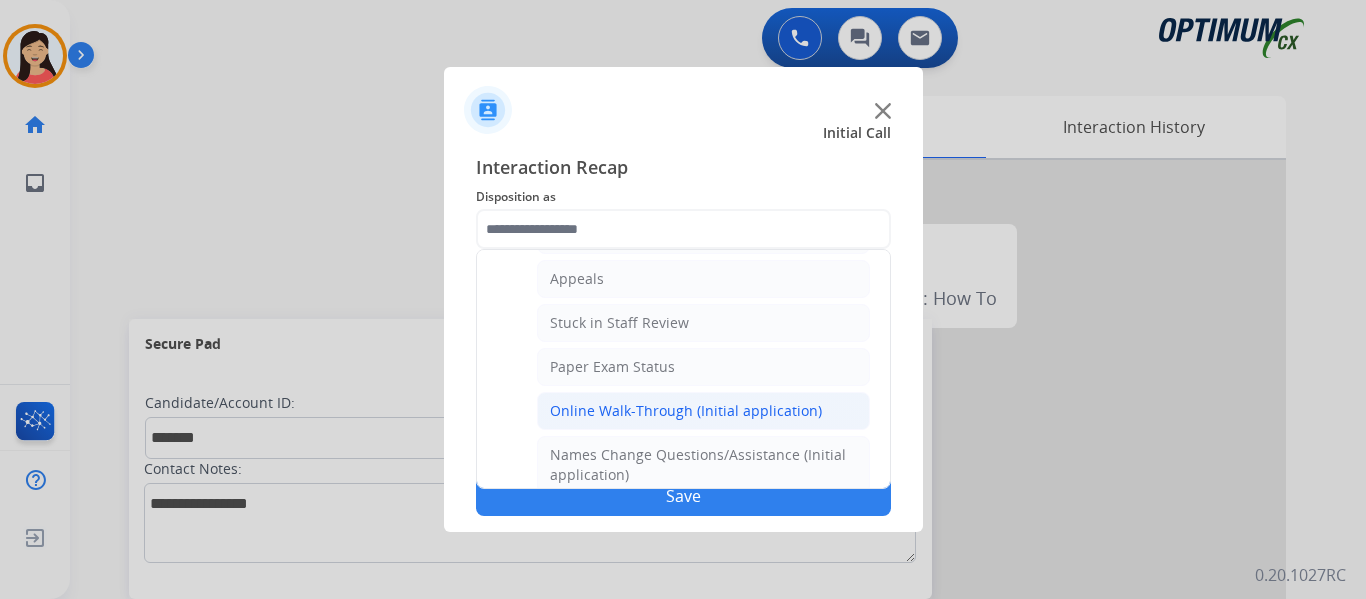 click on "Online Walk-Through (Initial application)" 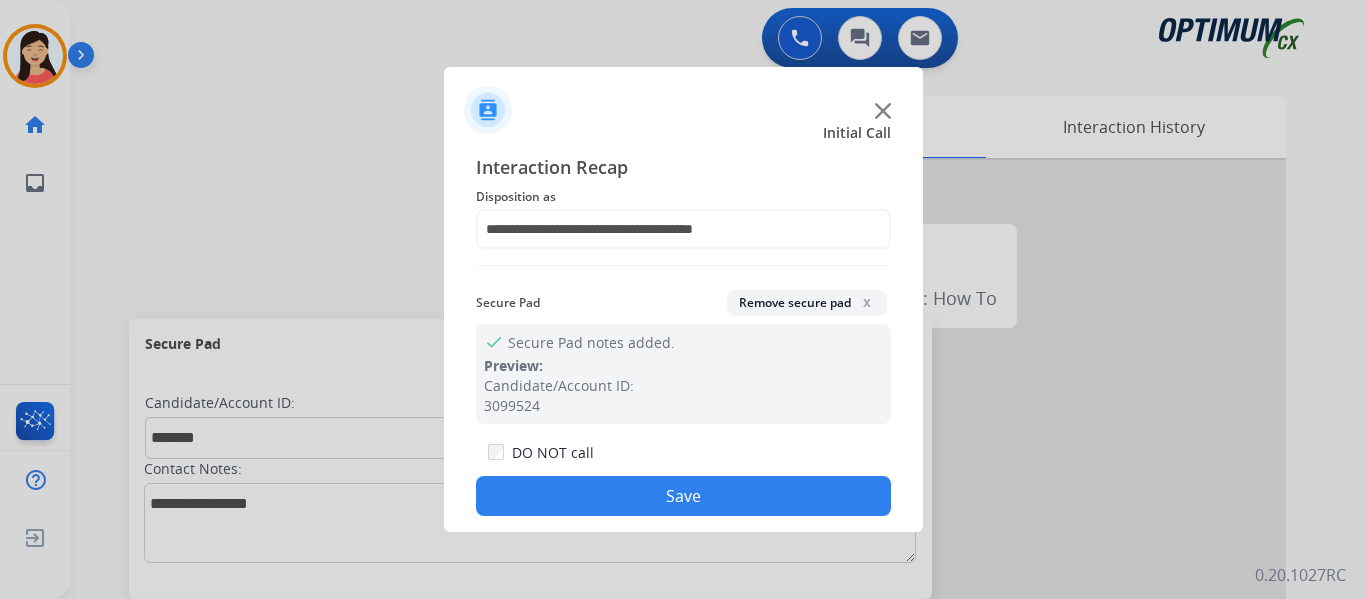 click on "Save" 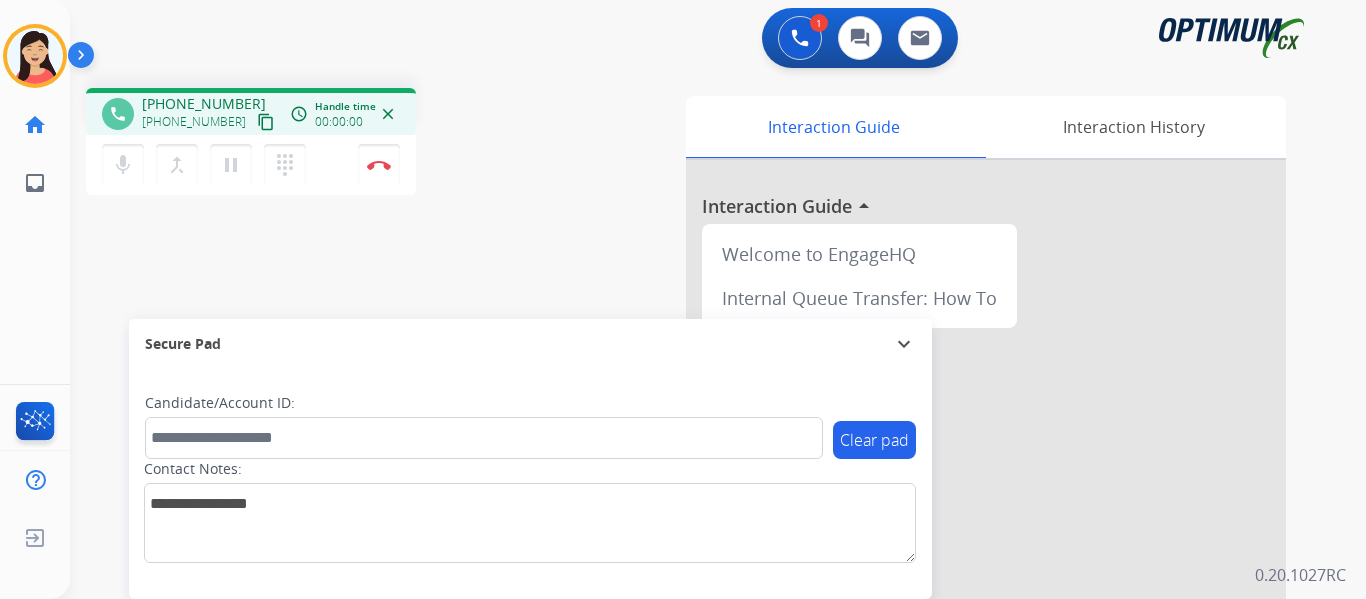 click on "content_copy" at bounding box center [266, 122] 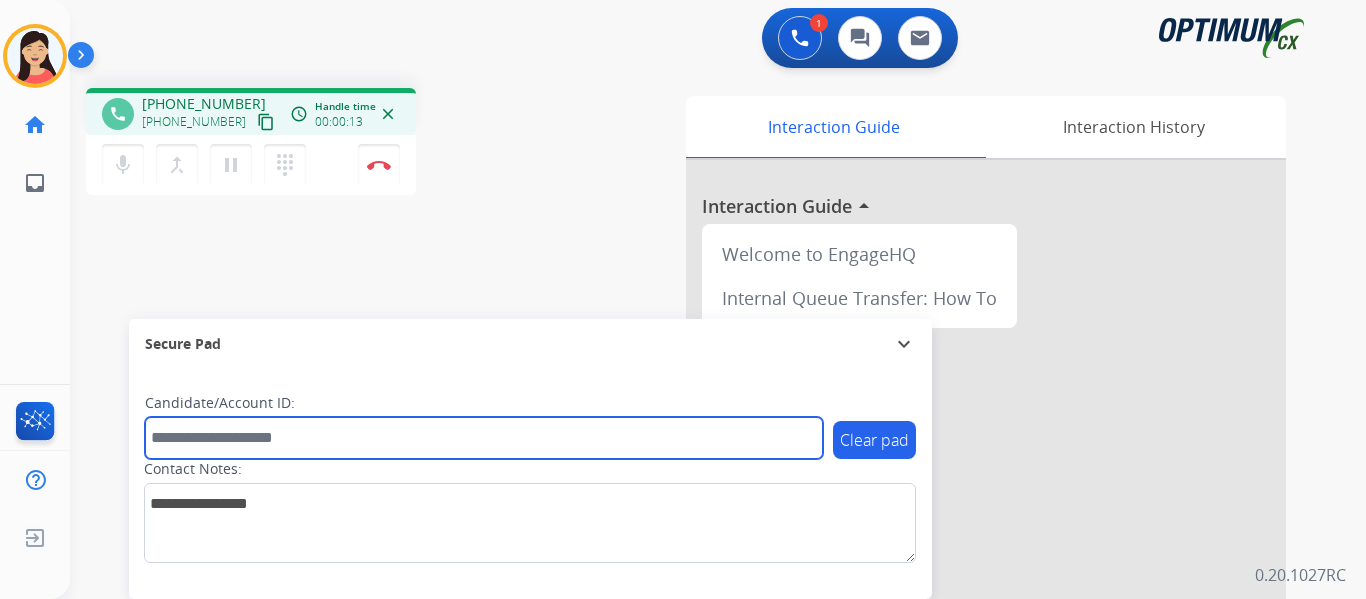 click at bounding box center [484, 438] 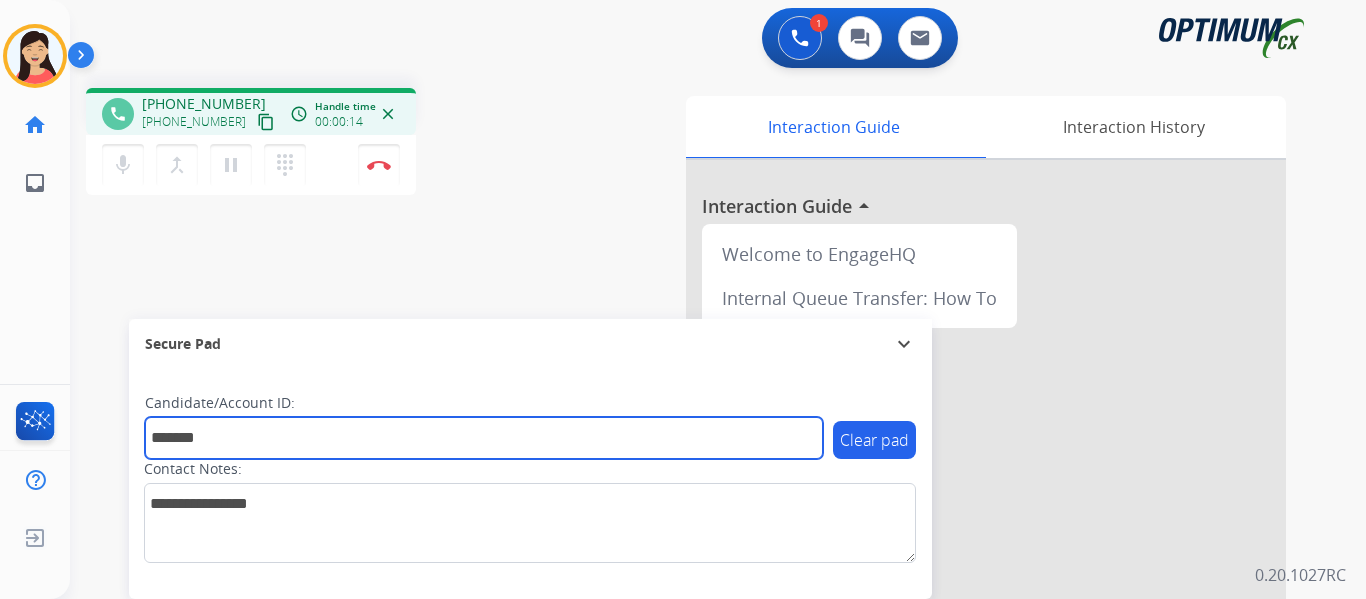 type on "*******" 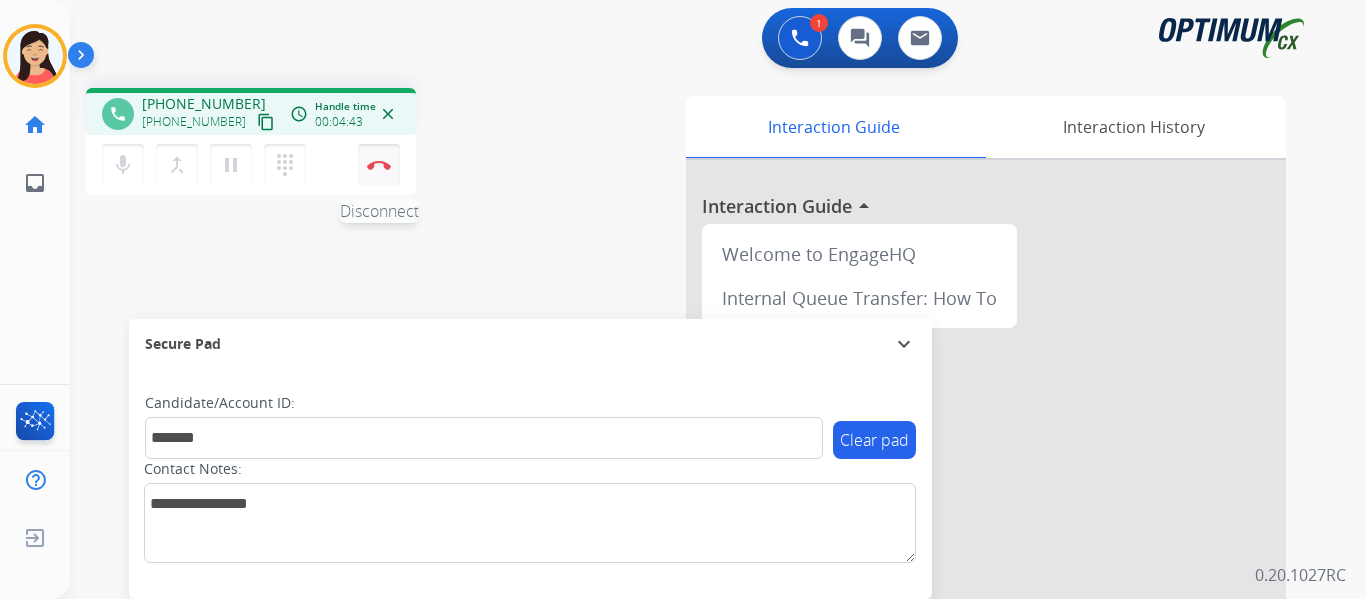 click at bounding box center [379, 165] 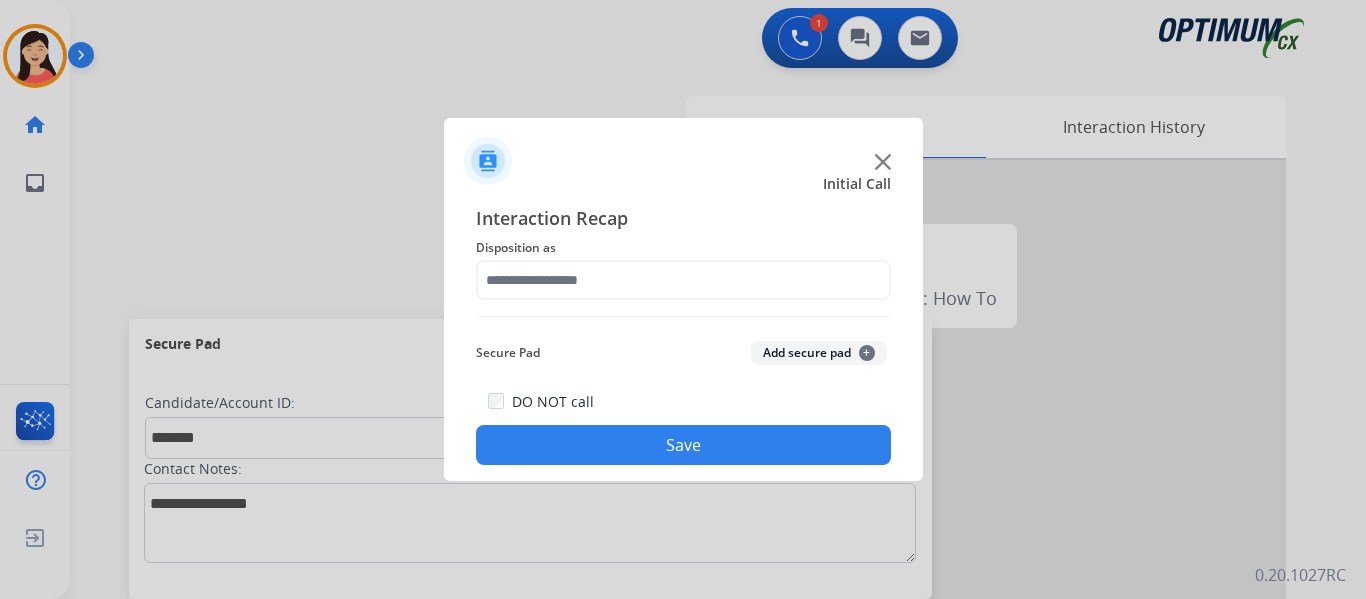 click on "Add secure pad  +" 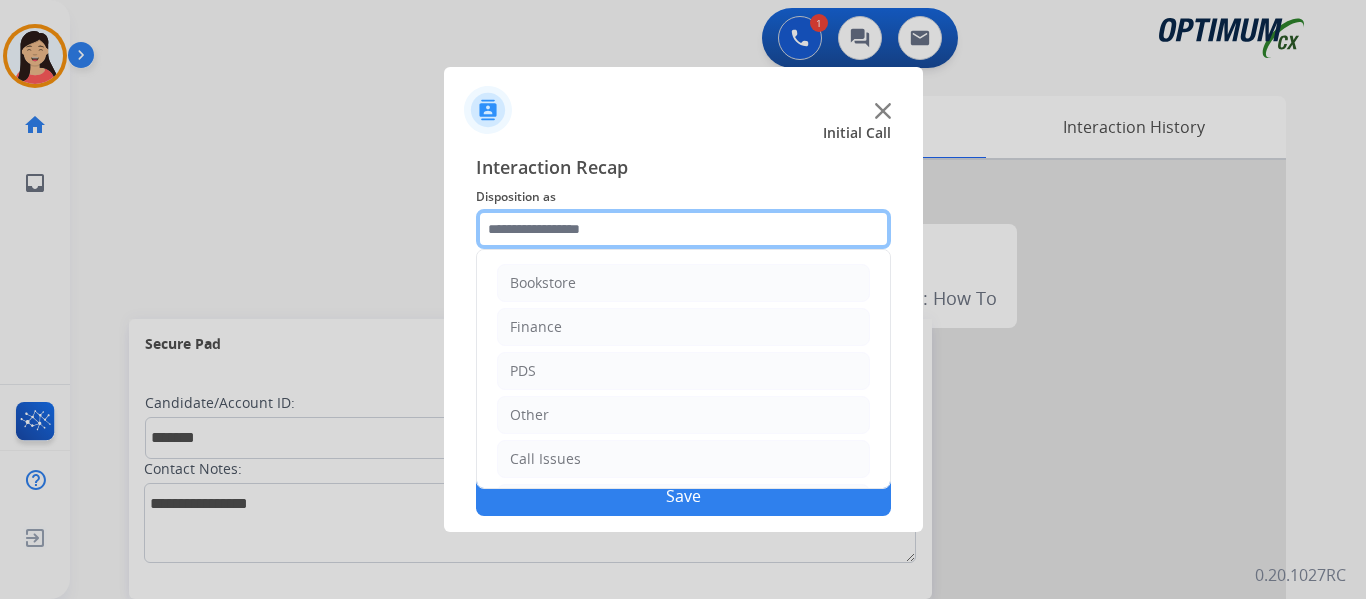click 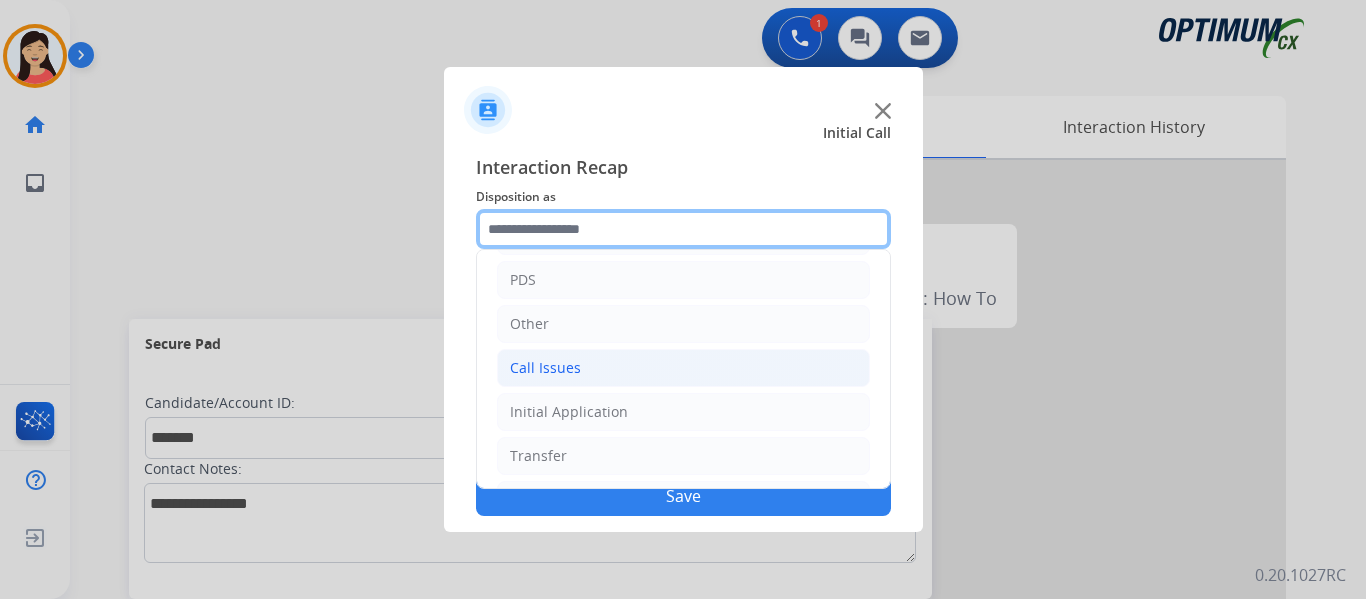 scroll, scrollTop: 136, scrollLeft: 0, axis: vertical 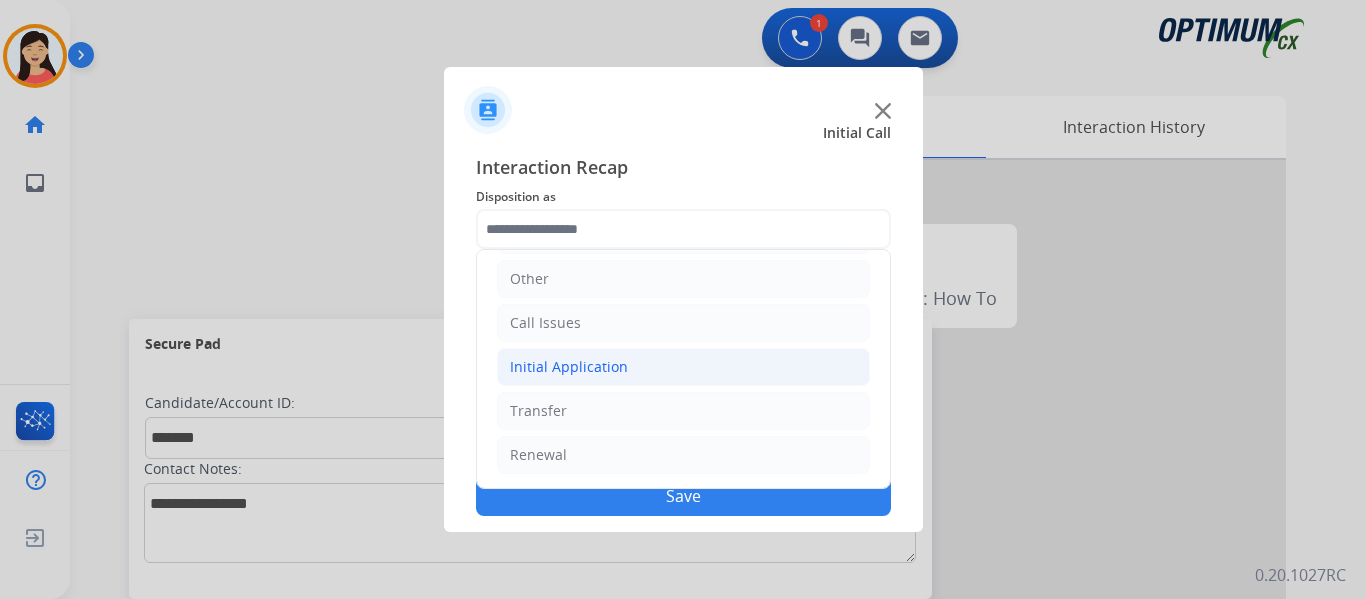 click on "Initial Application" 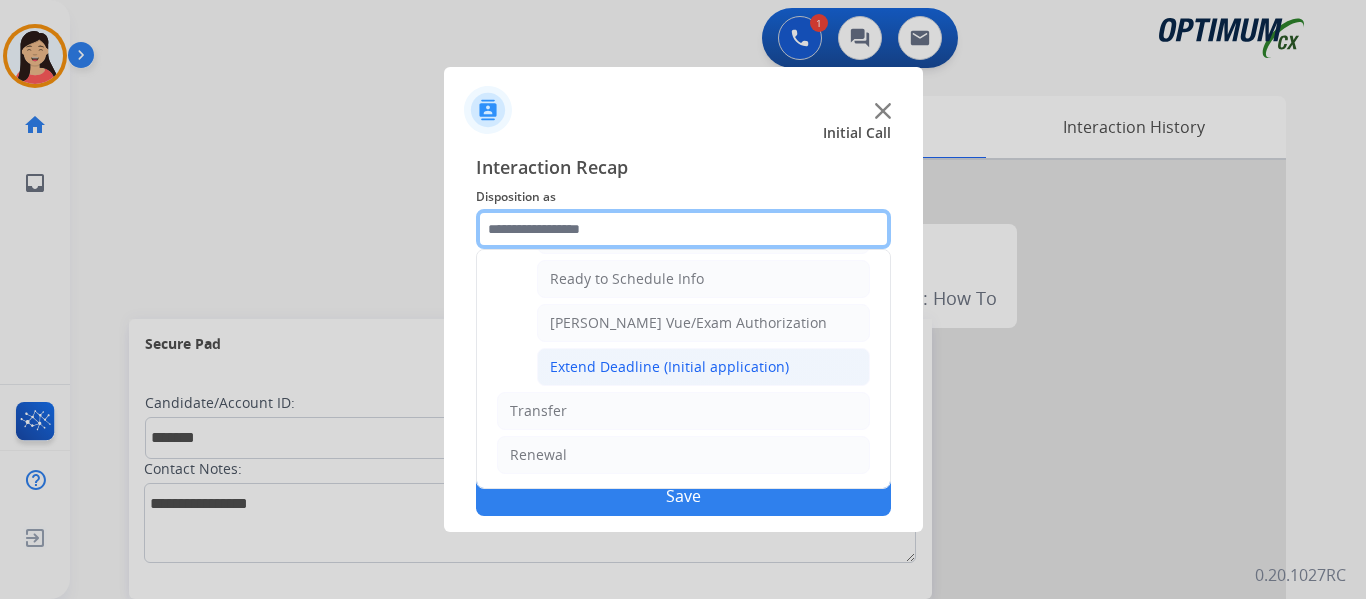 scroll, scrollTop: 1112, scrollLeft: 0, axis: vertical 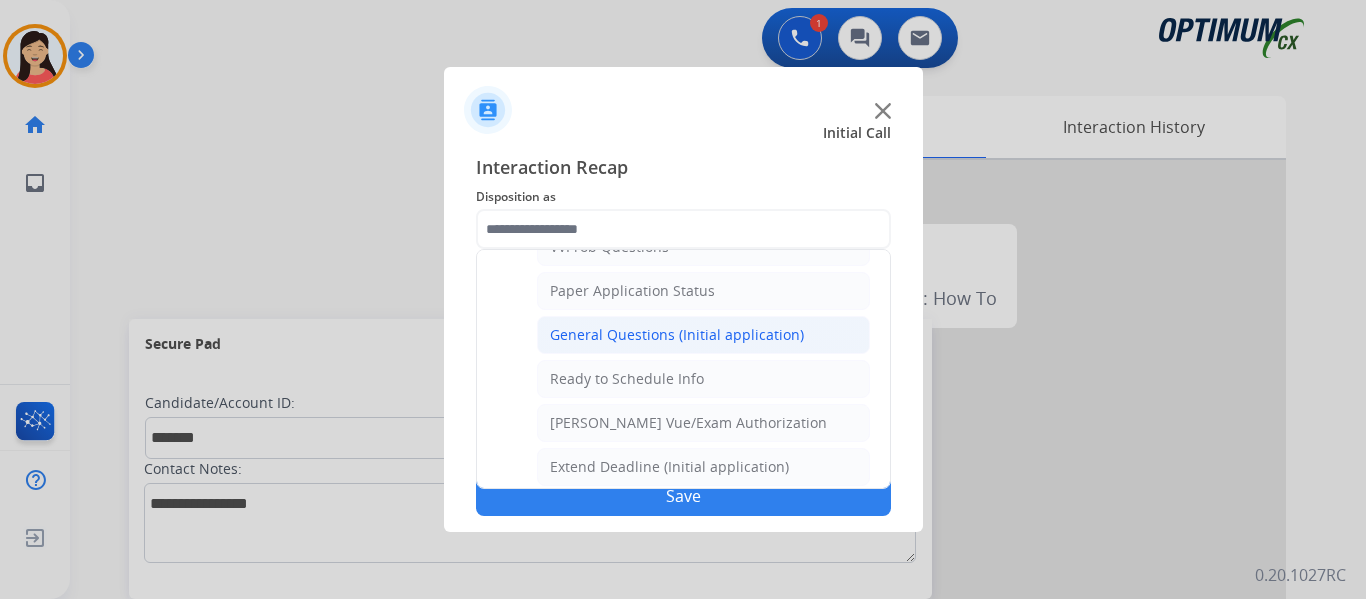 click on "General Questions (Initial application)" 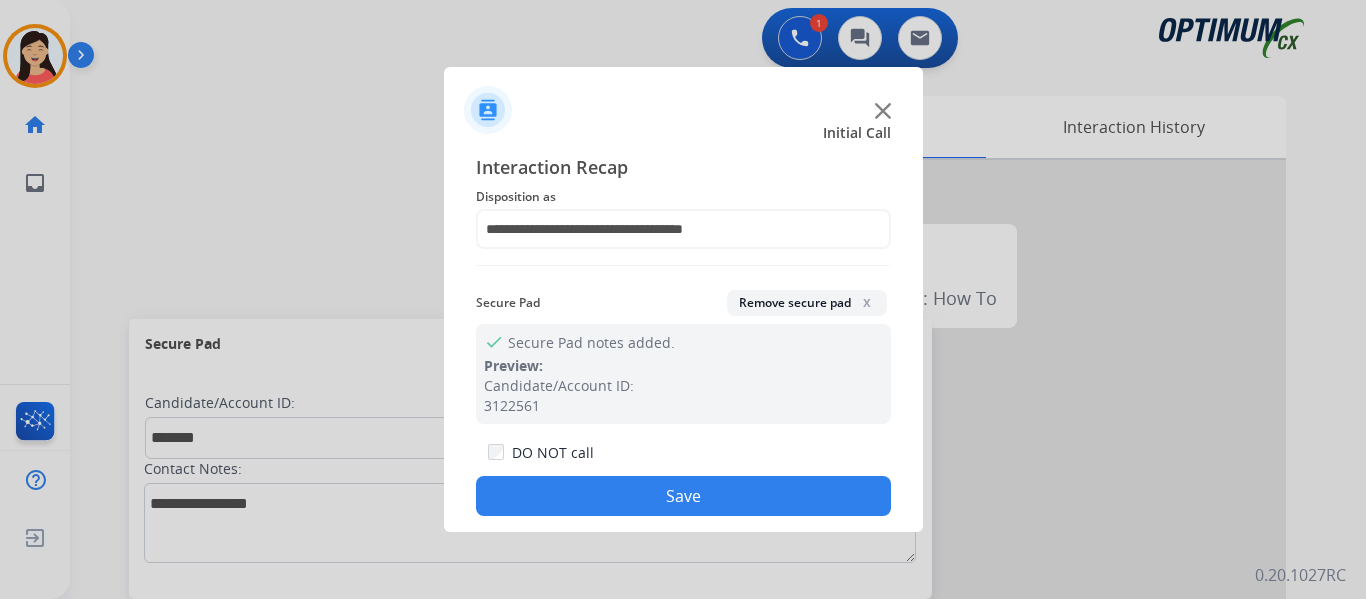 click on "Save" 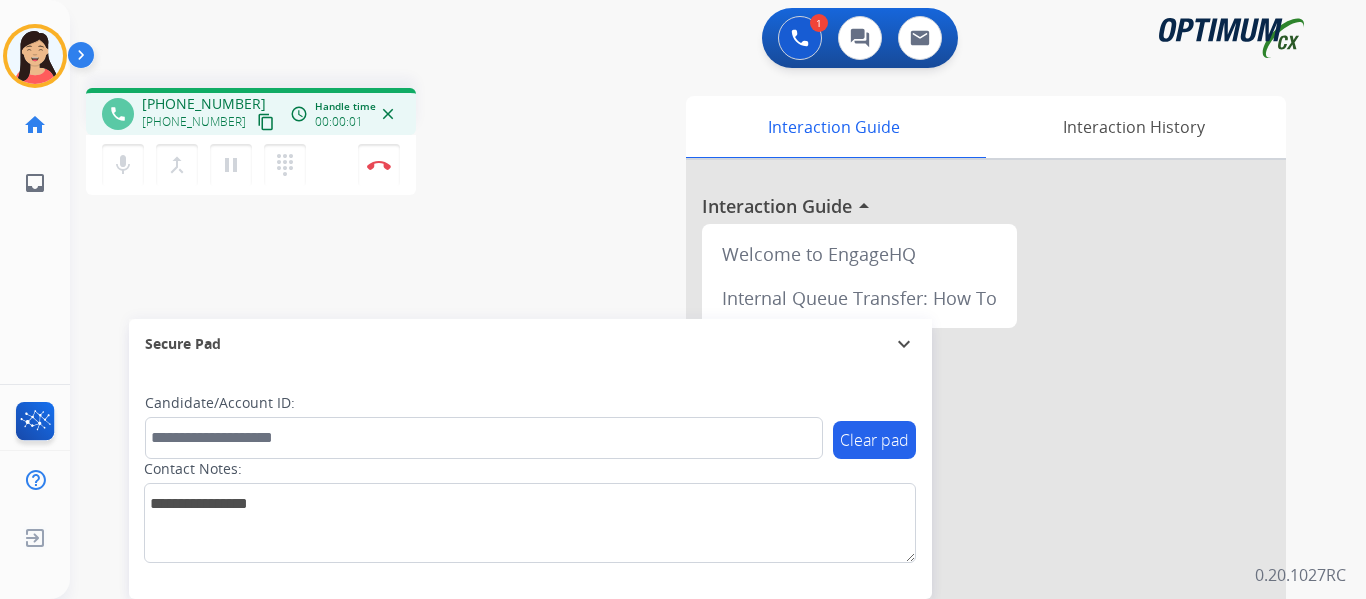 click on "content_copy" at bounding box center (266, 122) 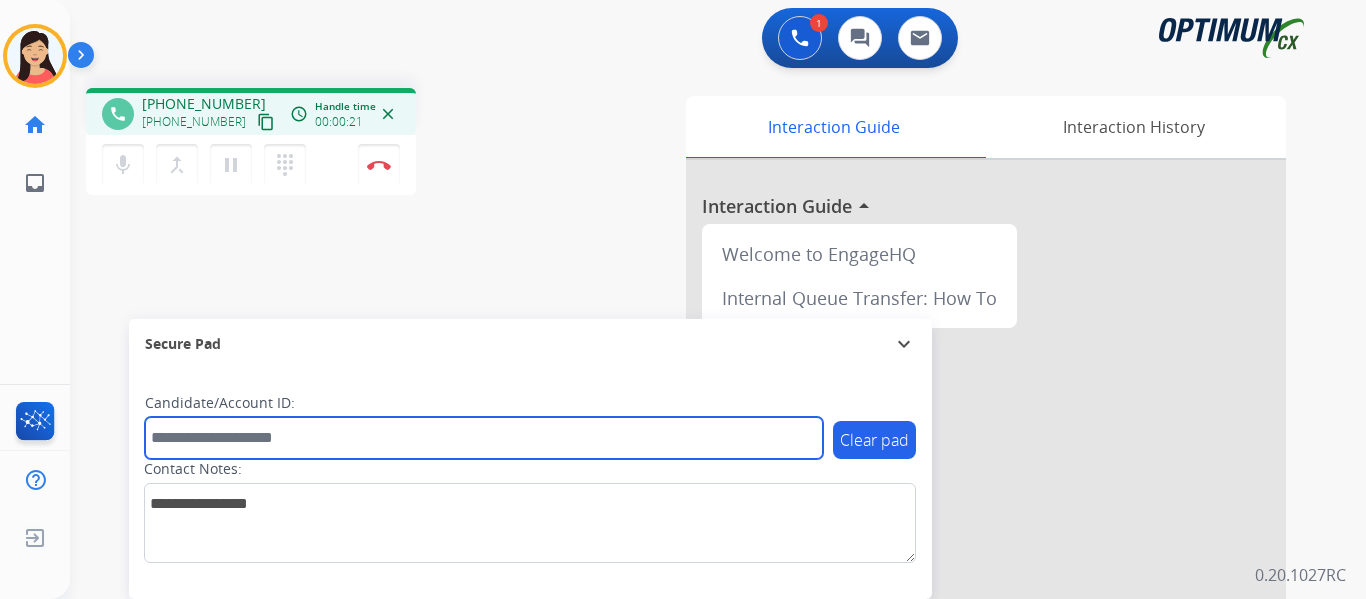 click at bounding box center (484, 438) 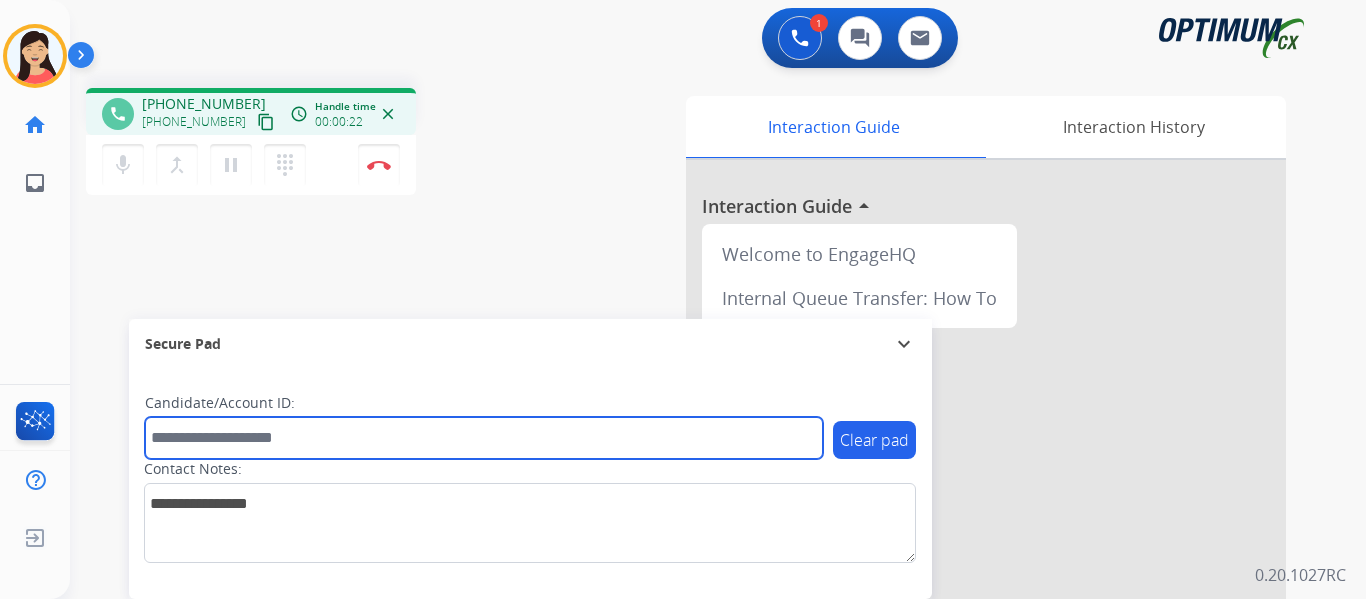 paste on "*******" 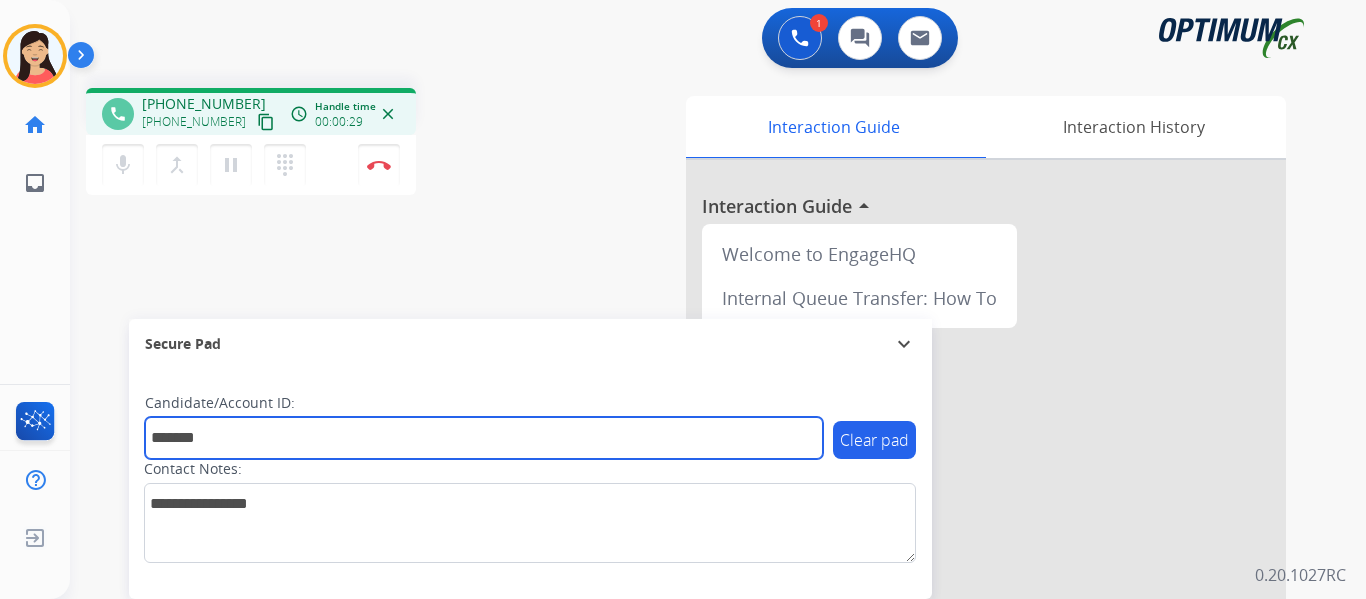 type on "*******" 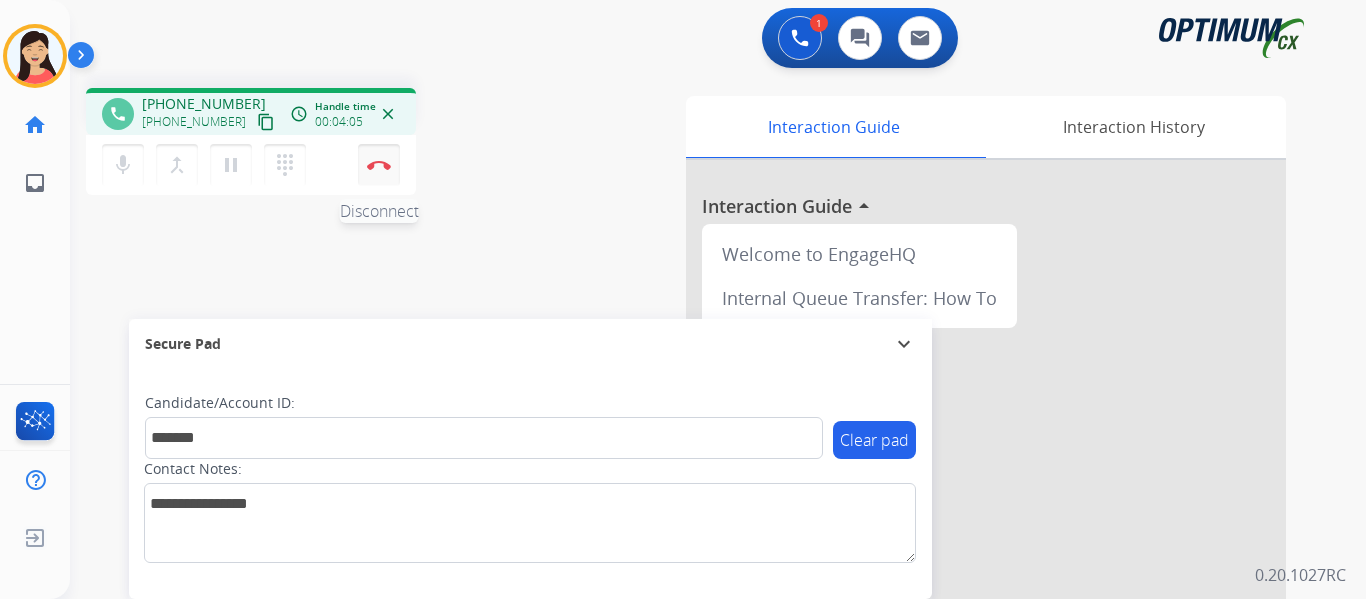click at bounding box center (379, 165) 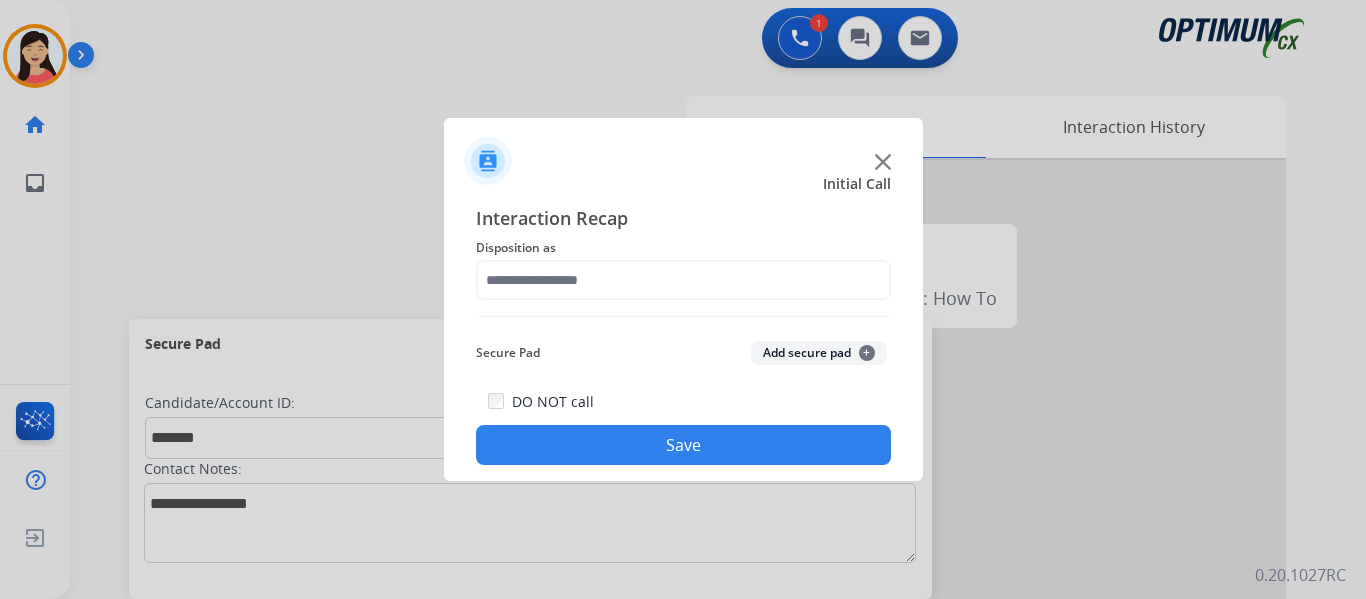 click on "Add secure pad  +" 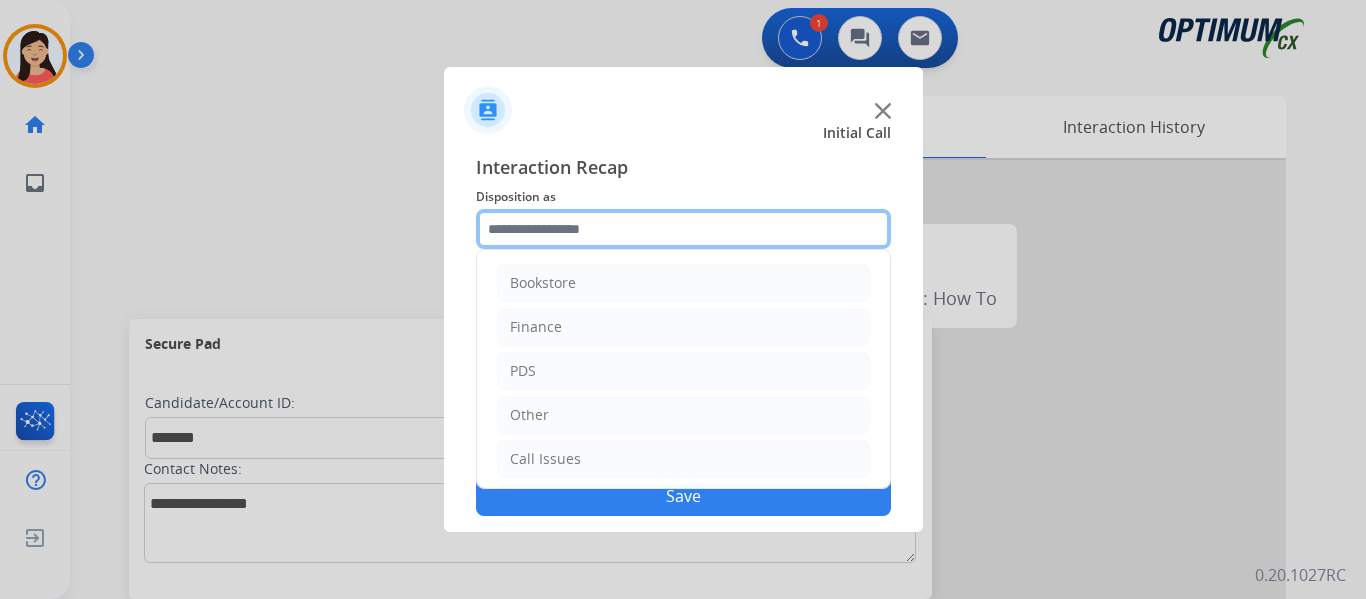 click 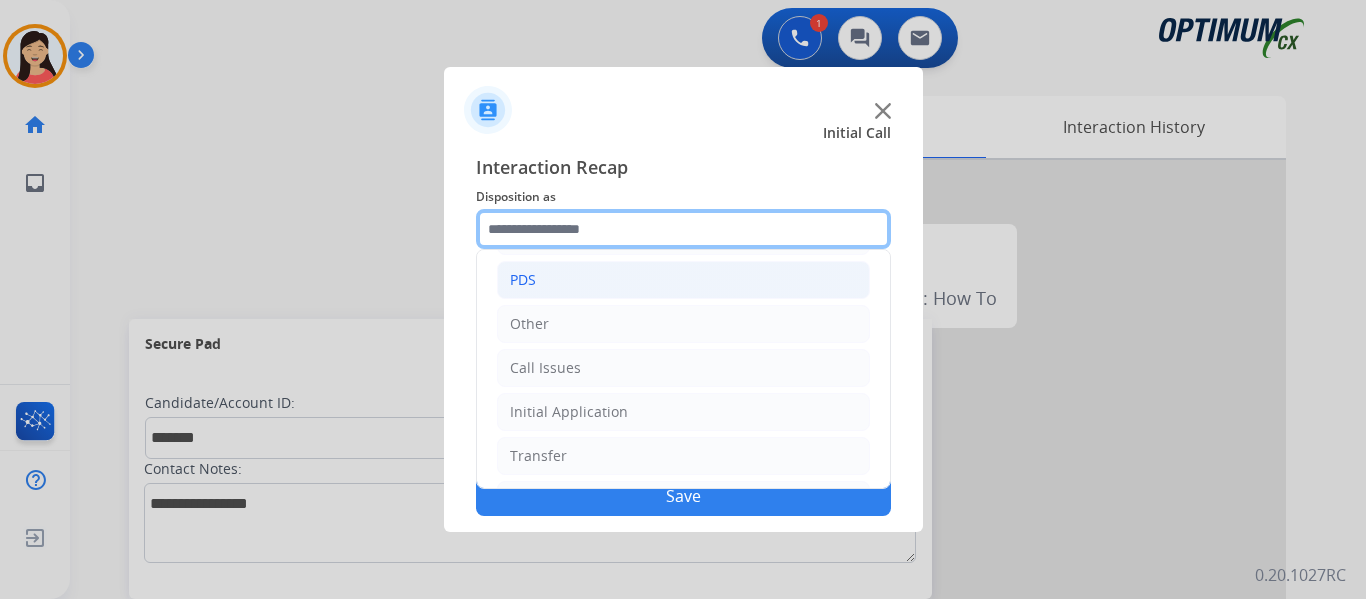 scroll, scrollTop: 136, scrollLeft: 0, axis: vertical 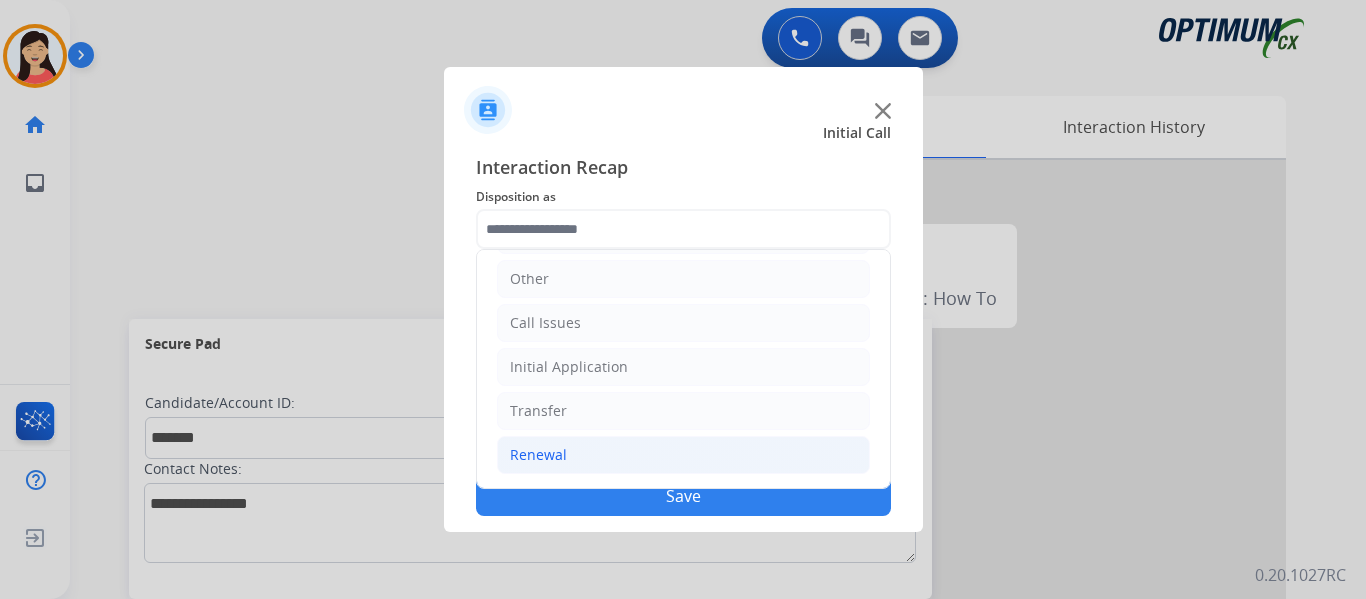 click on "Renewal" 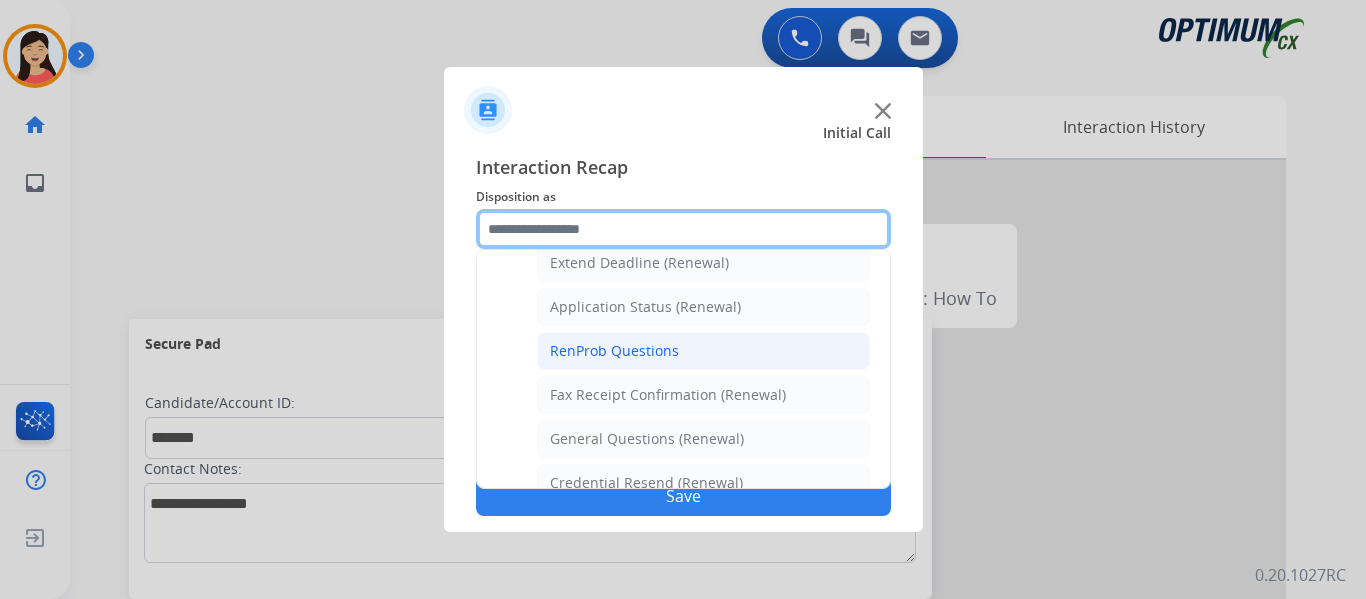 scroll, scrollTop: 336, scrollLeft: 0, axis: vertical 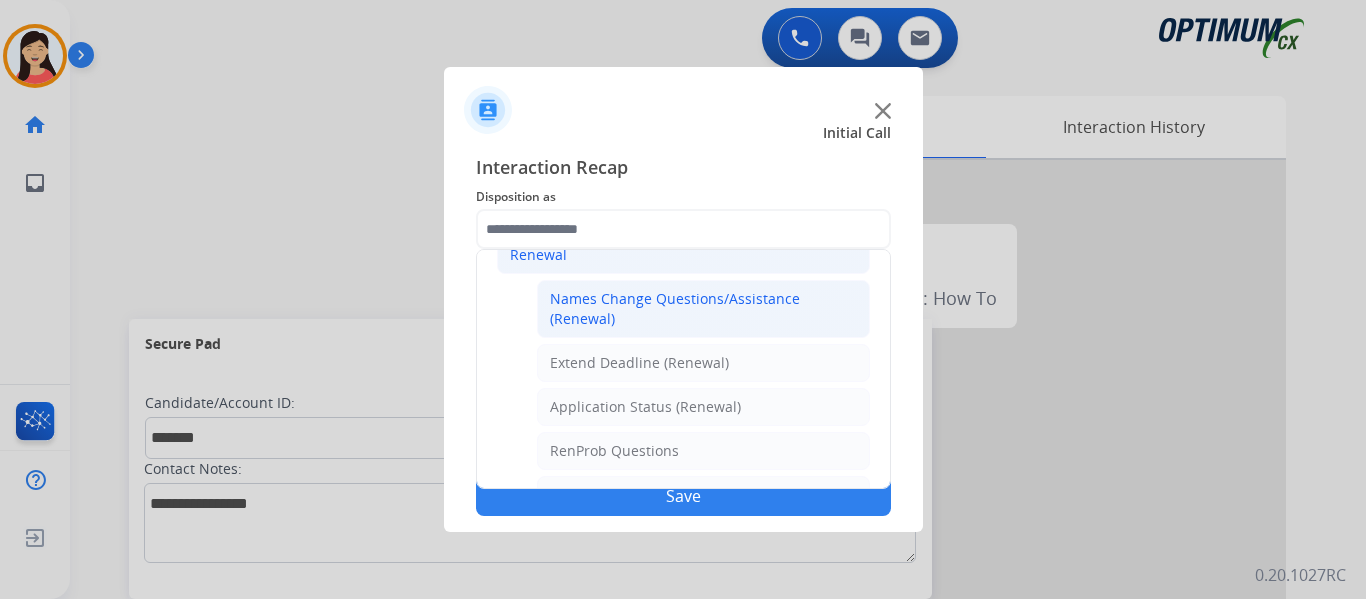 click on "Names Change Questions/Assistance (Renewal)" 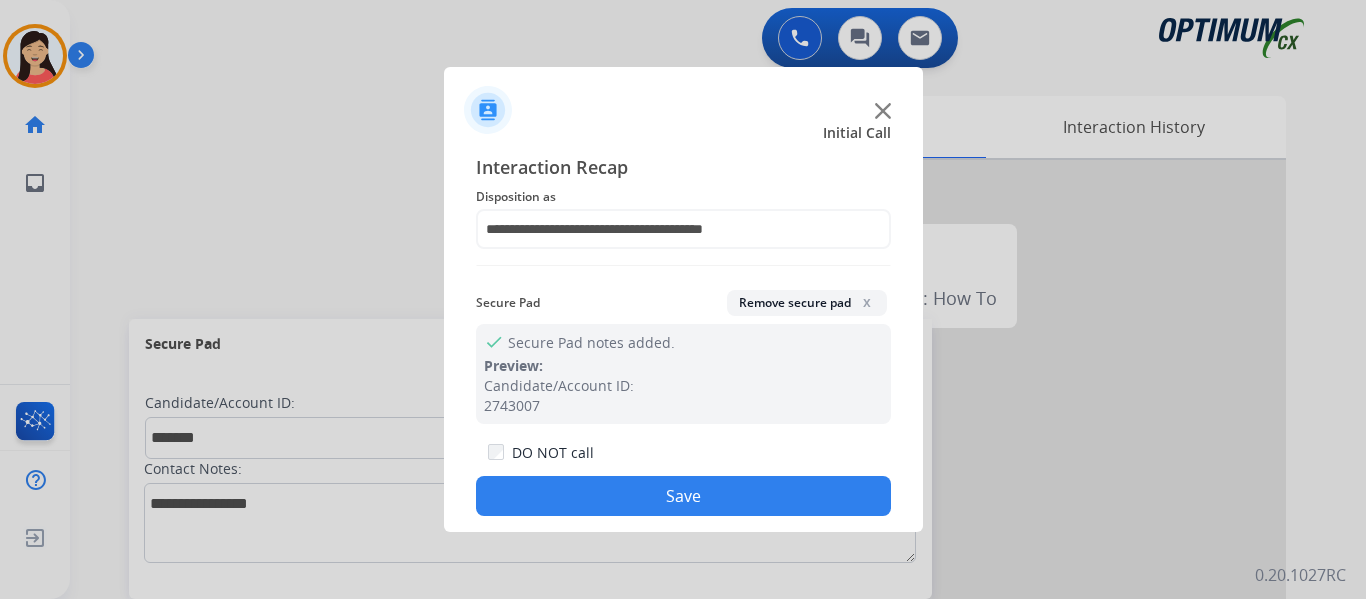 click on "Save" 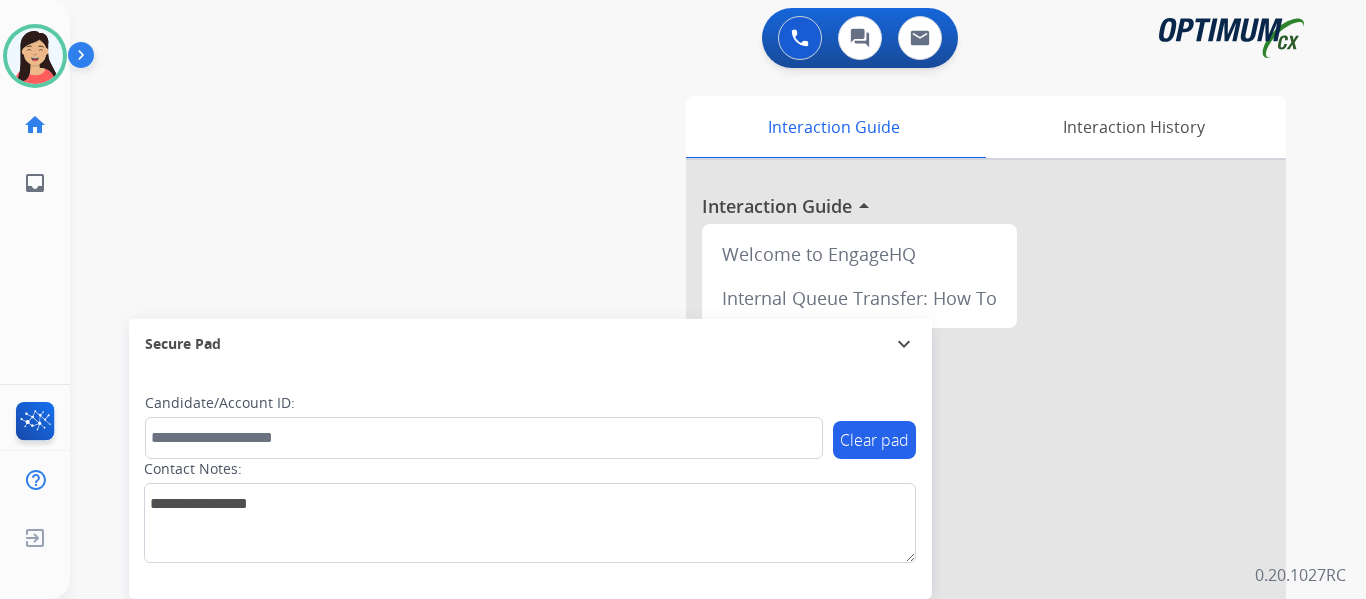 click on "swap_horiz Break voice bridge close_fullscreen Connect 3-Way Call merge_type Separate 3-Way Call  Interaction Guide   Interaction History  Interaction Guide arrow_drop_up  Welcome to EngageHQ   Internal Queue Transfer: How To  Secure Pad expand_more Clear pad Candidate/Account ID: Contact Notes:" at bounding box center (694, 489) 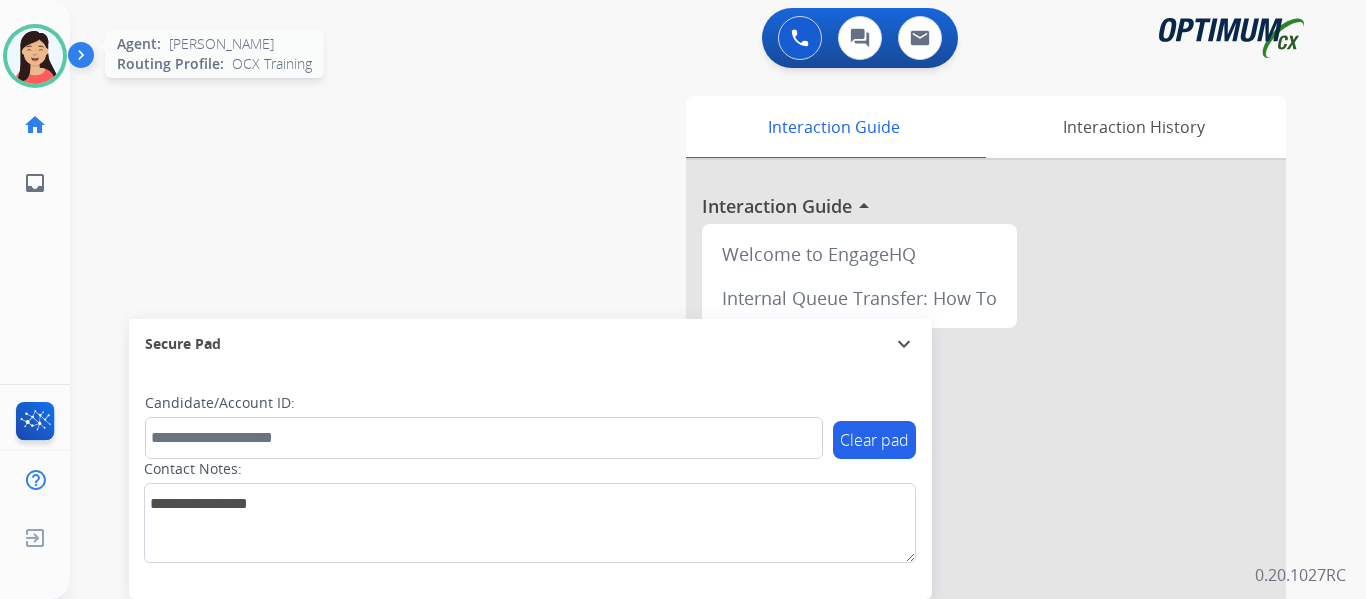 click at bounding box center [35, 56] 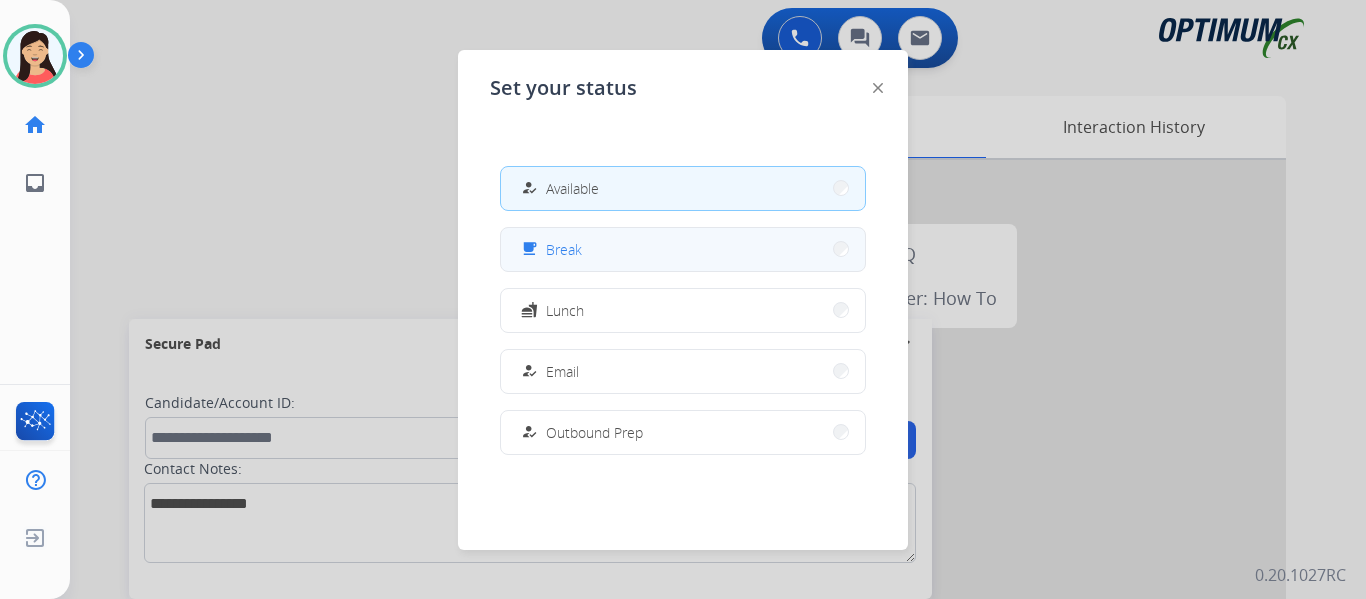 click on "free_breakfast Break" at bounding box center (683, 249) 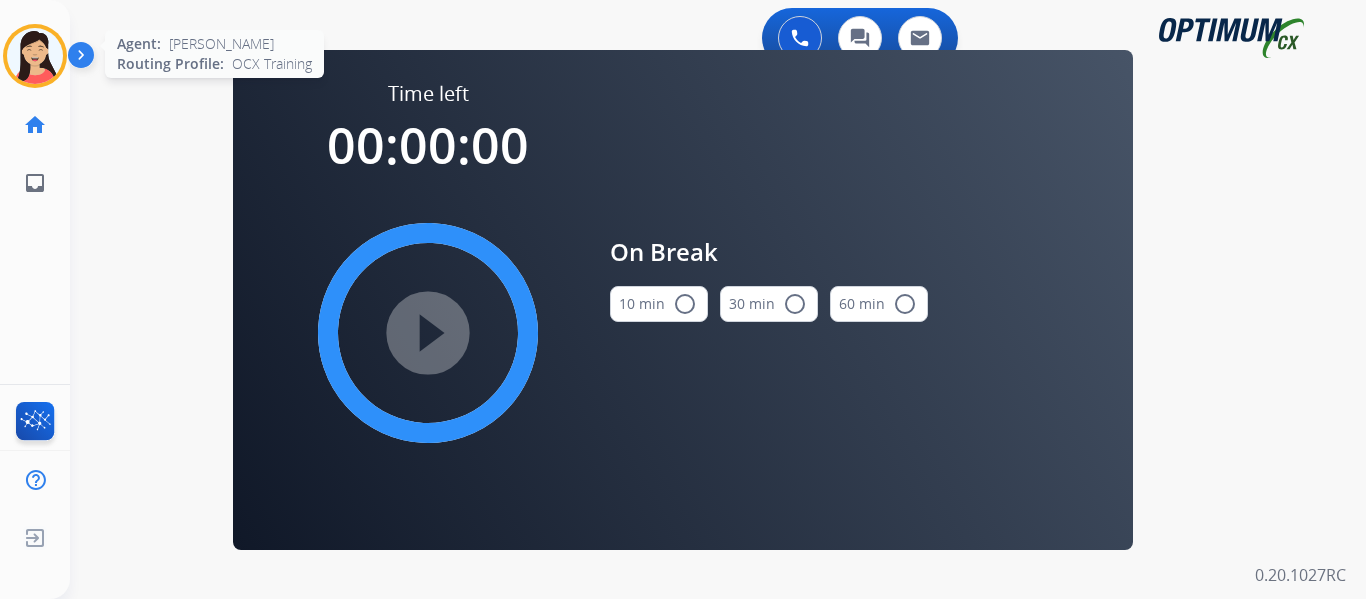 click at bounding box center (35, 56) 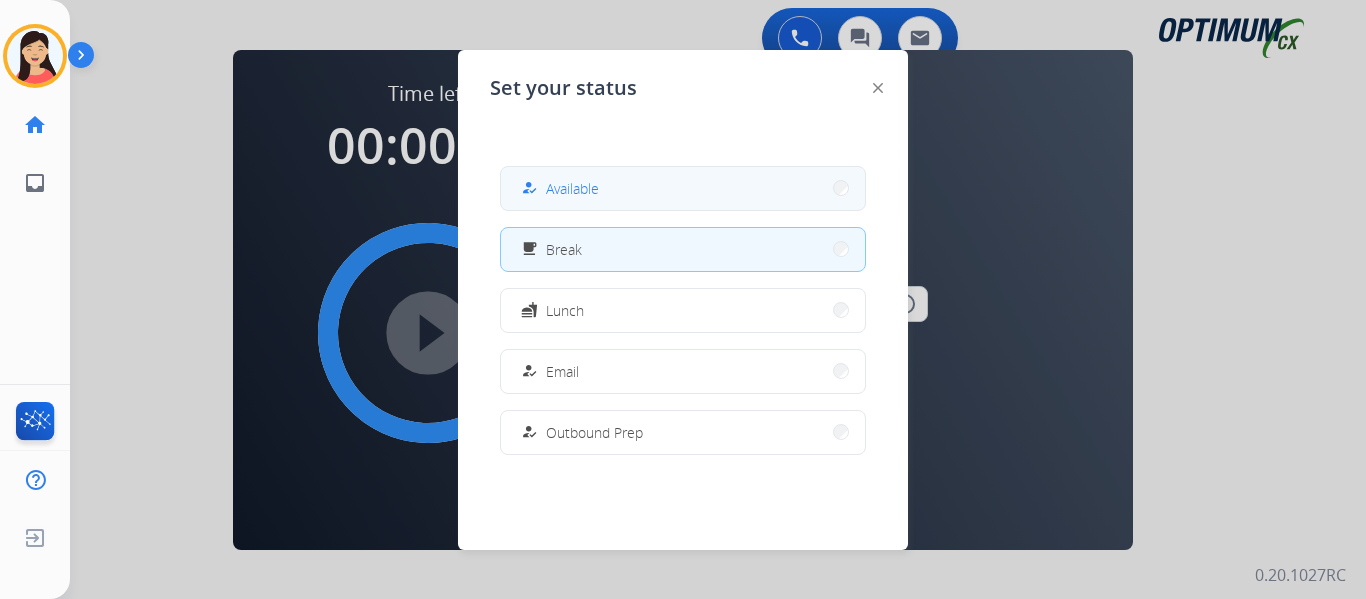 click on "how_to_reg Available" at bounding box center (683, 188) 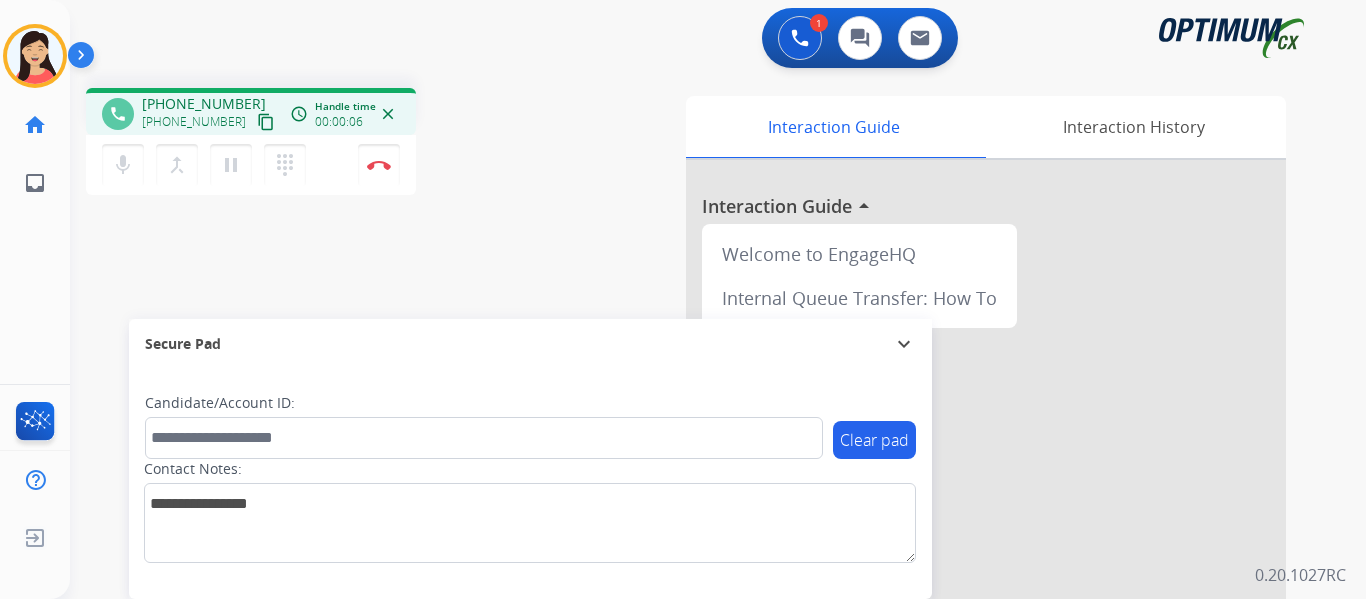 click on "content_copy" at bounding box center [266, 122] 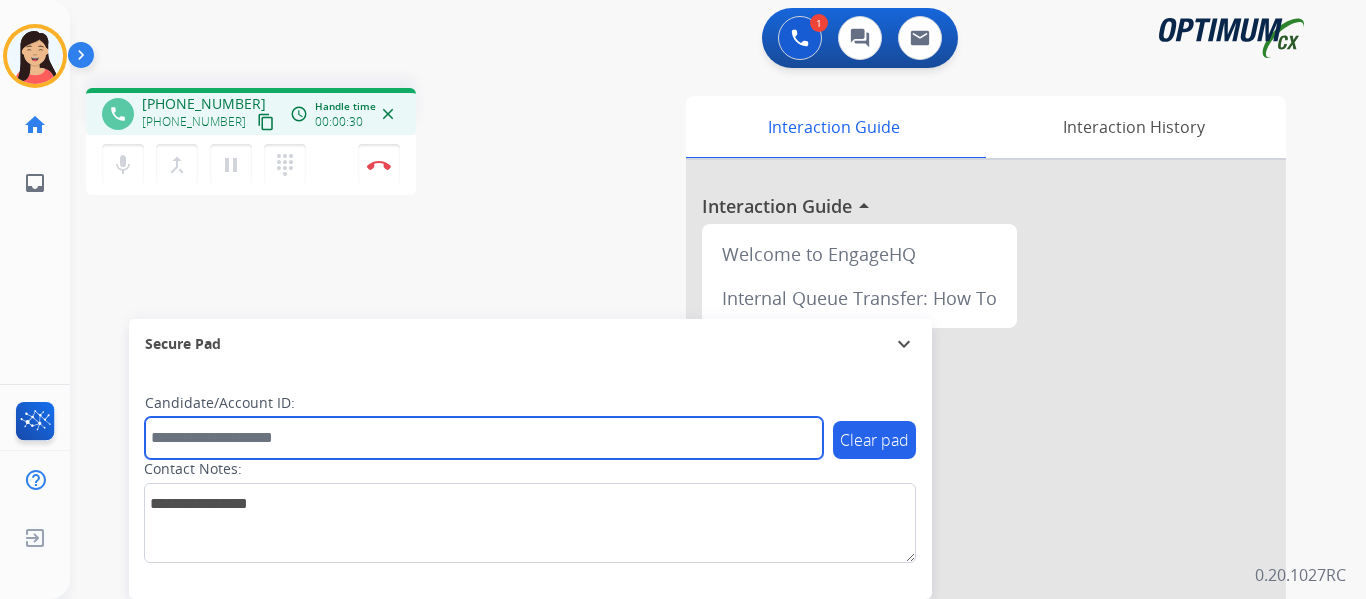 click at bounding box center (484, 438) 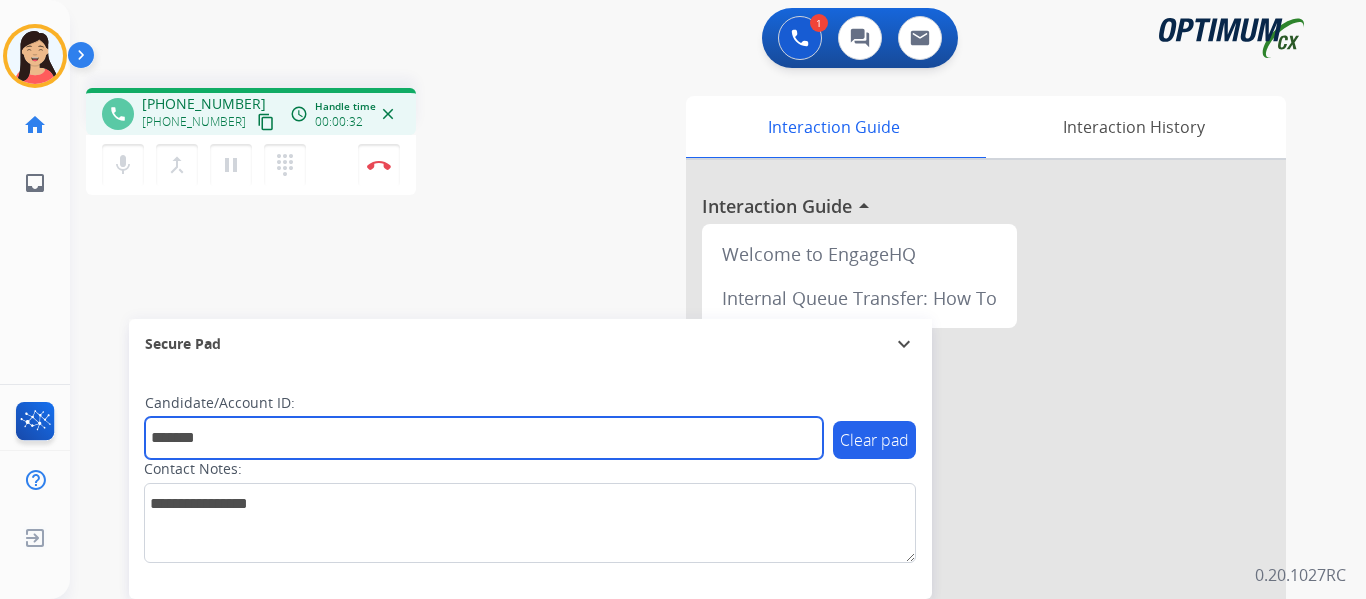 type on "*******" 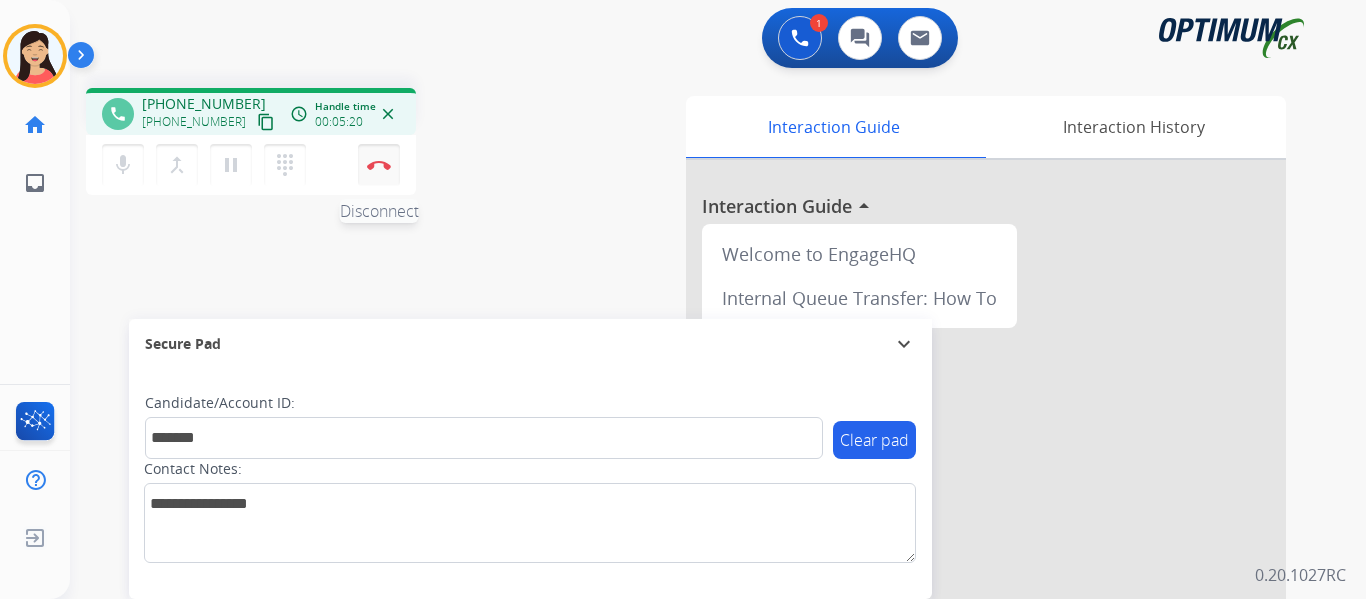 click on "Disconnect" at bounding box center (379, 165) 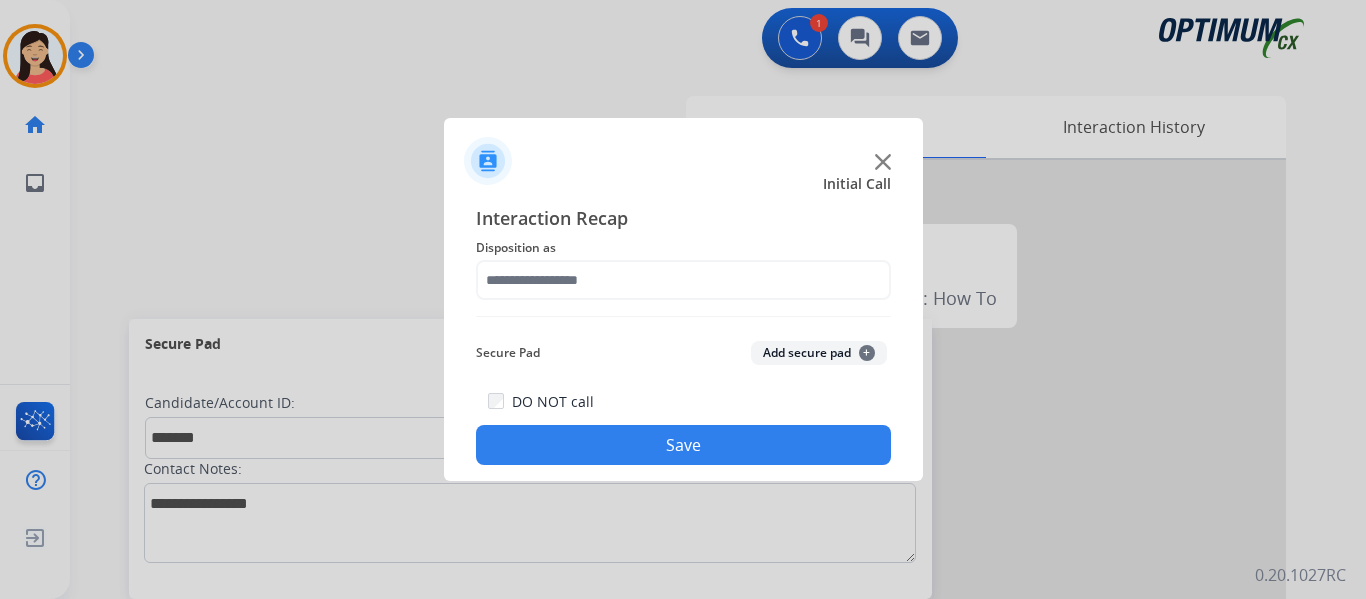 click on "Add secure pad  +" 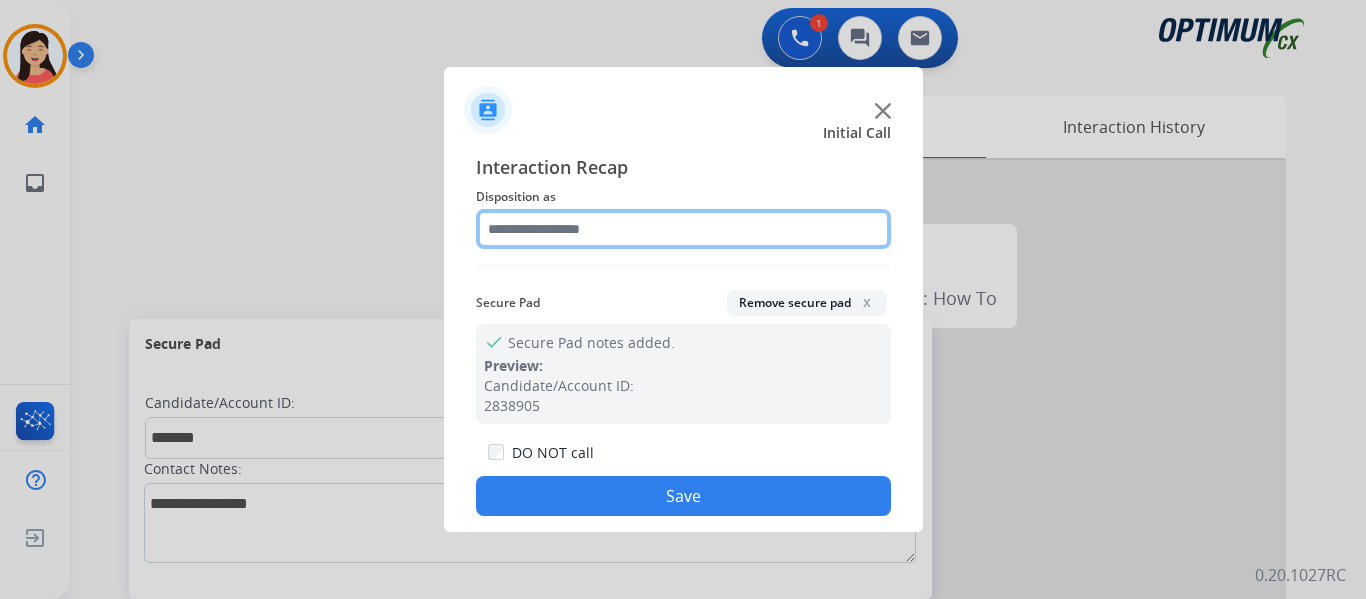 click 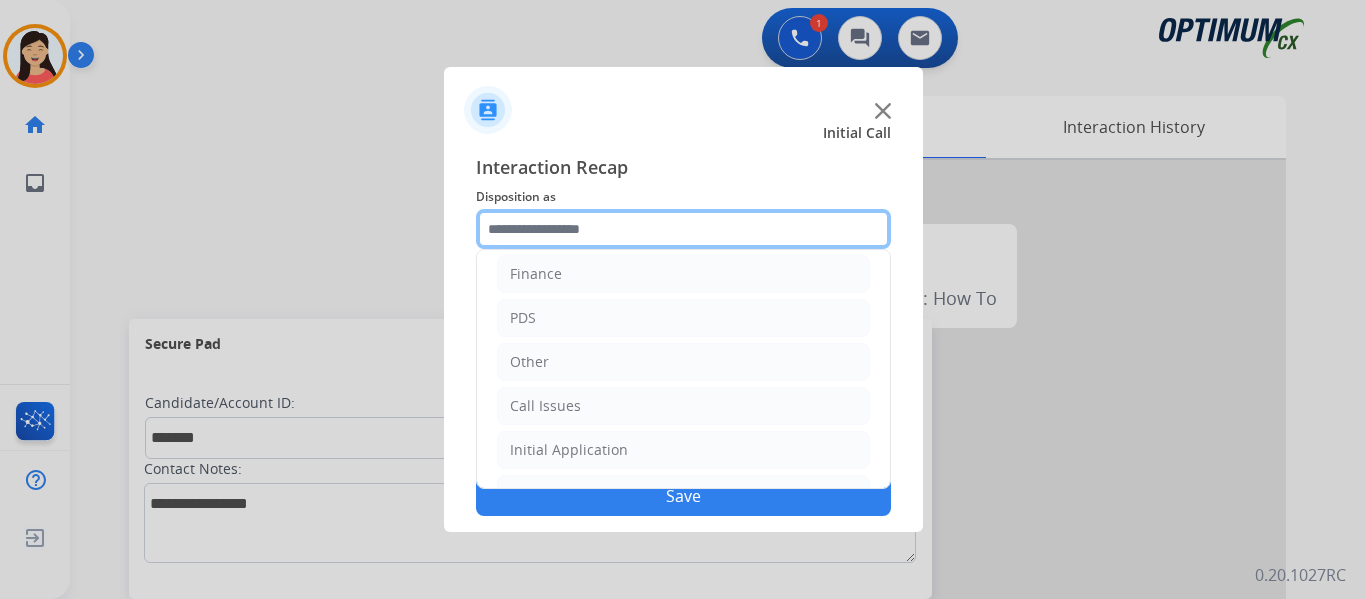 scroll, scrollTop: 136, scrollLeft: 0, axis: vertical 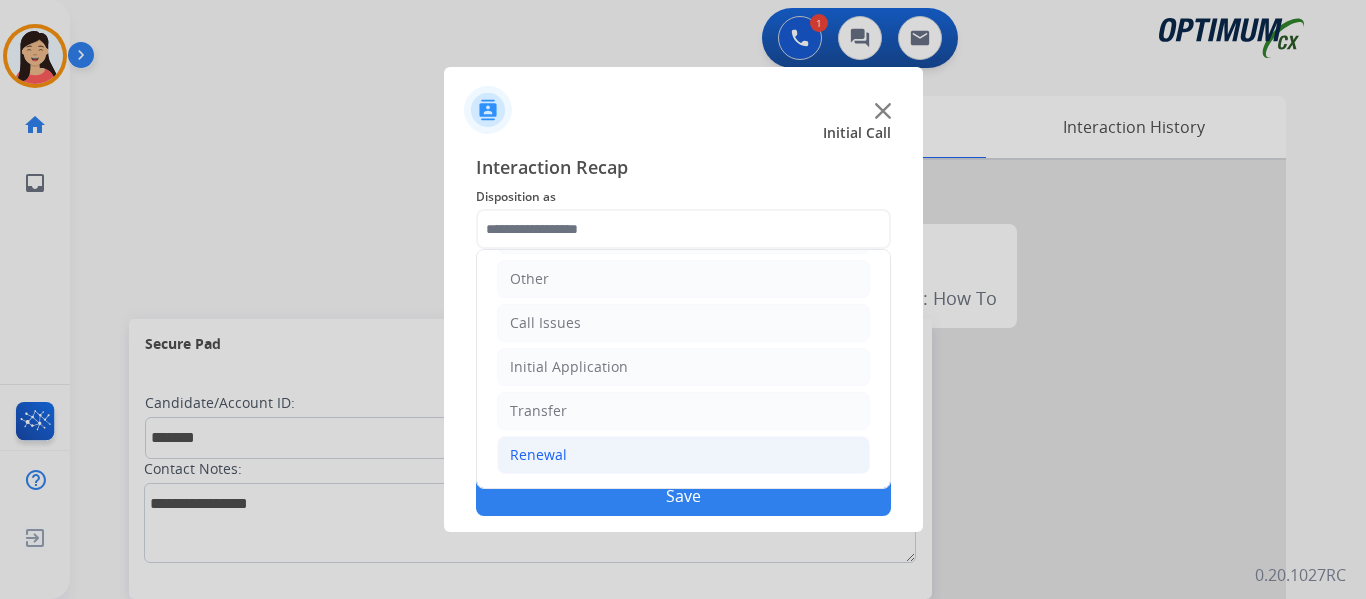 click on "Renewal" 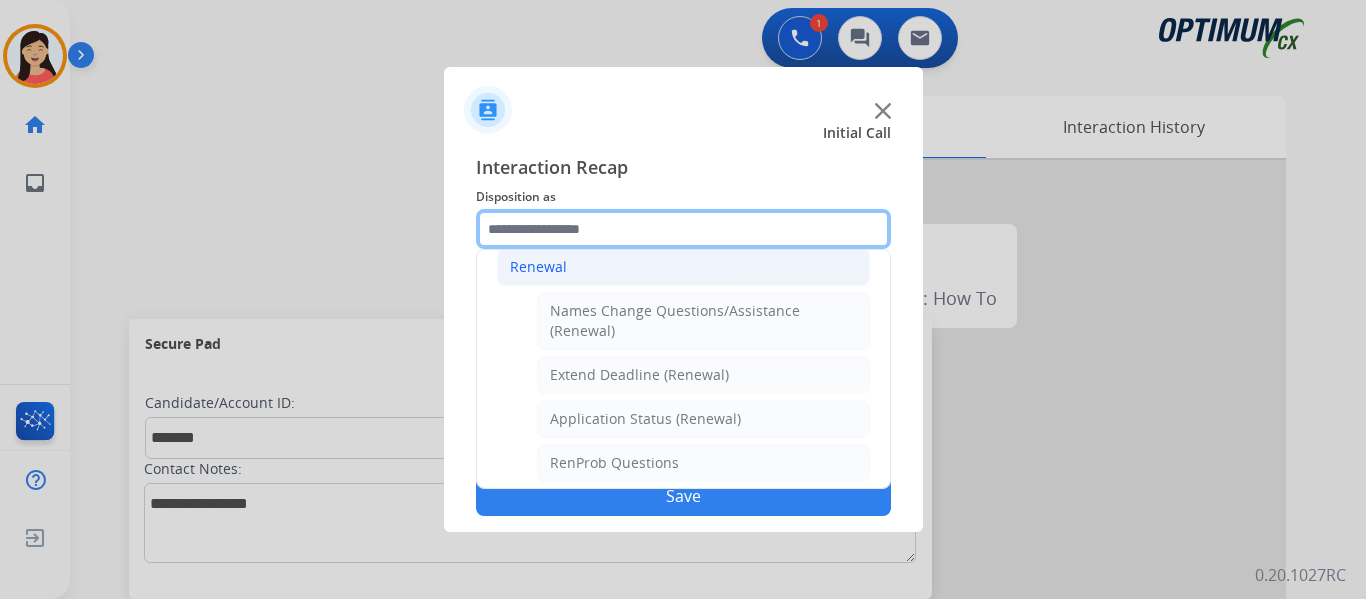 scroll, scrollTop: 772, scrollLeft: 0, axis: vertical 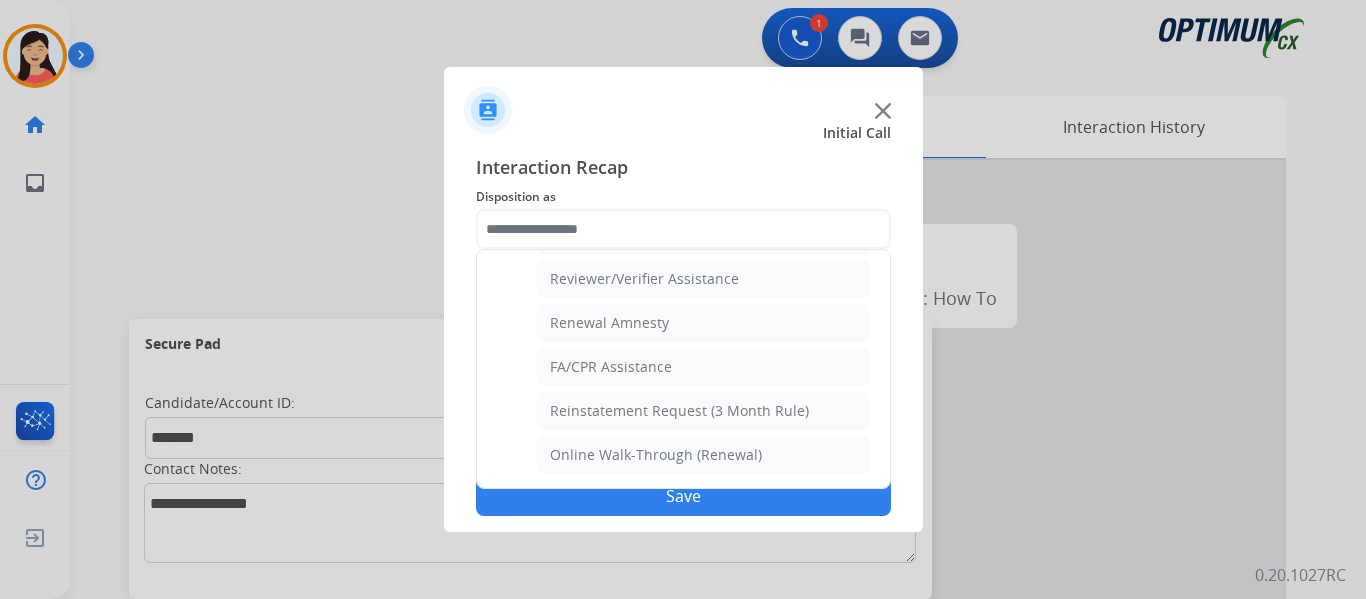 drag, startPoint x: 685, startPoint y: 289, endPoint x: 706, endPoint y: 324, distance: 40.81666 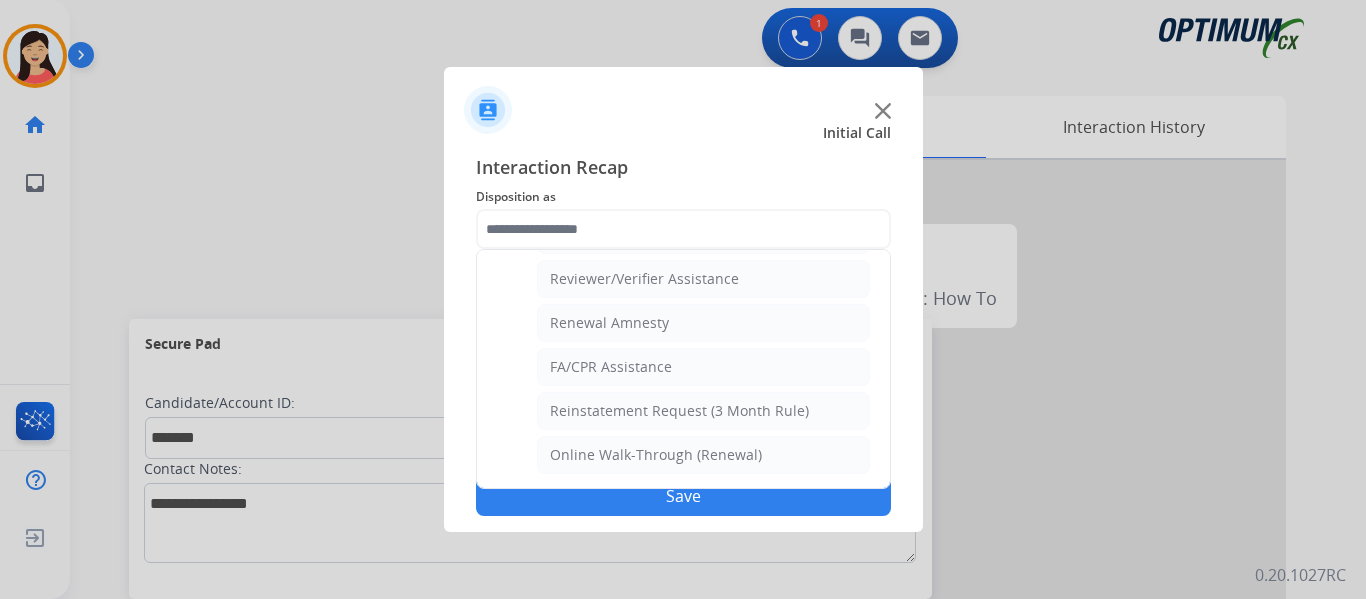 click on "Reviewer/Verifier Assistance" 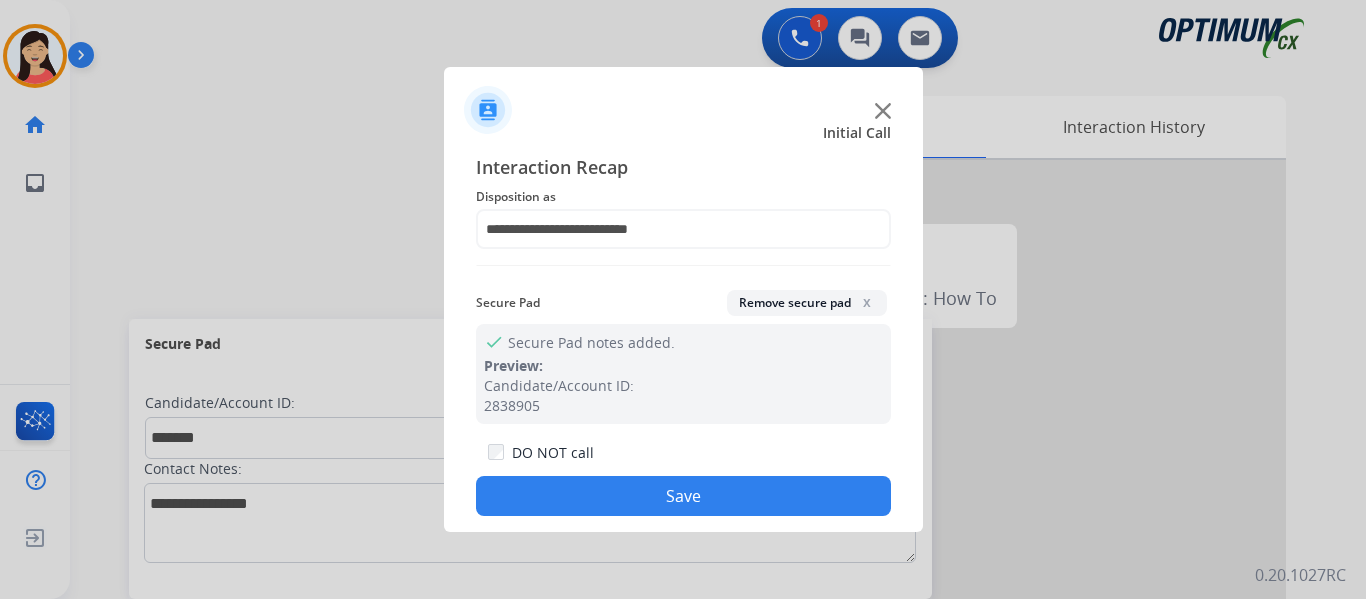 click on "Save" 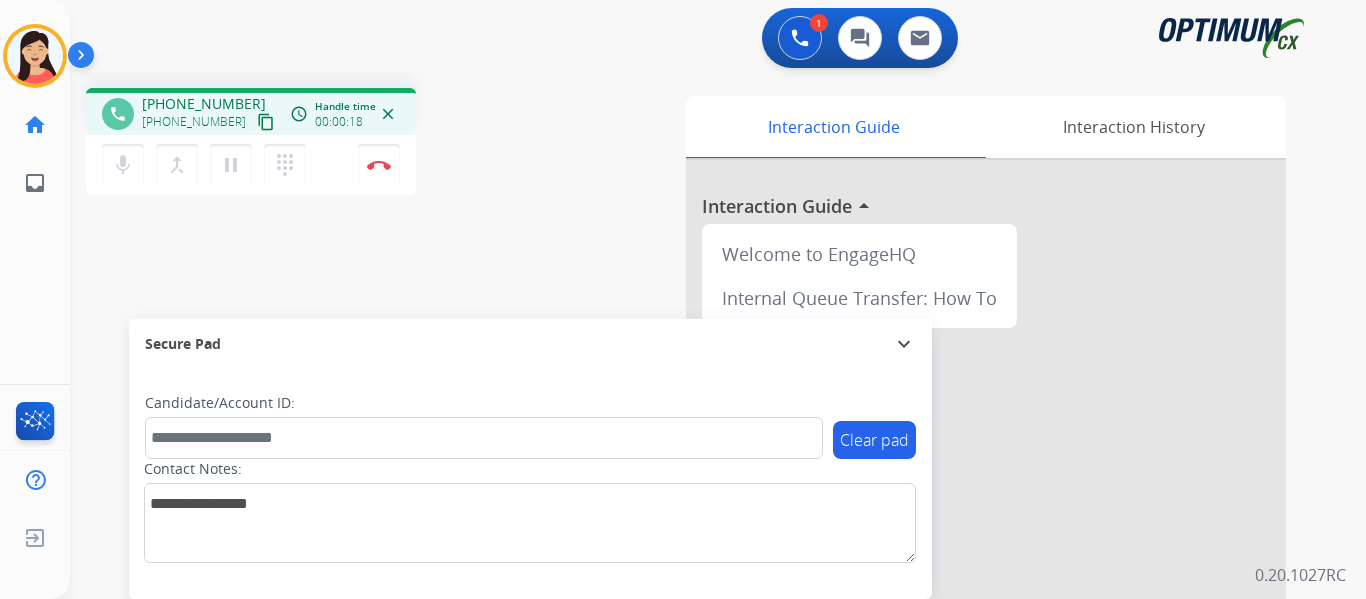 click on "content_copy" at bounding box center [266, 122] 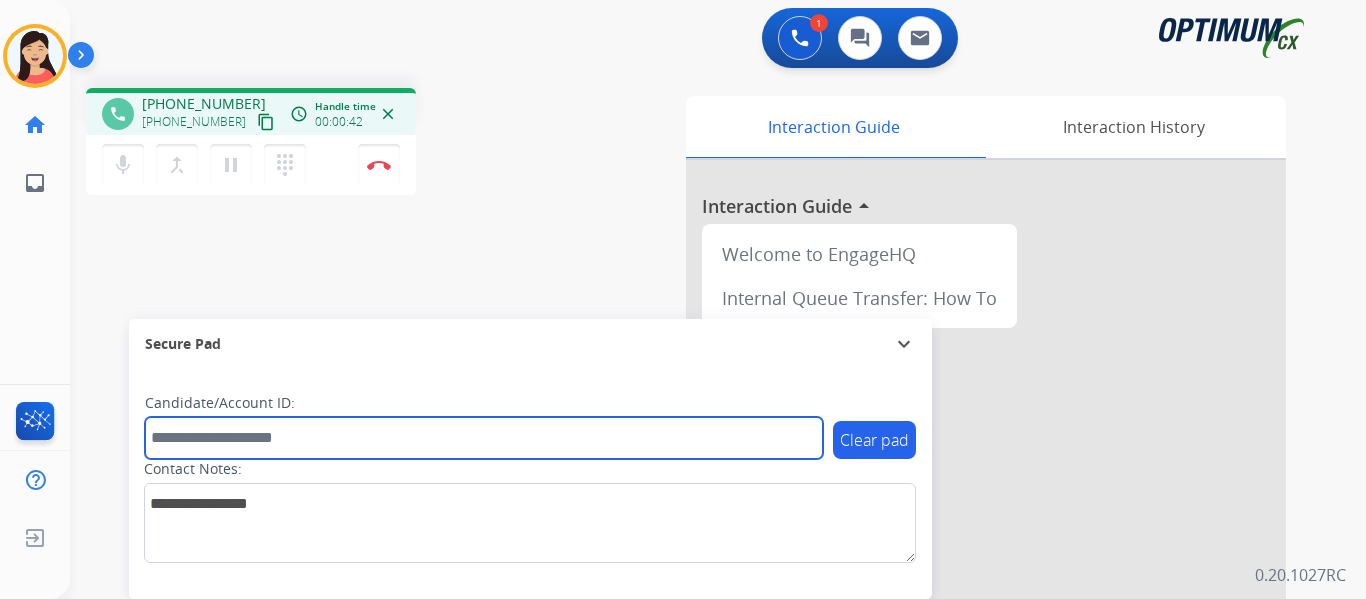 click at bounding box center (484, 438) 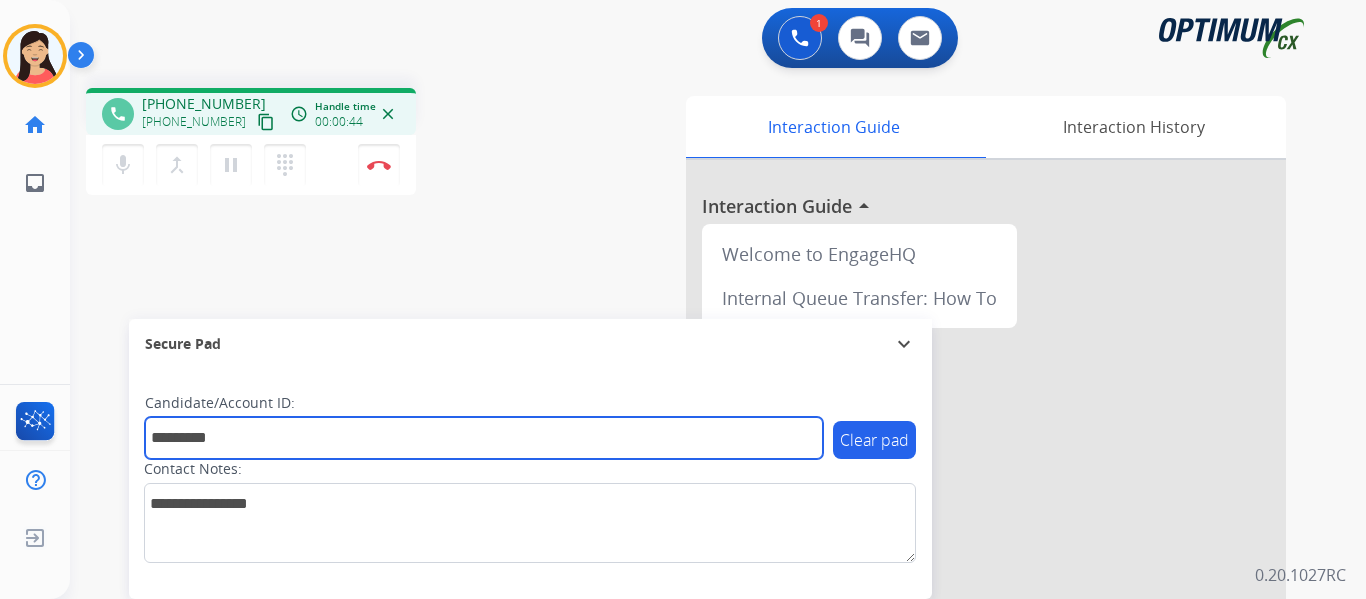 type on "*********" 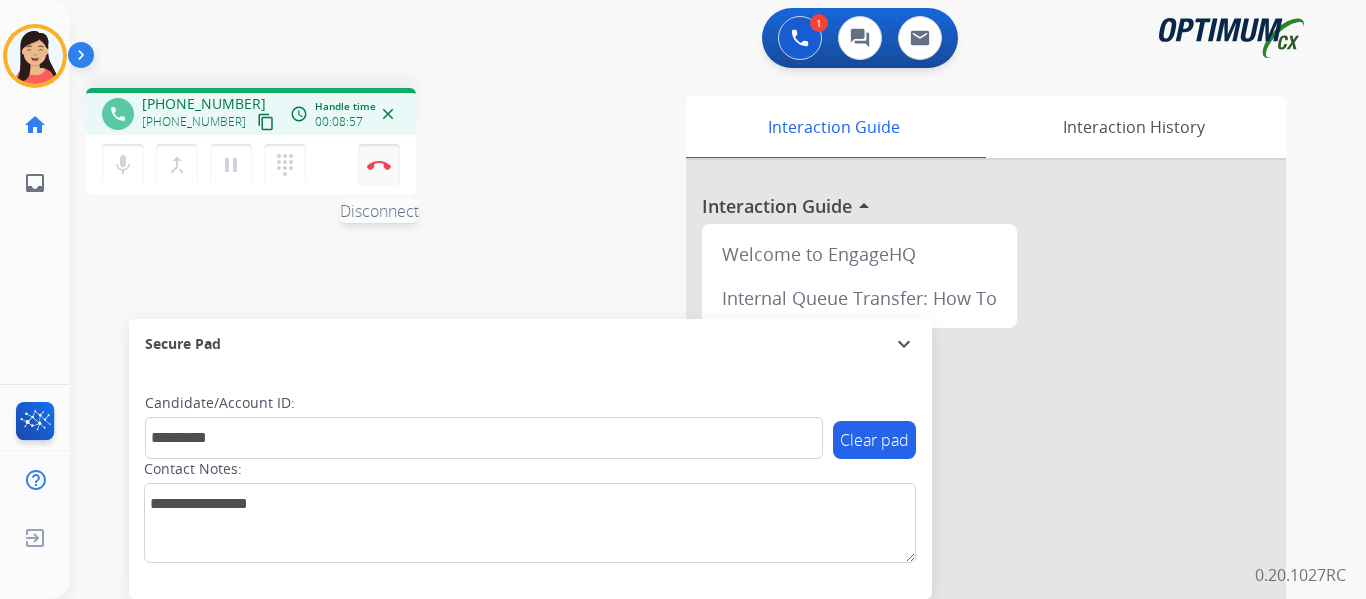 click at bounding box center (379, 165) 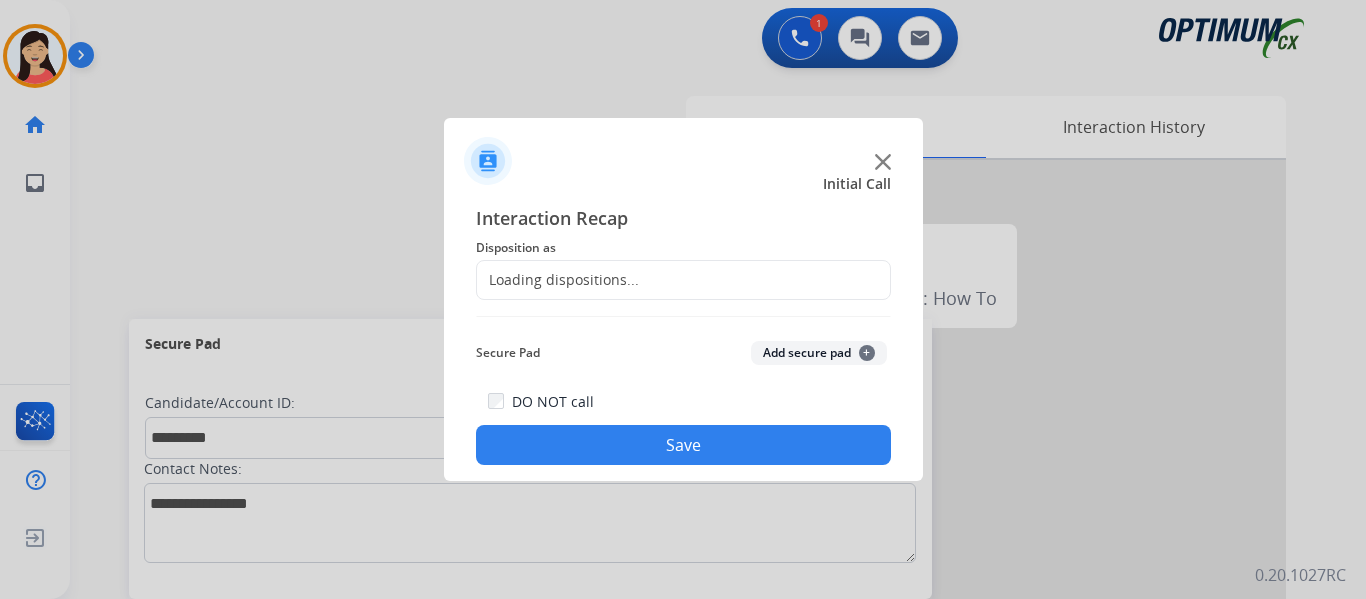 click on "Add secure pad  +" 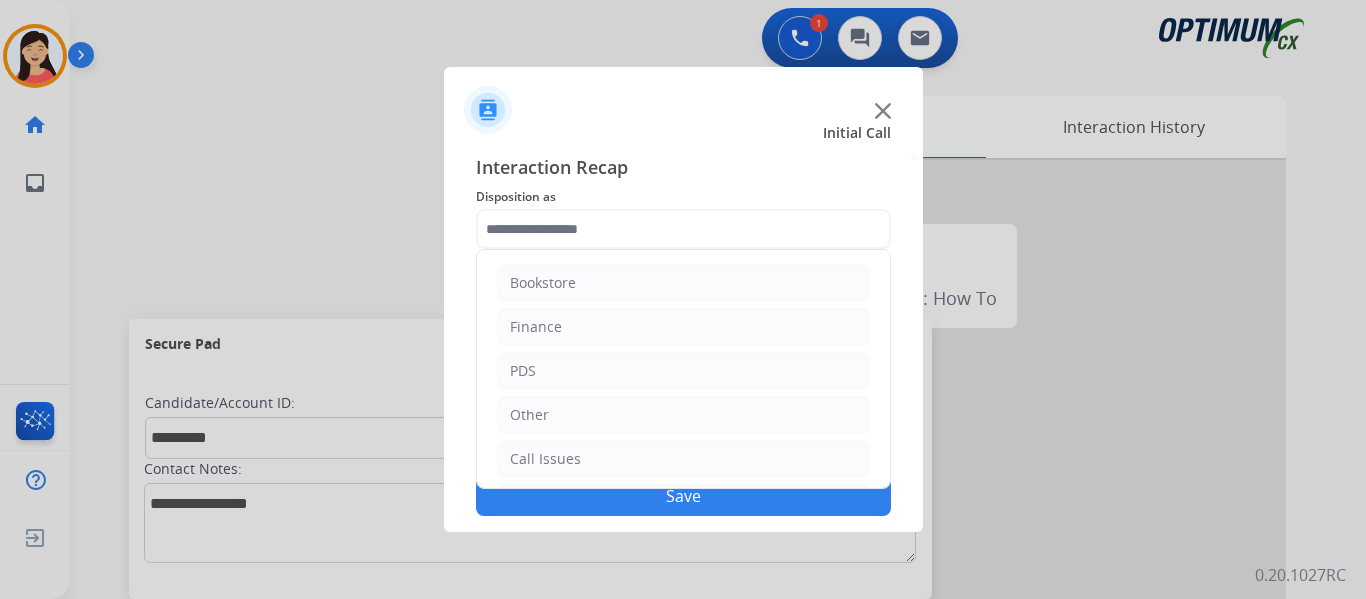 click 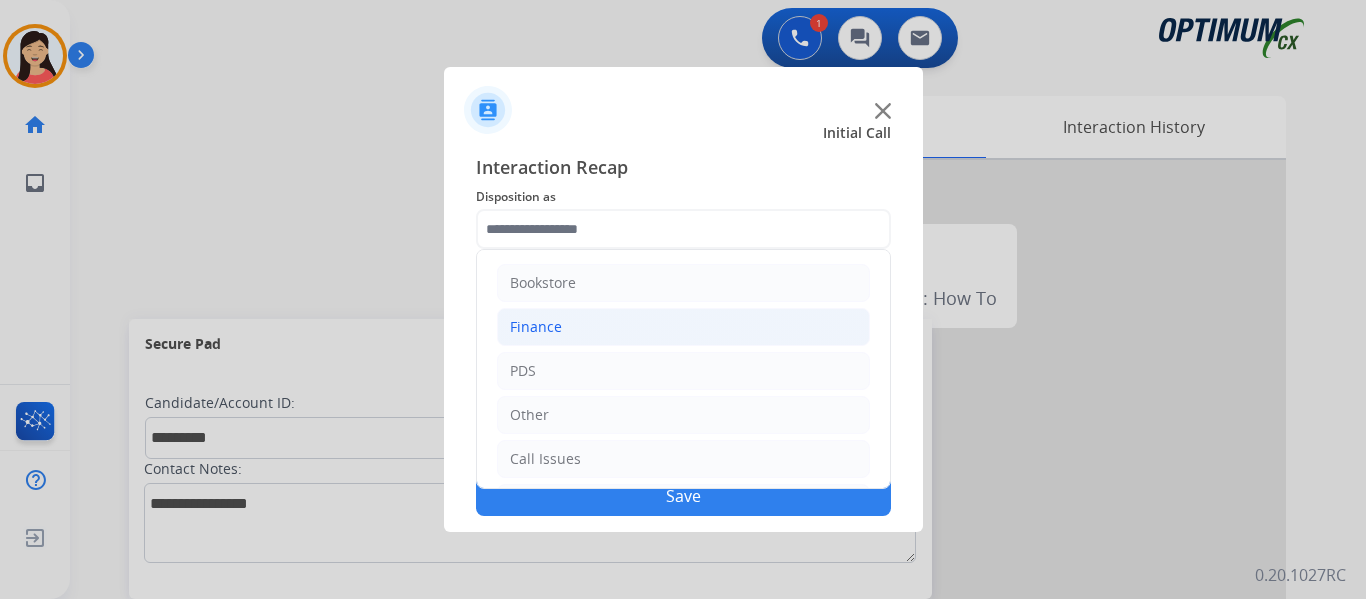 scroll, scrollTop: 100, scrollLeft: 0, axis: vertical 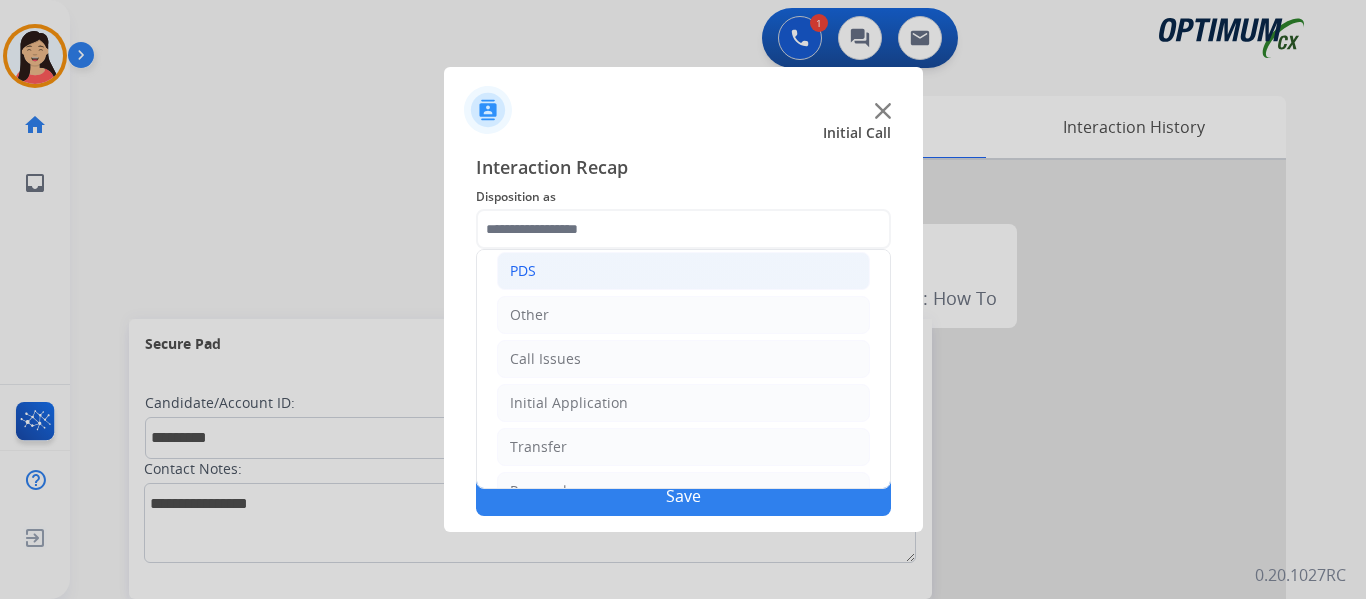 click on "PDS" 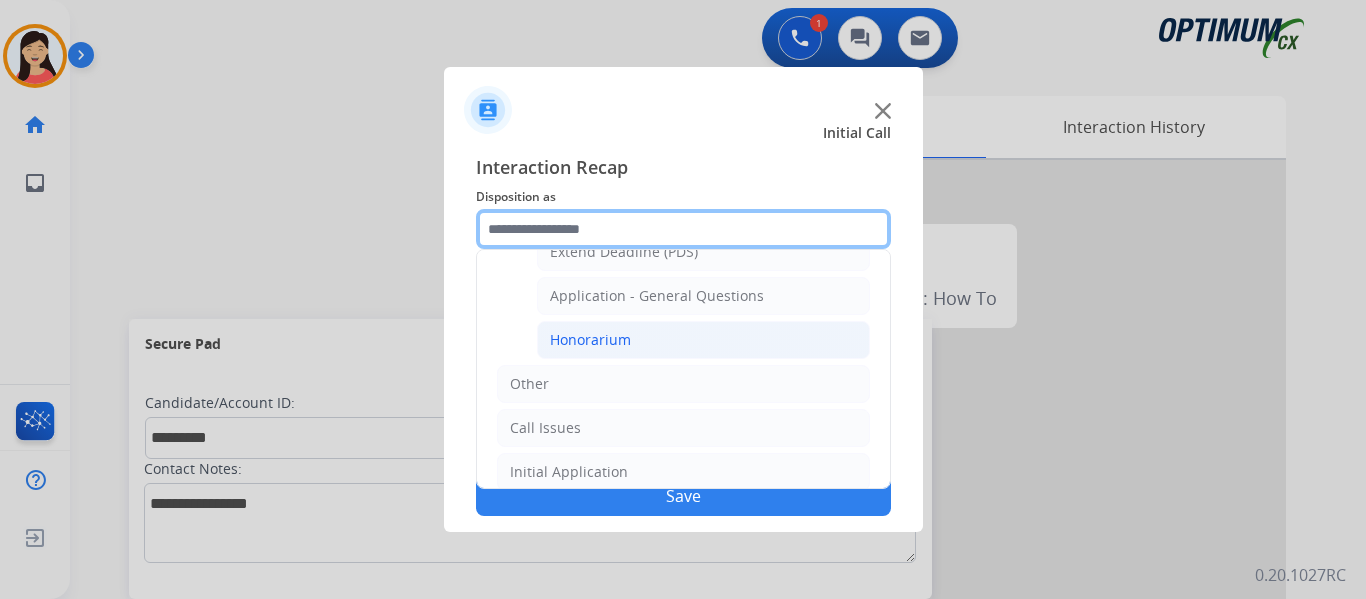 scroll, scrollTop: 600, scrollLeft: 0, axis: vertical 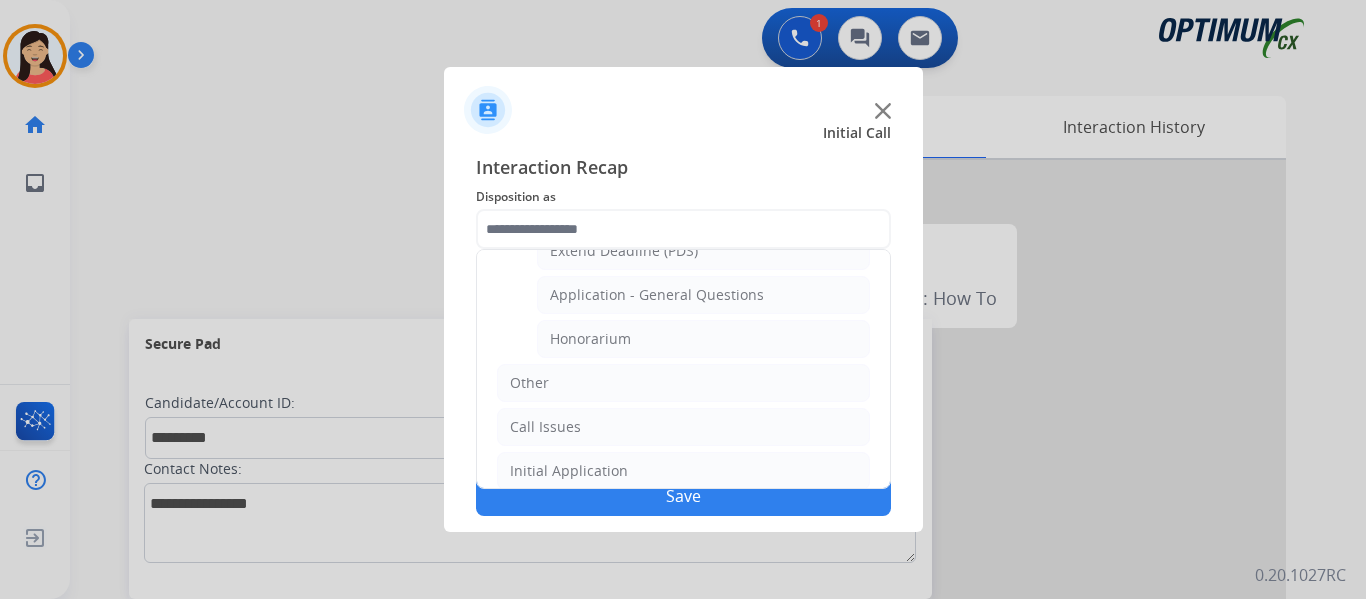 click on "Honorarium" 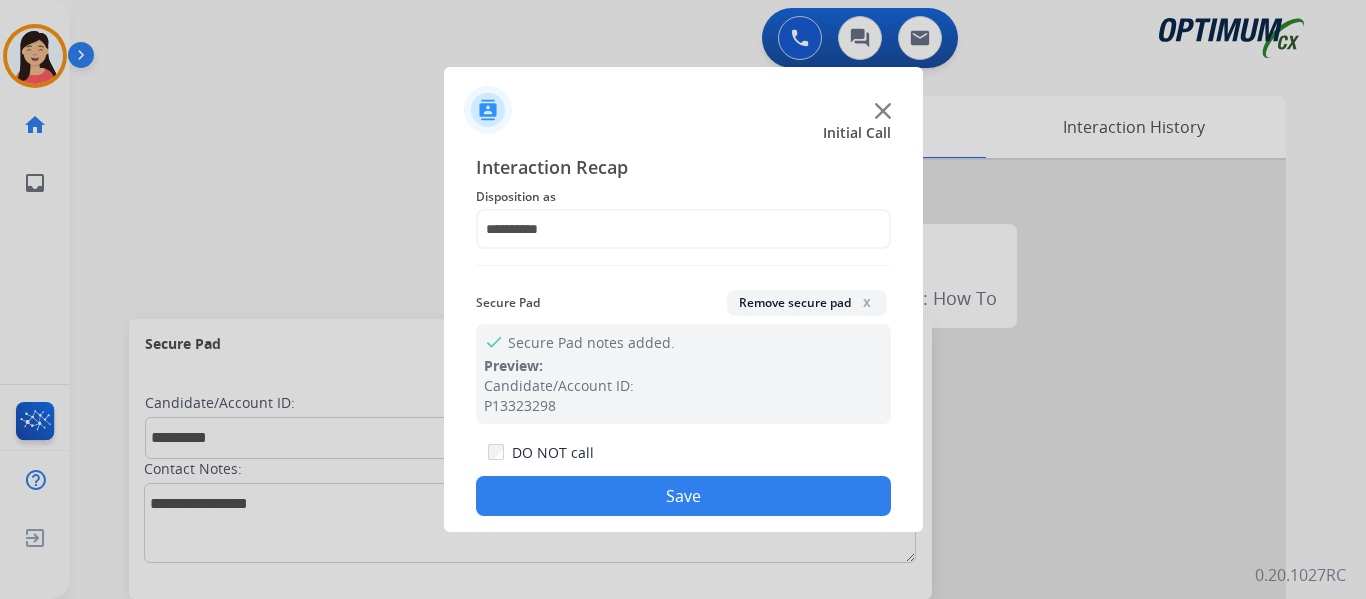 click on "Save" 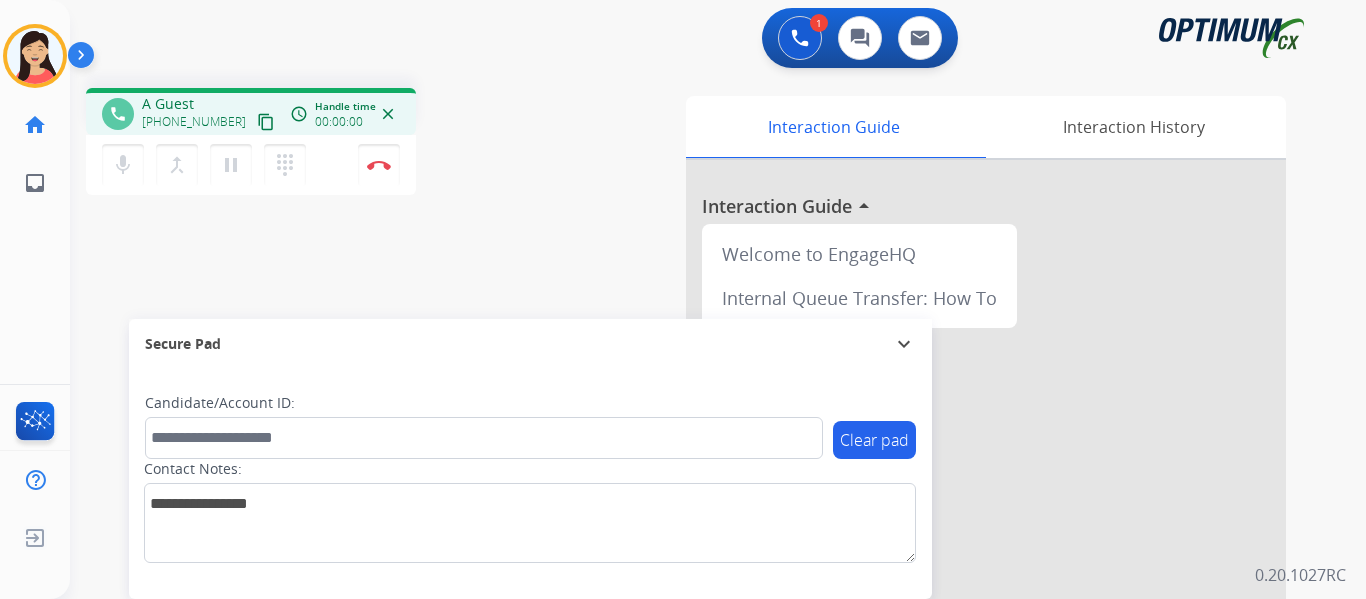 drag, startPoint x: 238, startPoint y: 121, endPoint x: 315, endPoint y: 143, distance: 80.08121 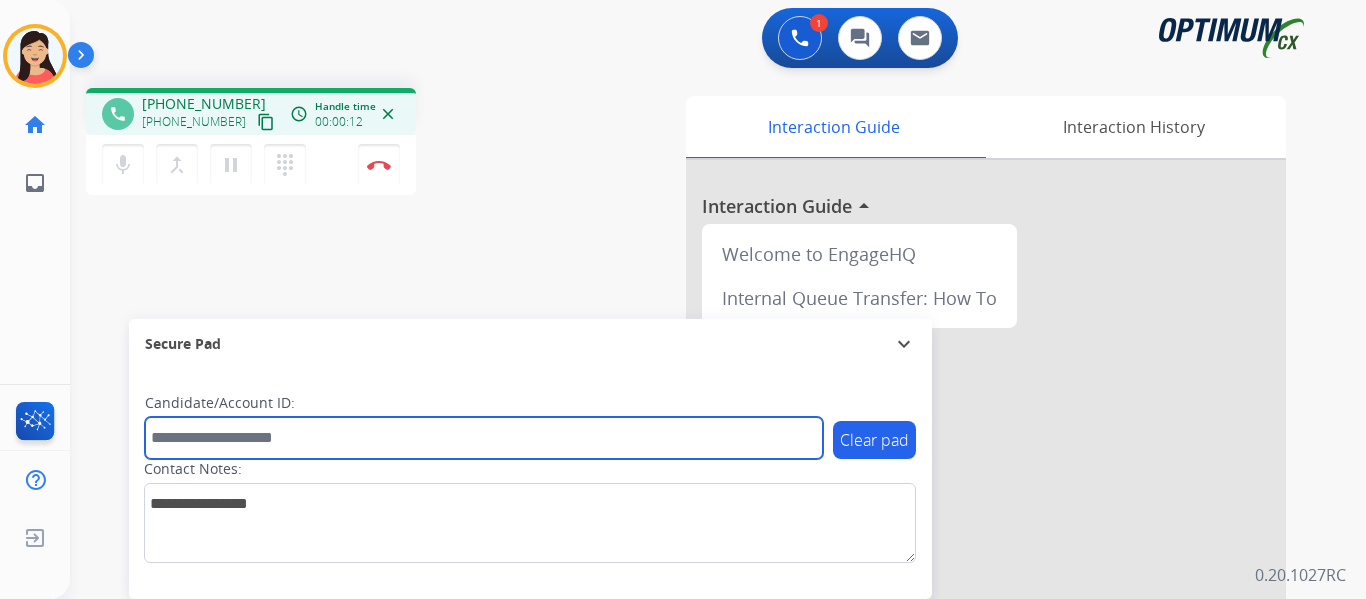click at bounding box center [484, 438] 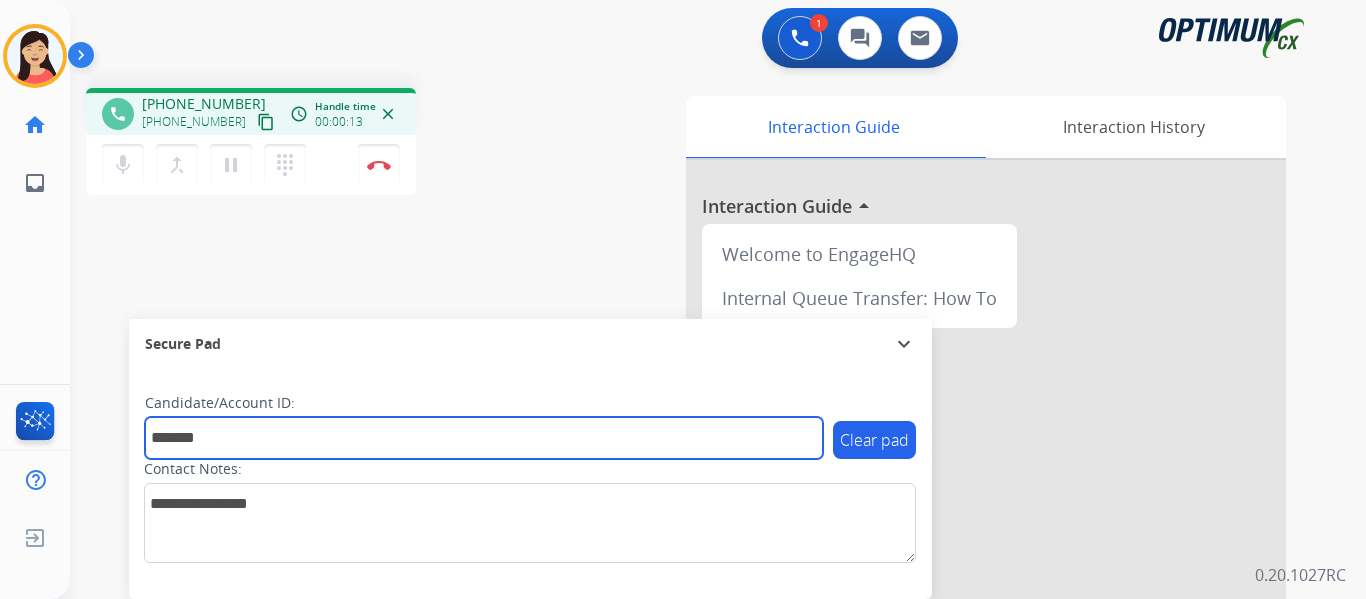 type on "*******" 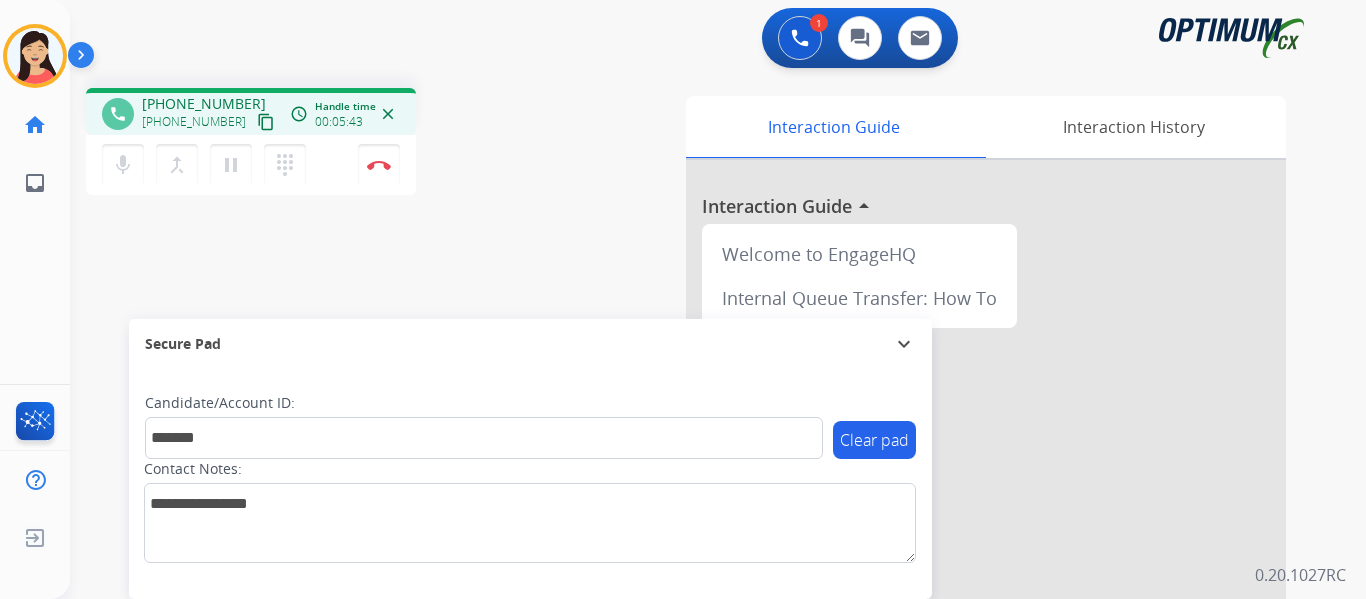 drag, startPoint x: 382, startPoint y: 168, endPoint x: 425, endPoint y: 168, distance: 43 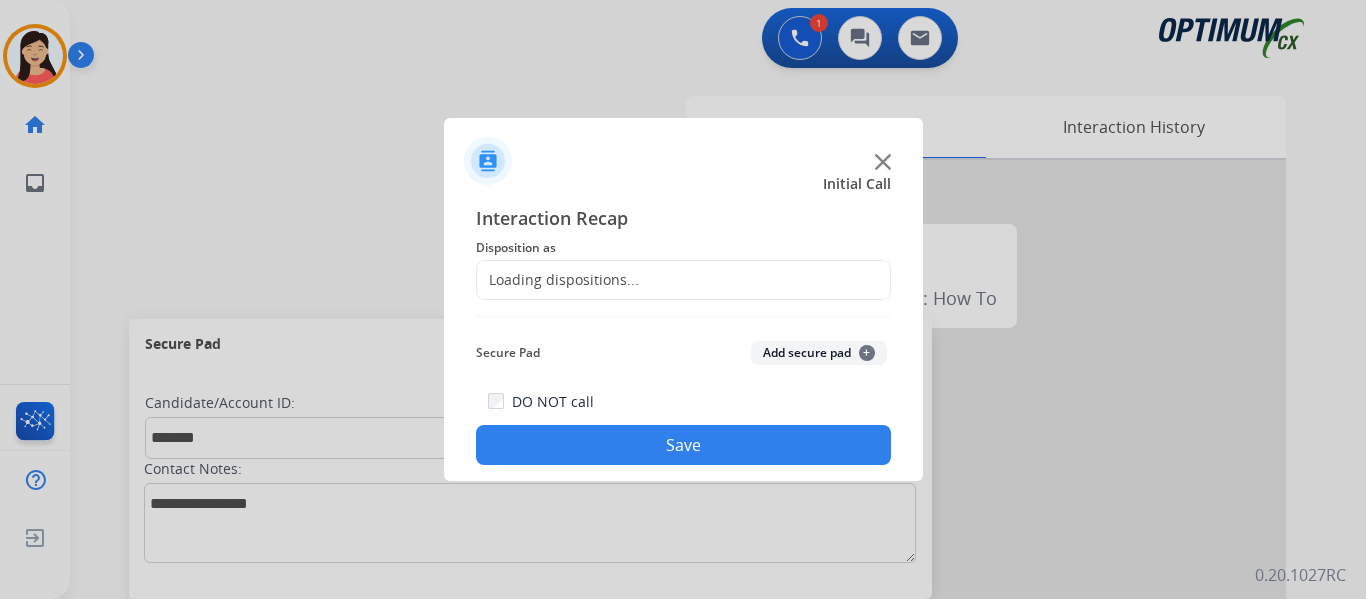 click on "Add secure pad  +" 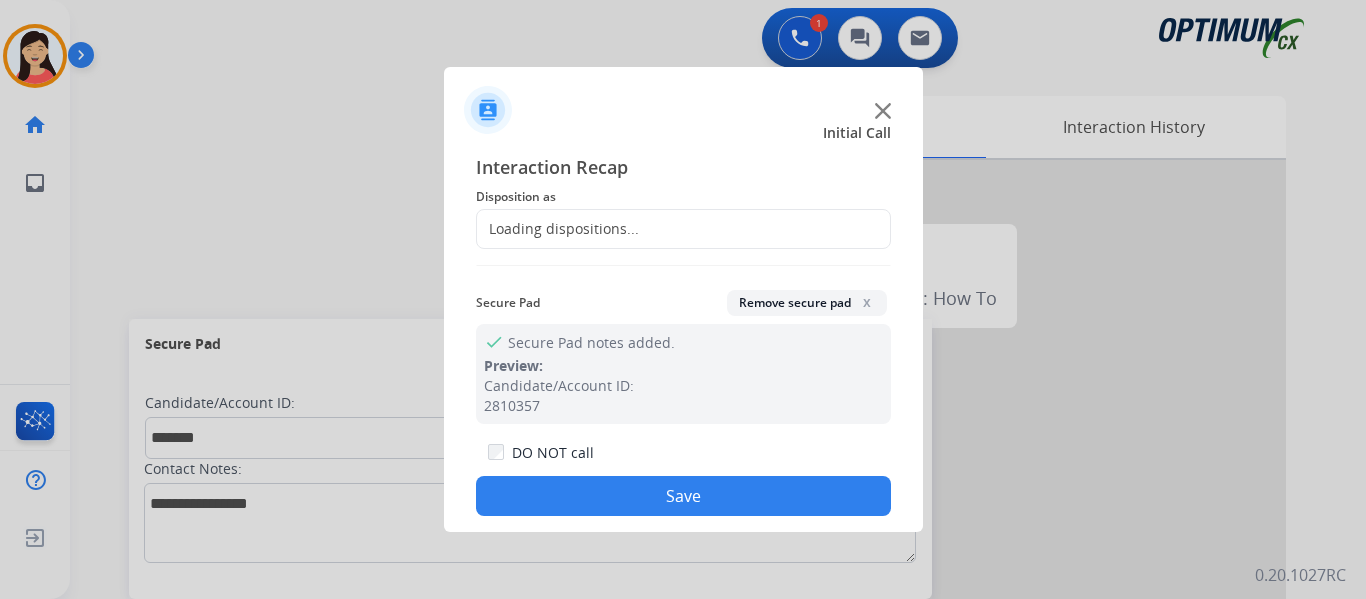 click on "Interaction Recap Disposition as    Loading dispositions... Secure Pad  Remove secure pad  x check Secure Pad notes added. Preview: Candidate/Account ID: 2810357  DO NOT call  Save" 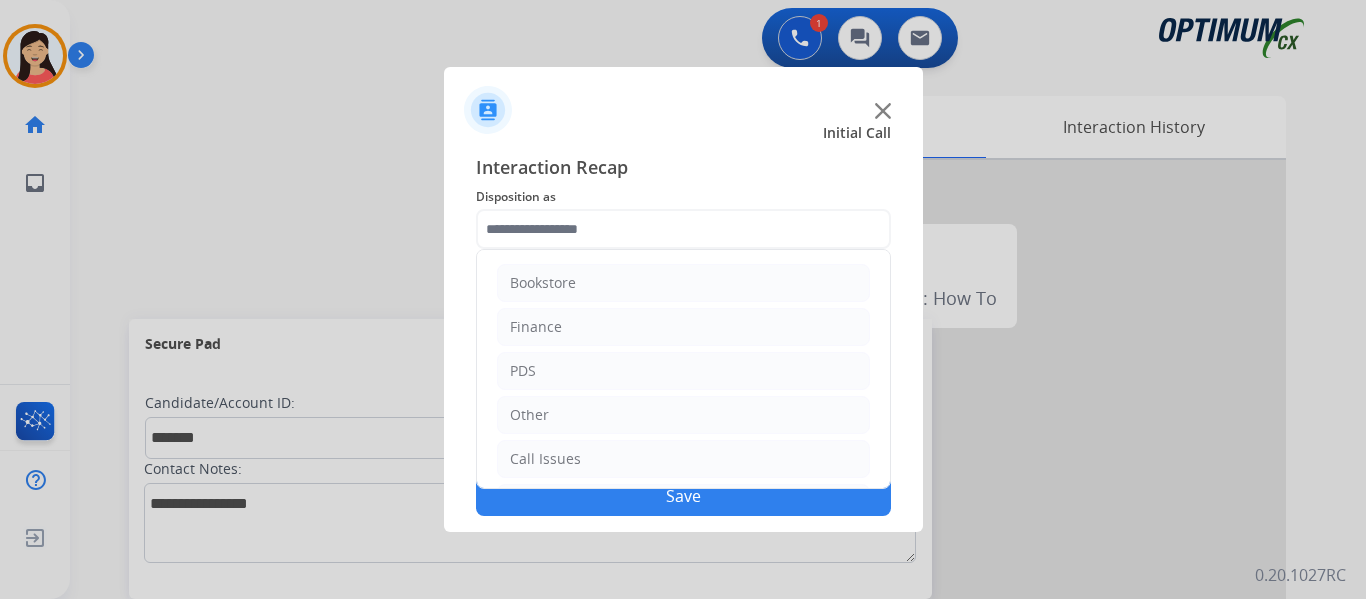 click 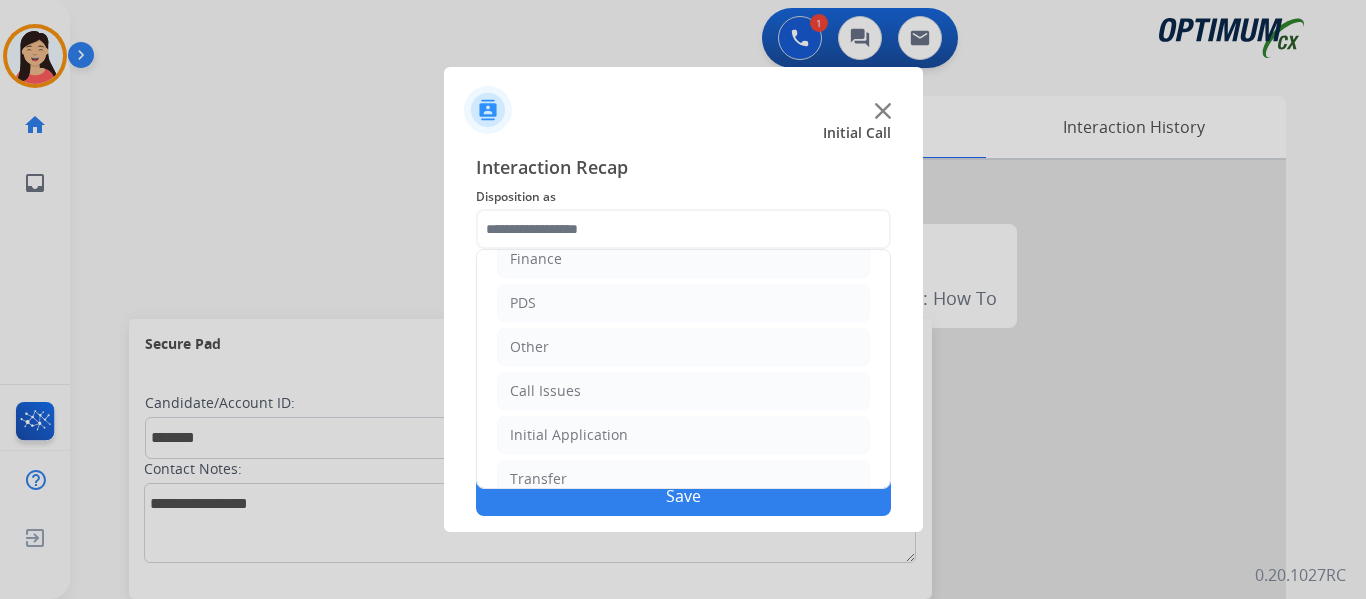 scroll, scrollTop: 136, scrollLeft: 0, axis: vertical 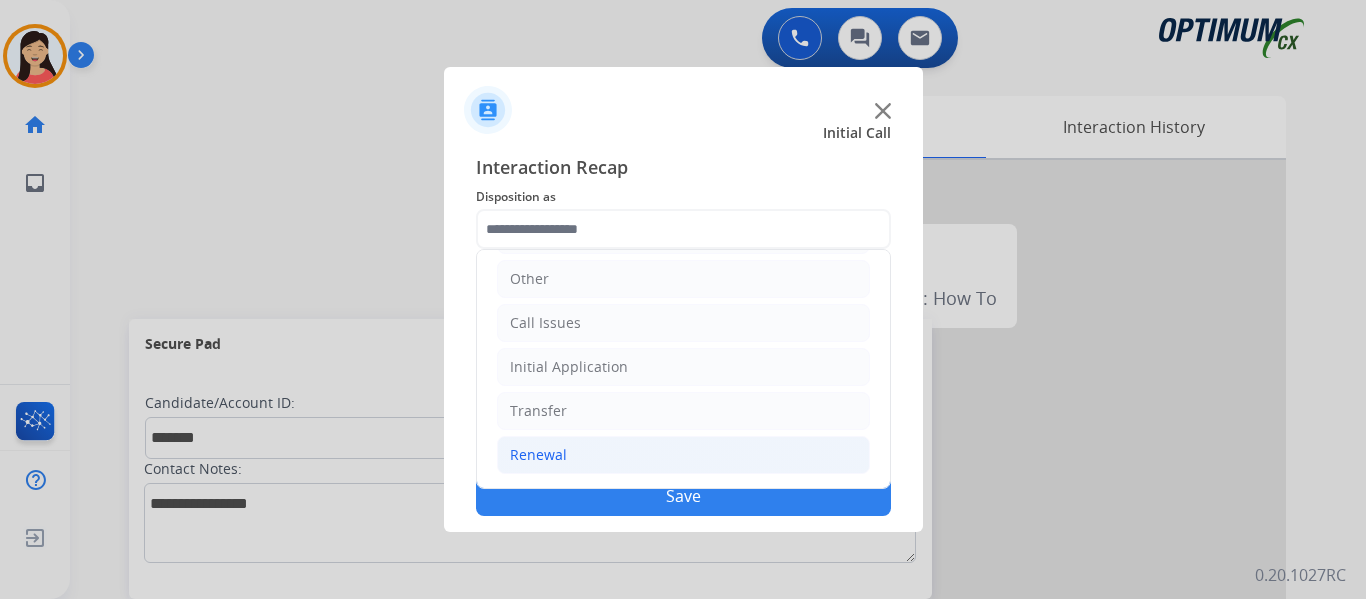click on "Renewal" 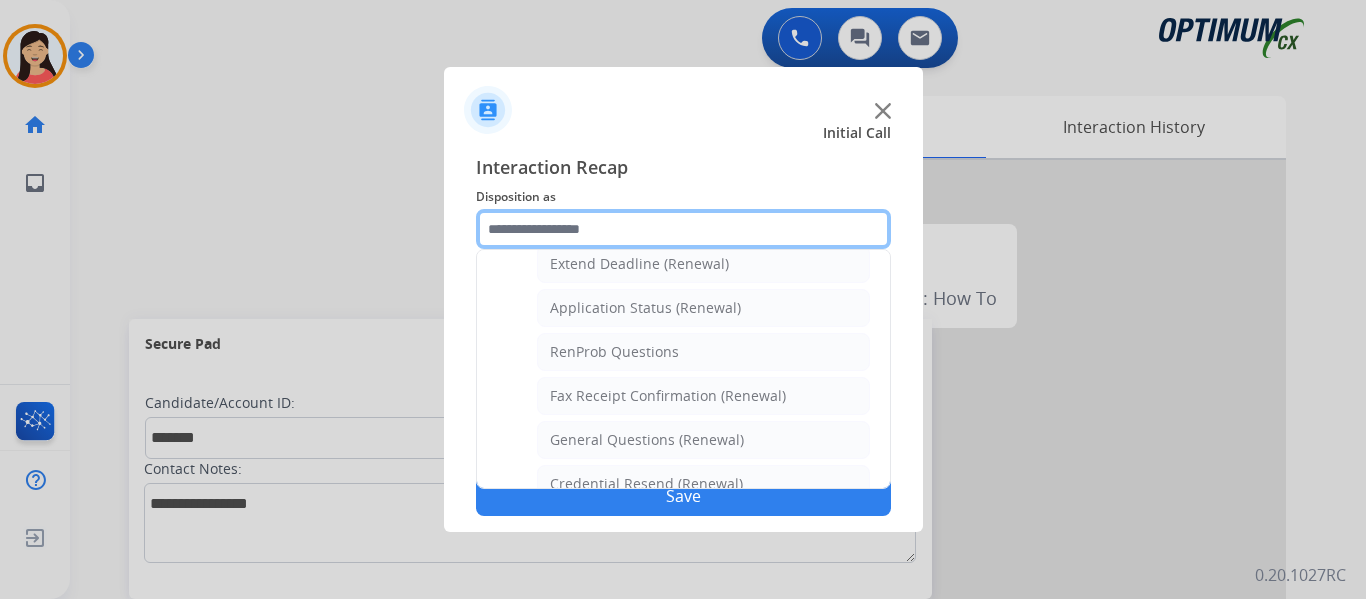 scroll, scrollTop: 436, scrollLeft: 0, axis: vertical 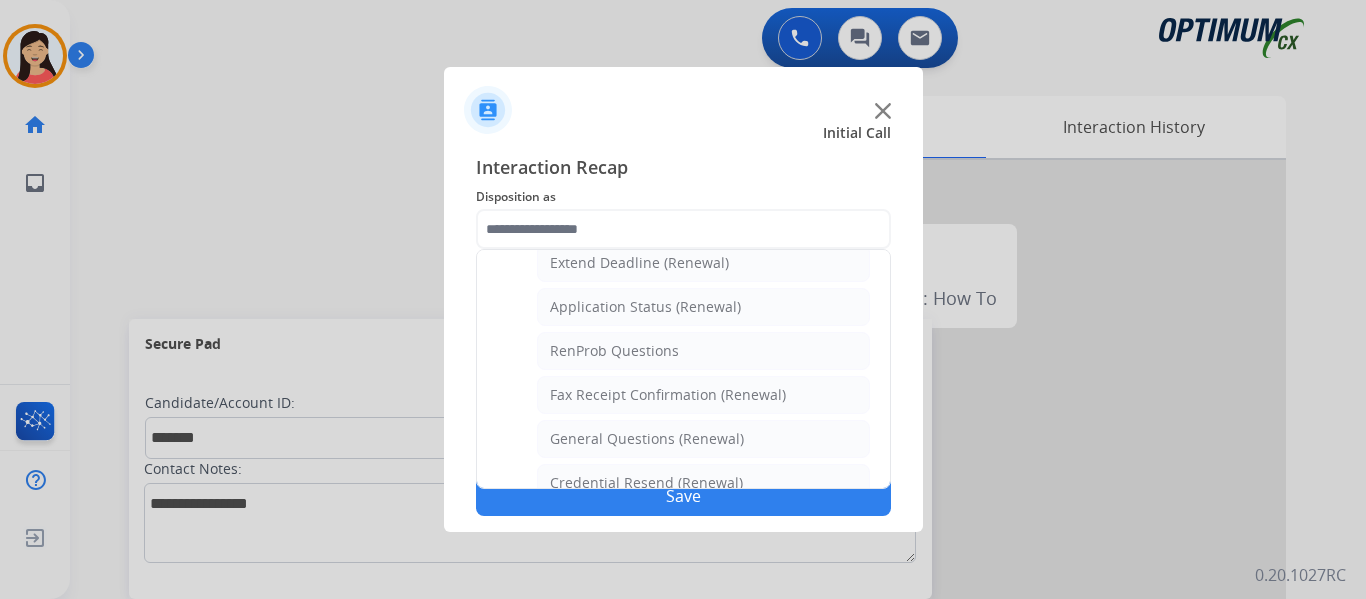 click on "RenProb Questions" 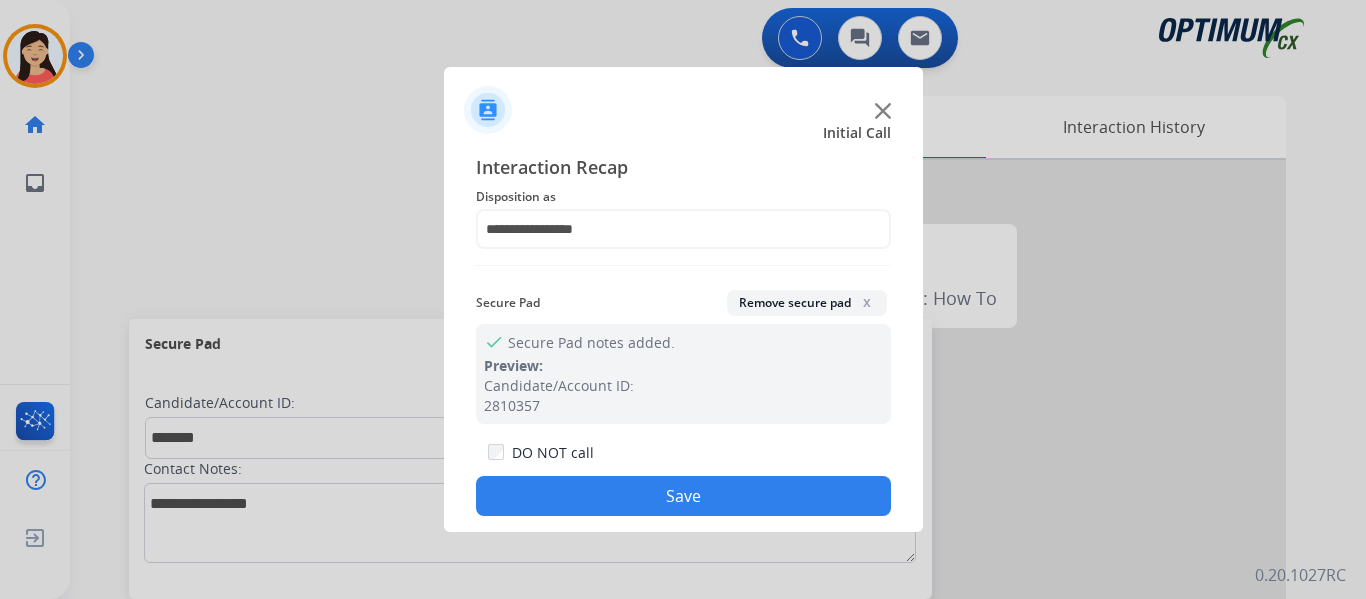 click on "Save" 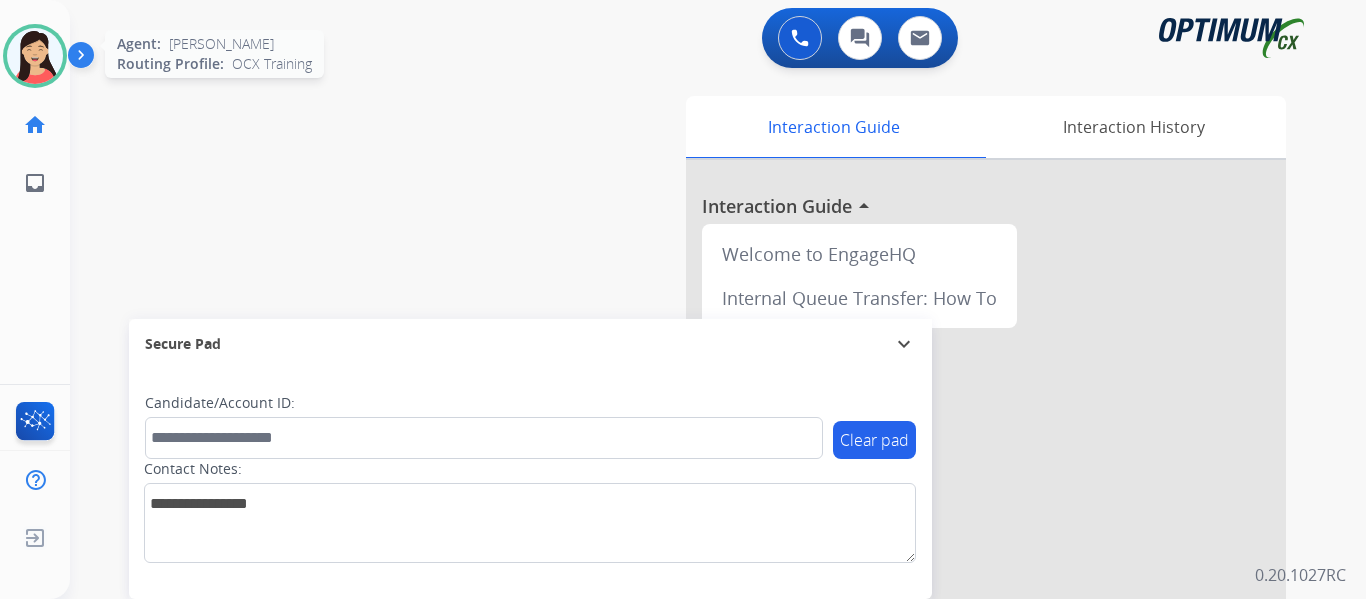 click at bounding box center (35, 56) 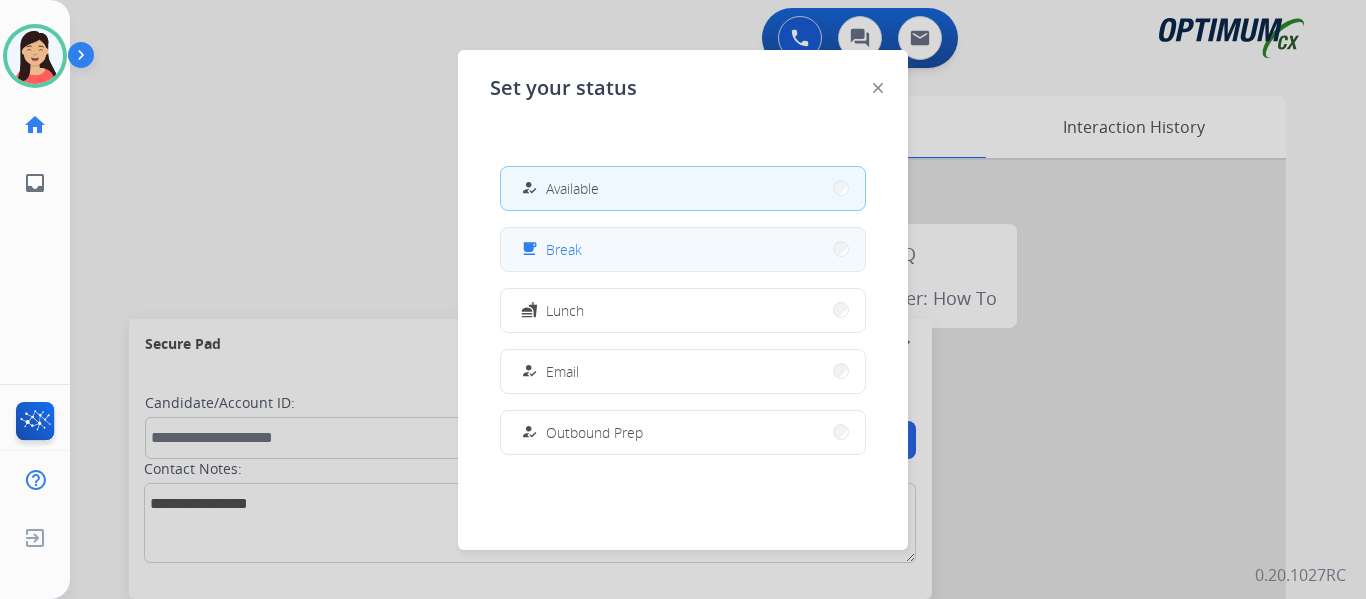 click on "Break" at bounding box center [564, 249] 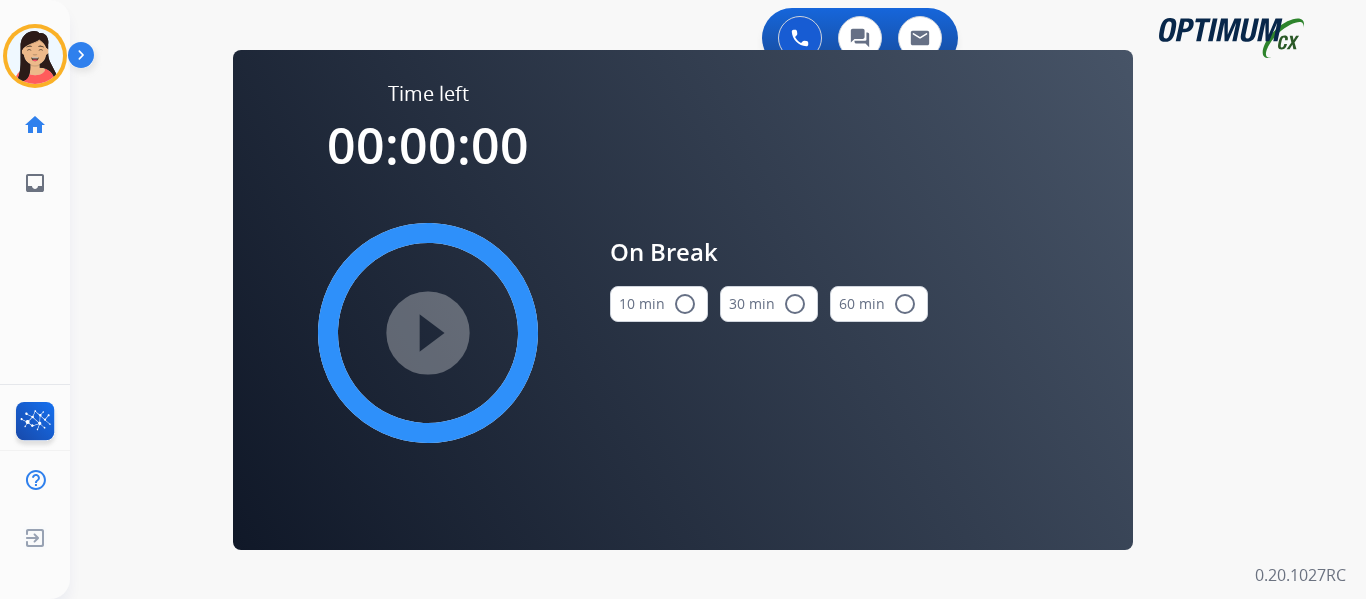 click on "10 min  radio_button_unchecked" at bounding box center (659, 304) 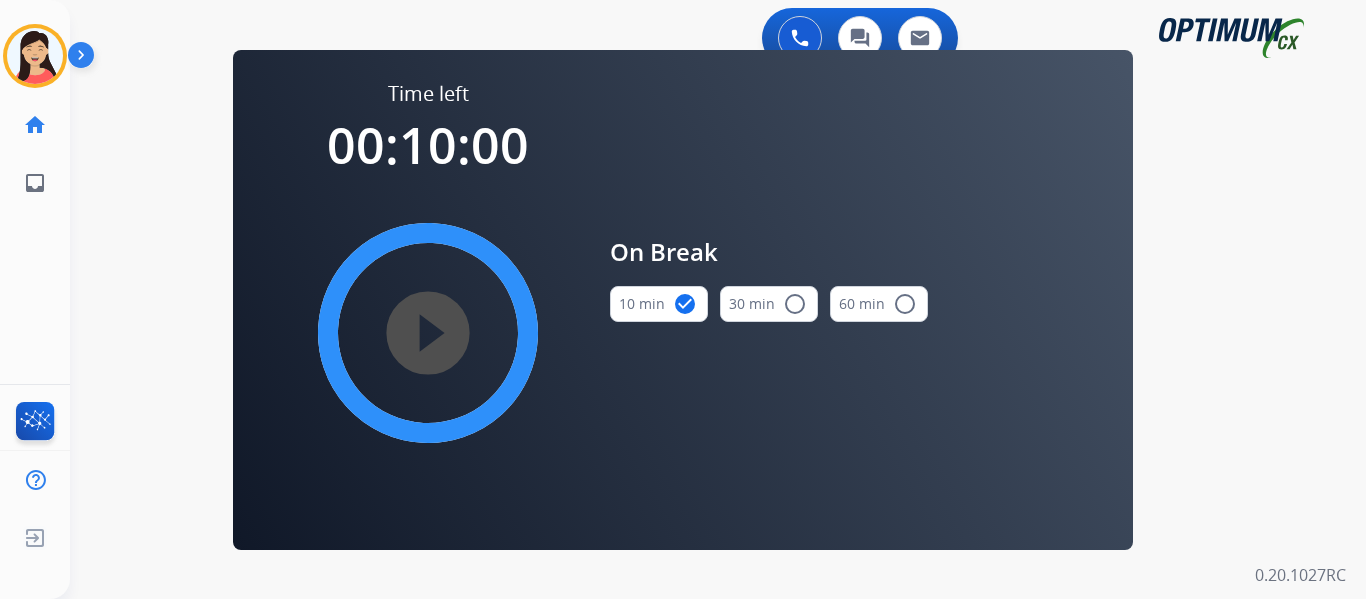 click on "play_circle_filled" at bounding box center [428, 333] 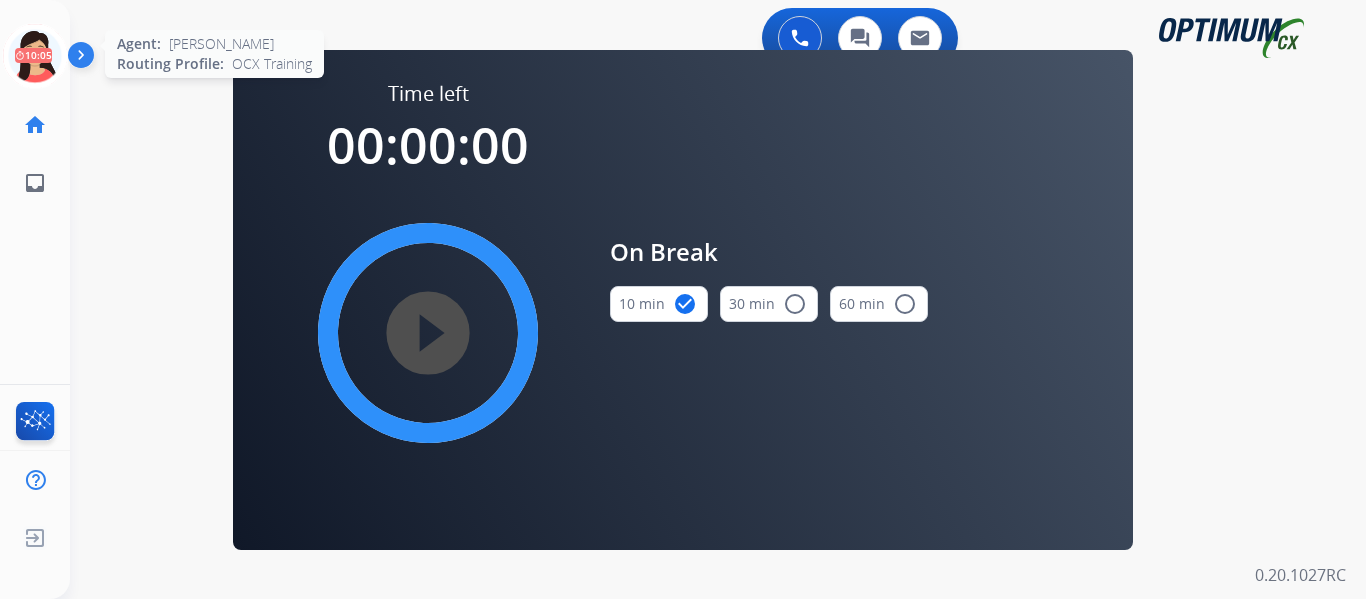 drag, startPoint x: 2, startPoint y: 58, endPoint x: 43, endPoint y: 58, distance: 41 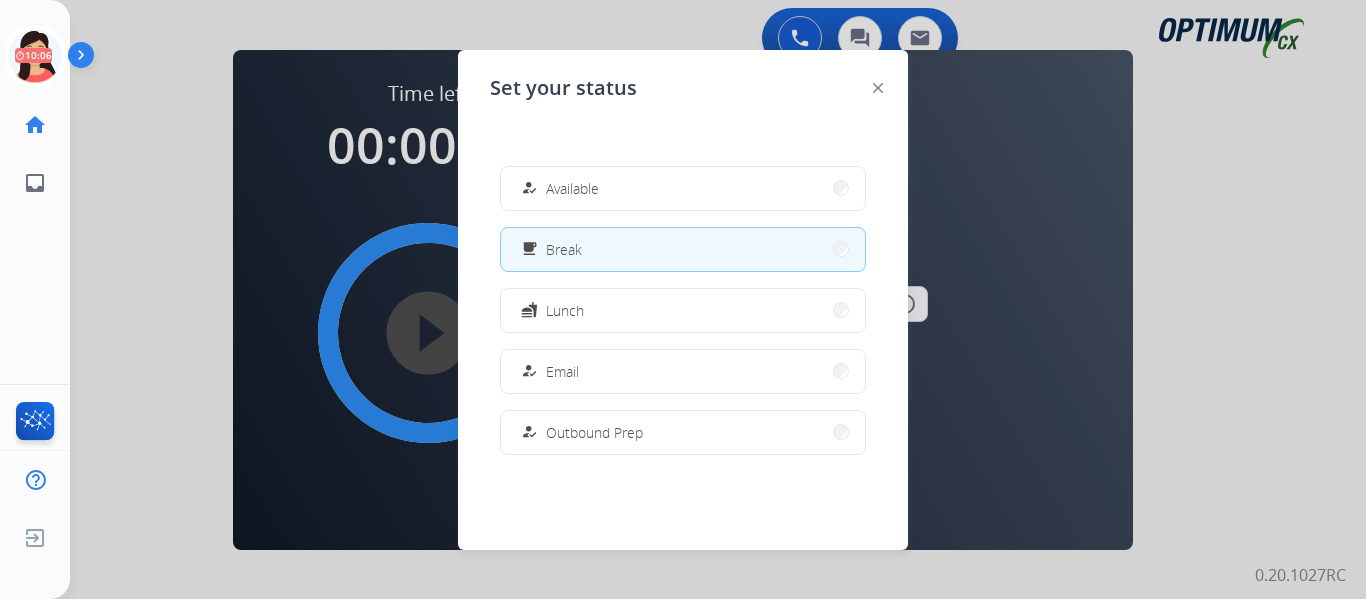 drag, startPoint x: 559, startPoint y: 183, endPoint x: 495, endPoint y: 167, distance: 65.96969 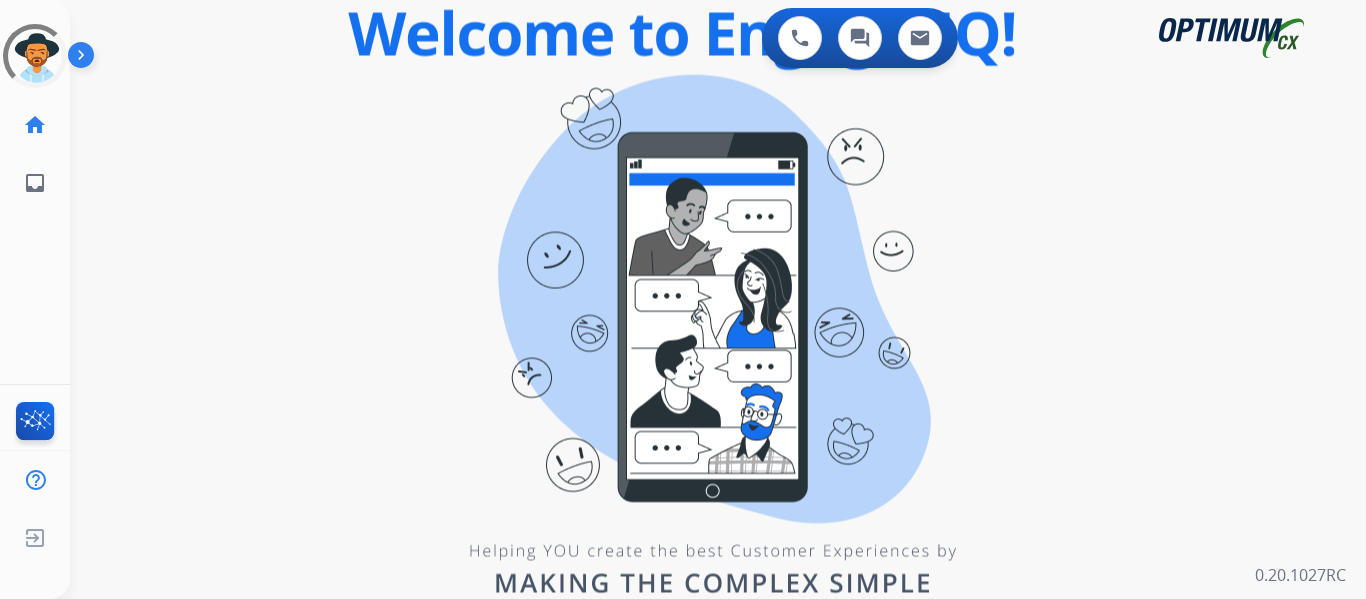 scroll, scrollTop: 0, scrollLeft: 0, axis: both 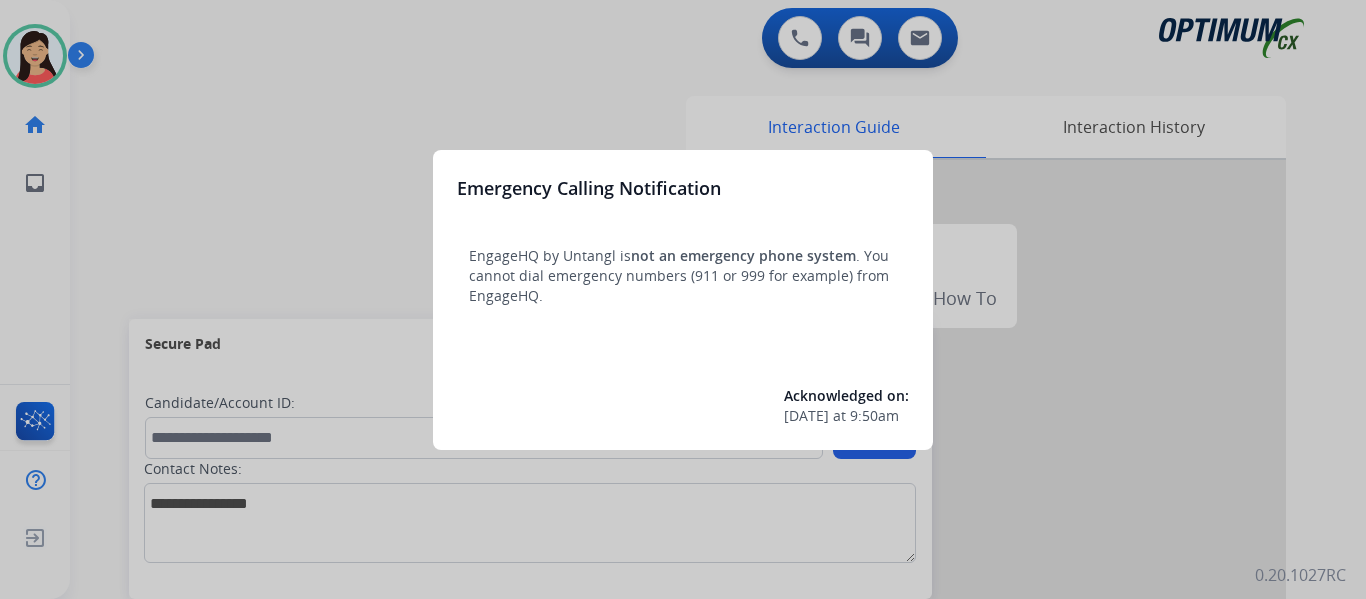 click at bounding box center [683, 299] 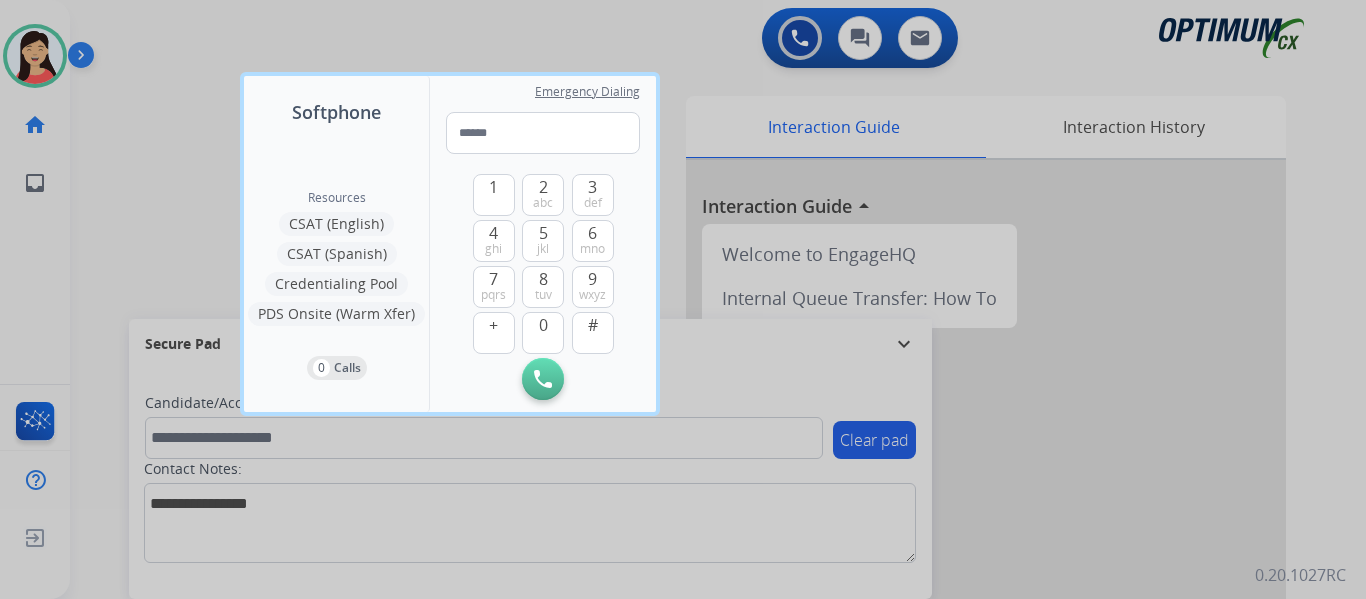 click at bounding box center (683, 299) 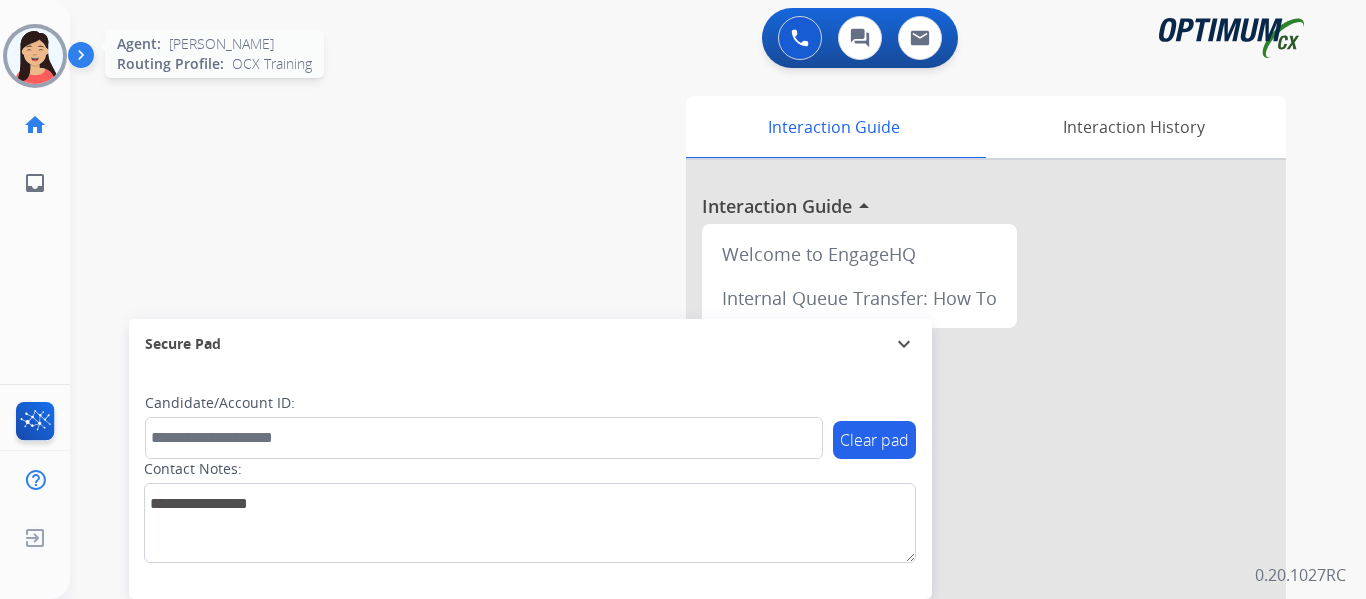 click at bounding box center (35, 56) 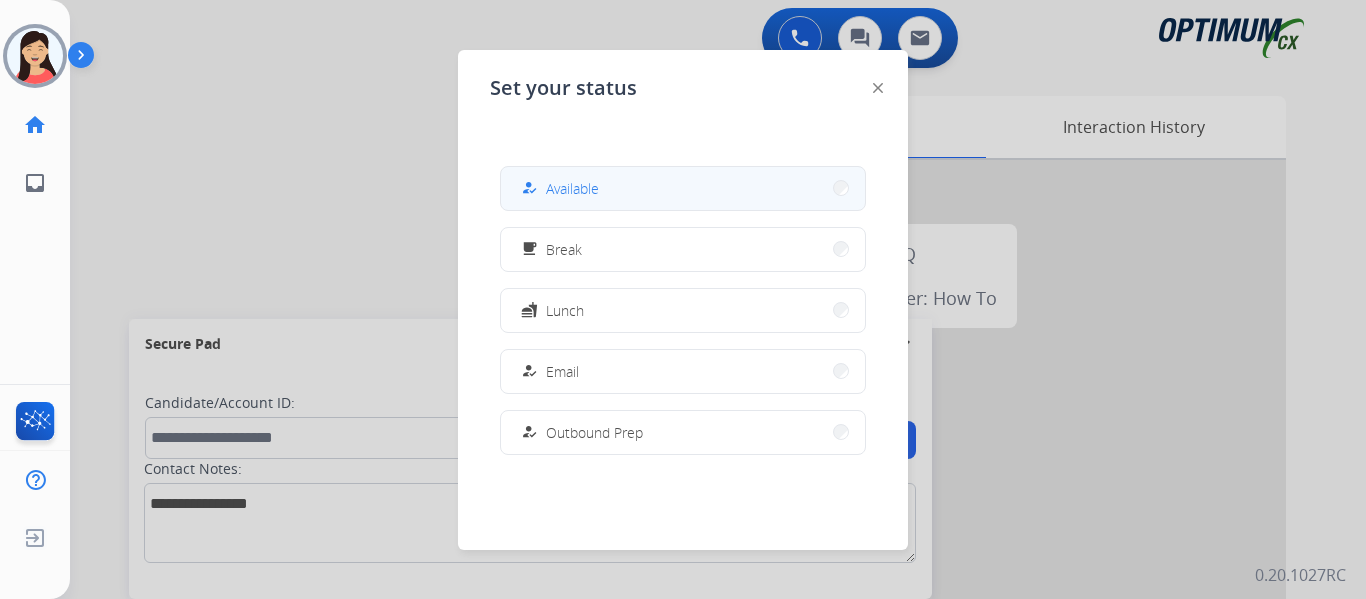 click on "how_to_reg Available" at bounding box center [558, 188] 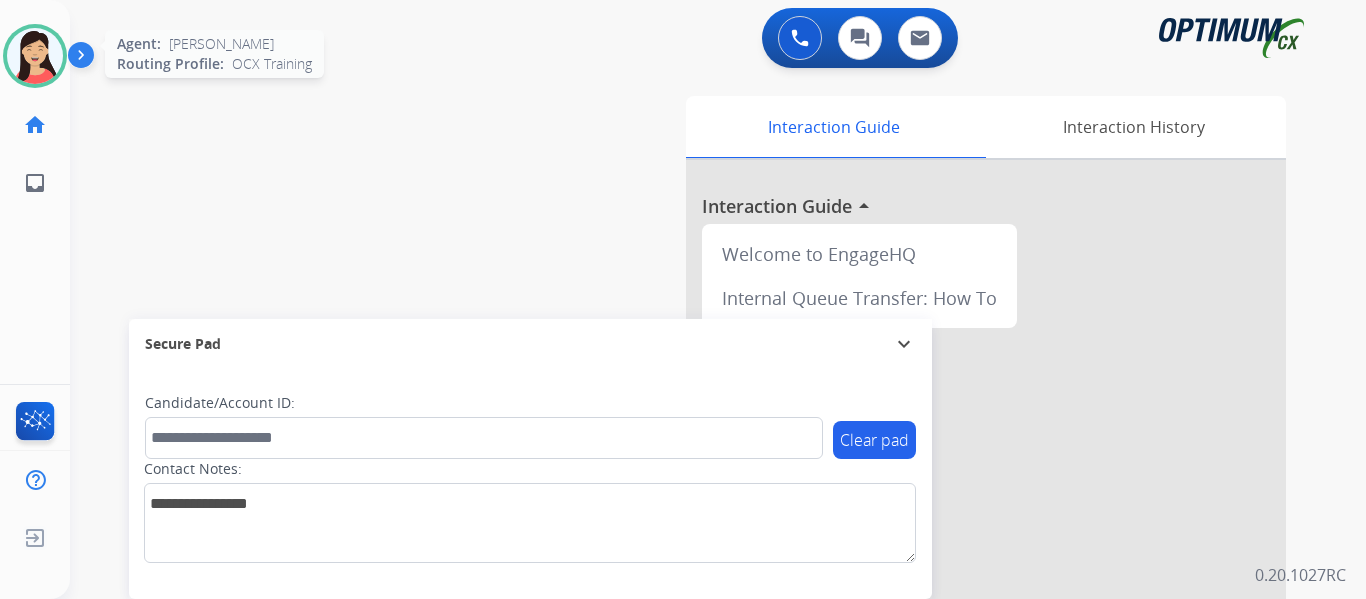 click at bounding box center [35, 56] 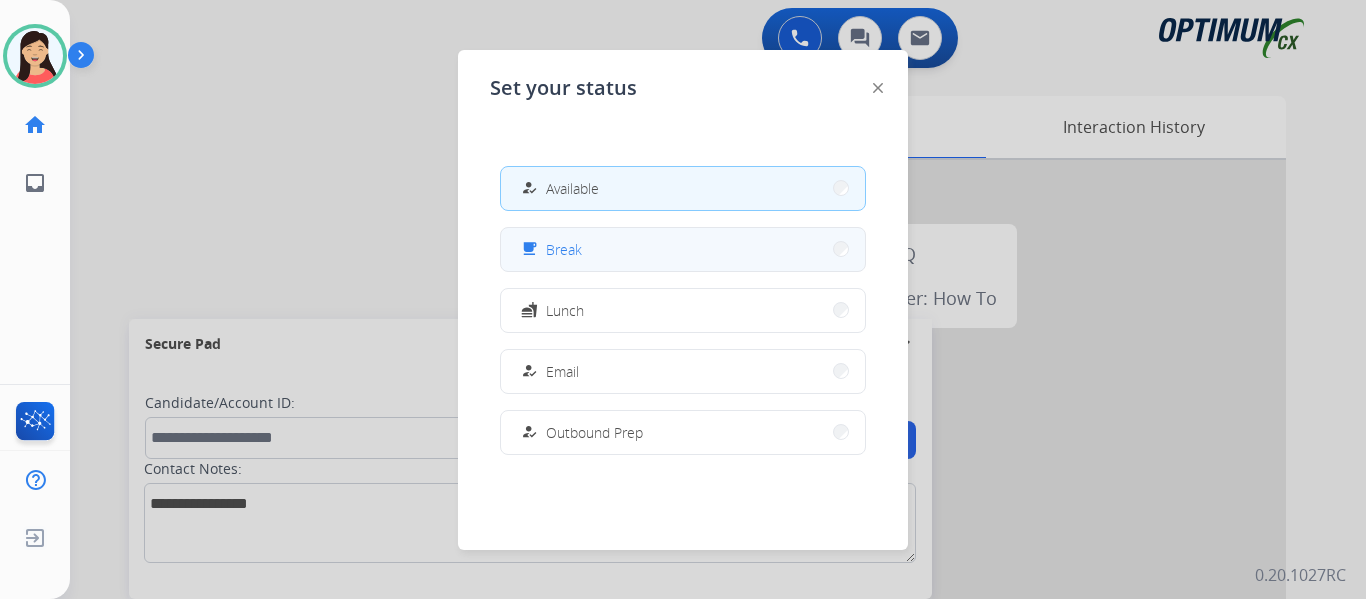 click on "free_breakfast Break" at bounding box center (683, 249) 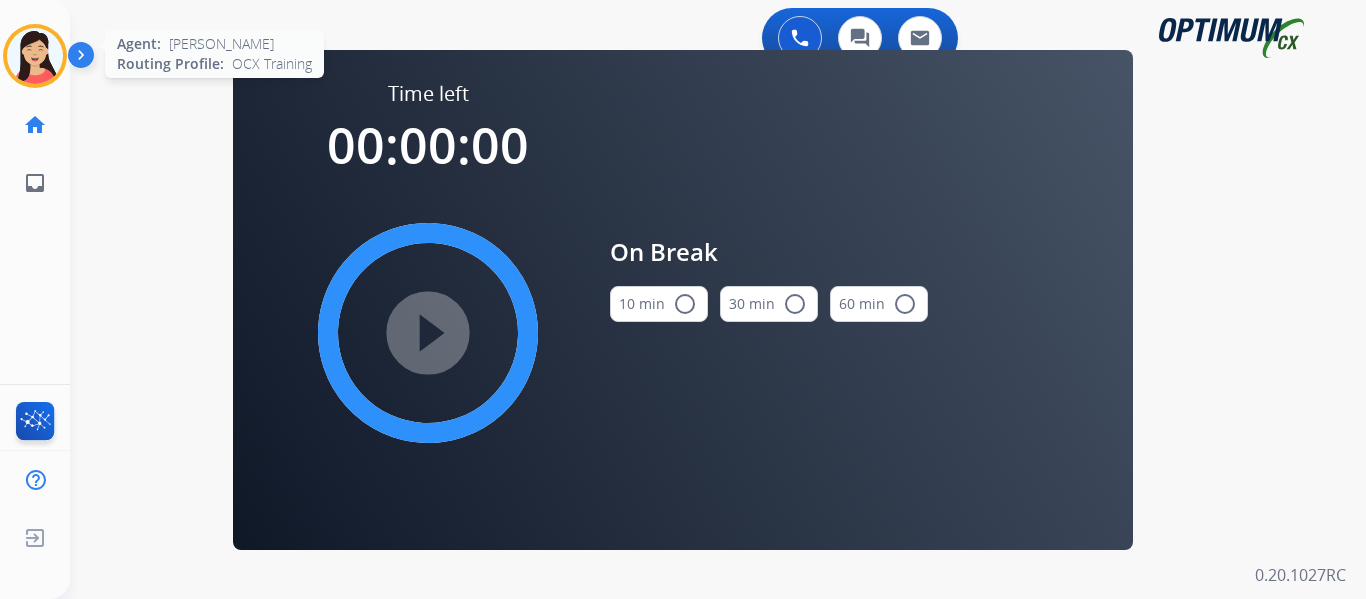 click at bounding box center (35, 56) 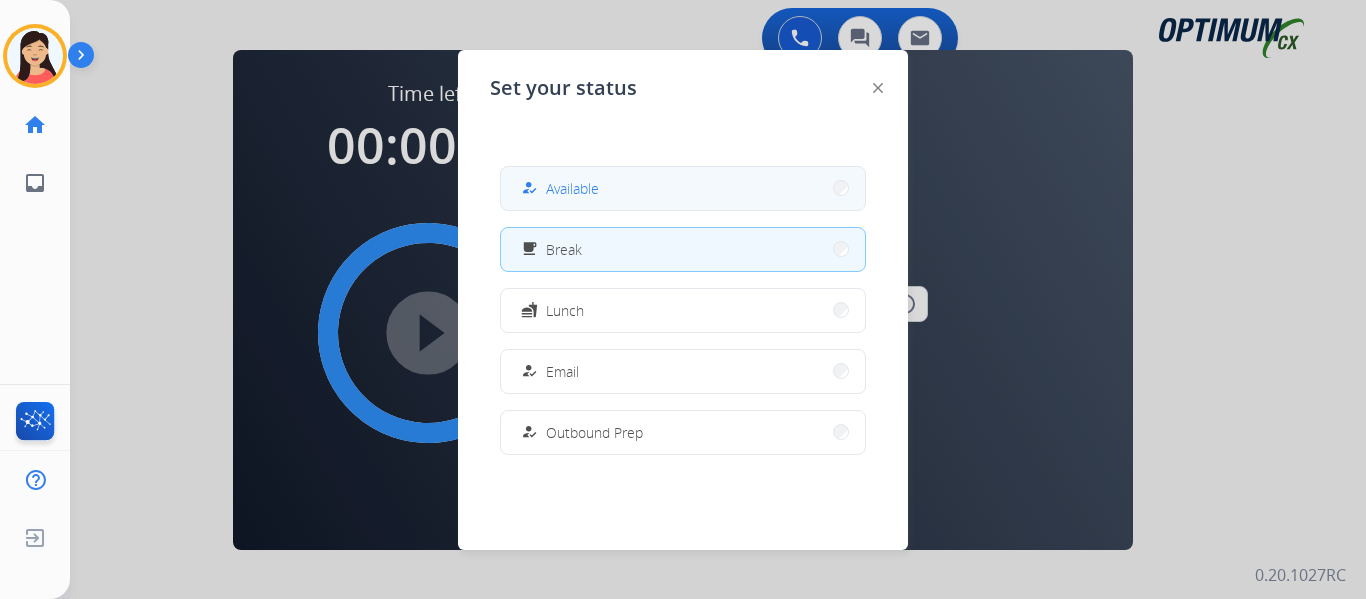click on "how_to_reg Available" at bounding box center (683, 188) 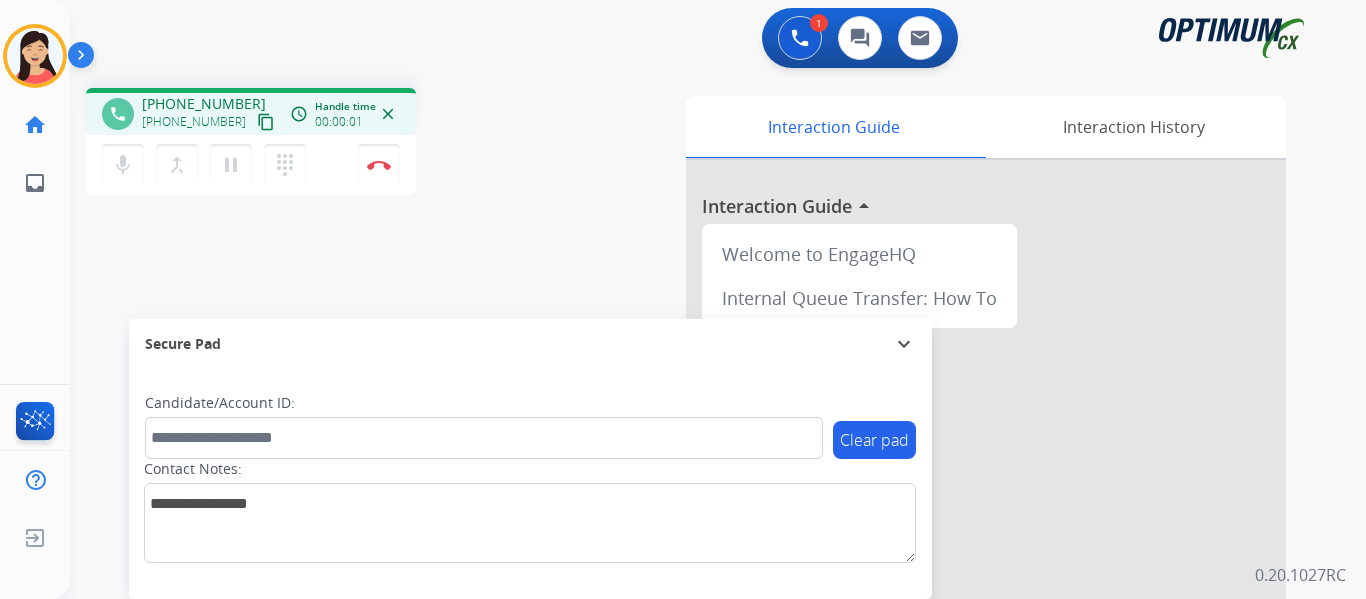 click on "content_copy" at bounding box center (266, 122) 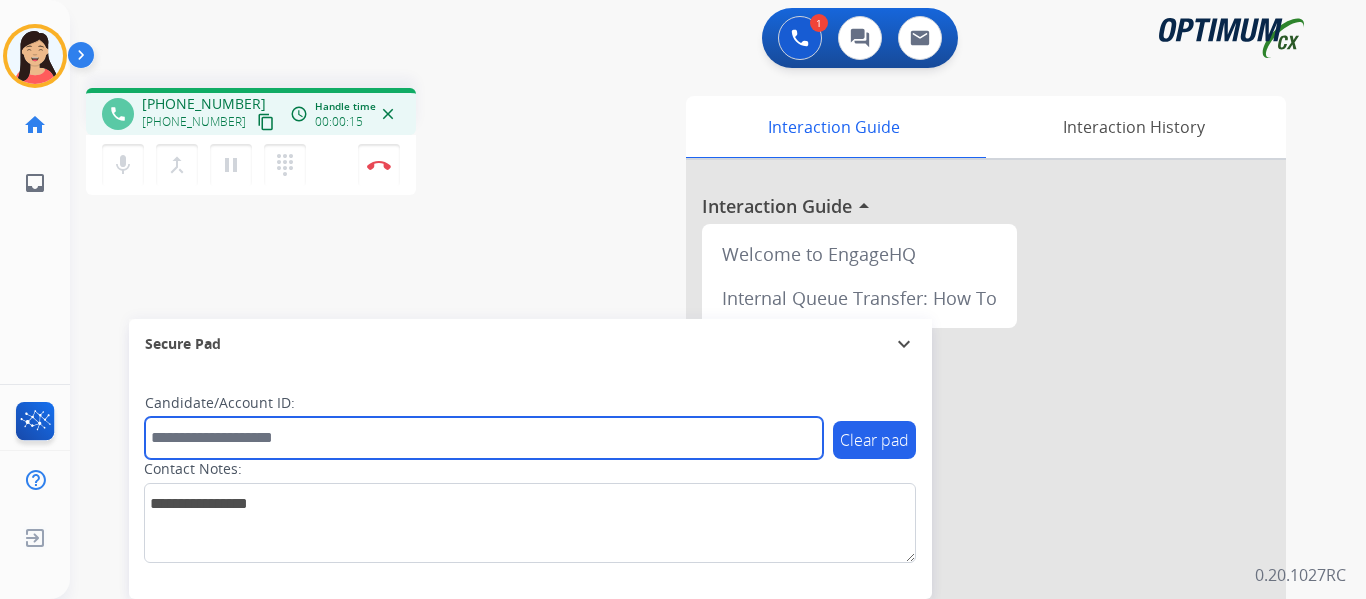 click at bounding box center [484, 438] 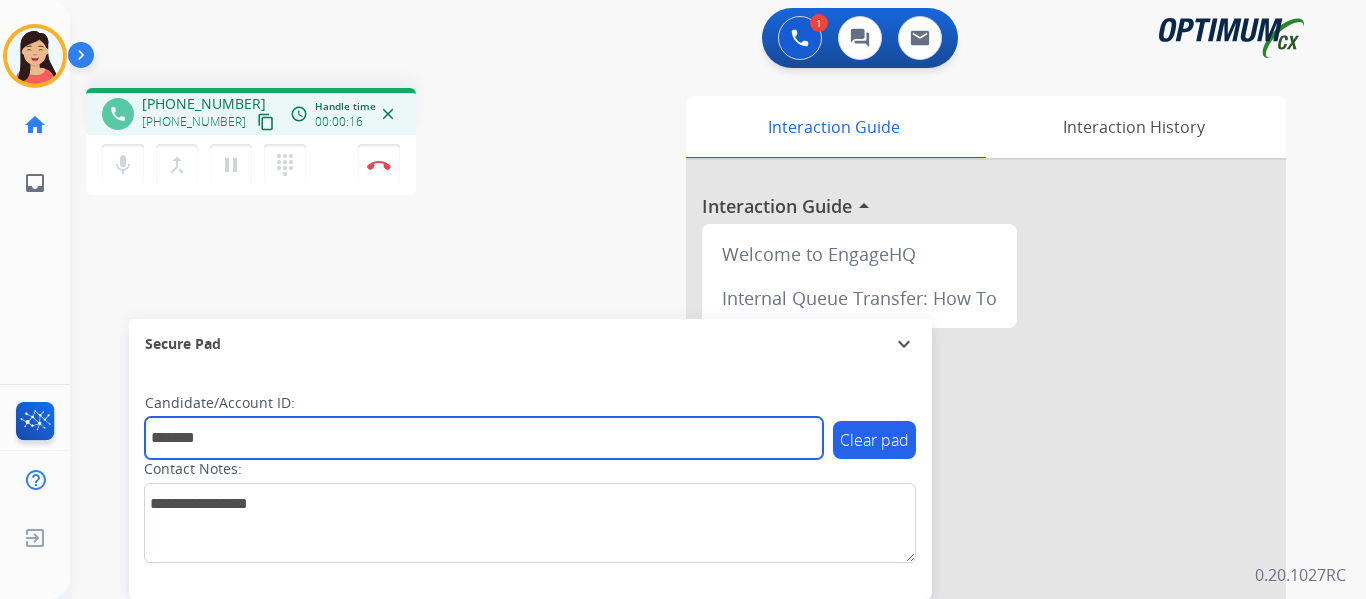 type on "*******" 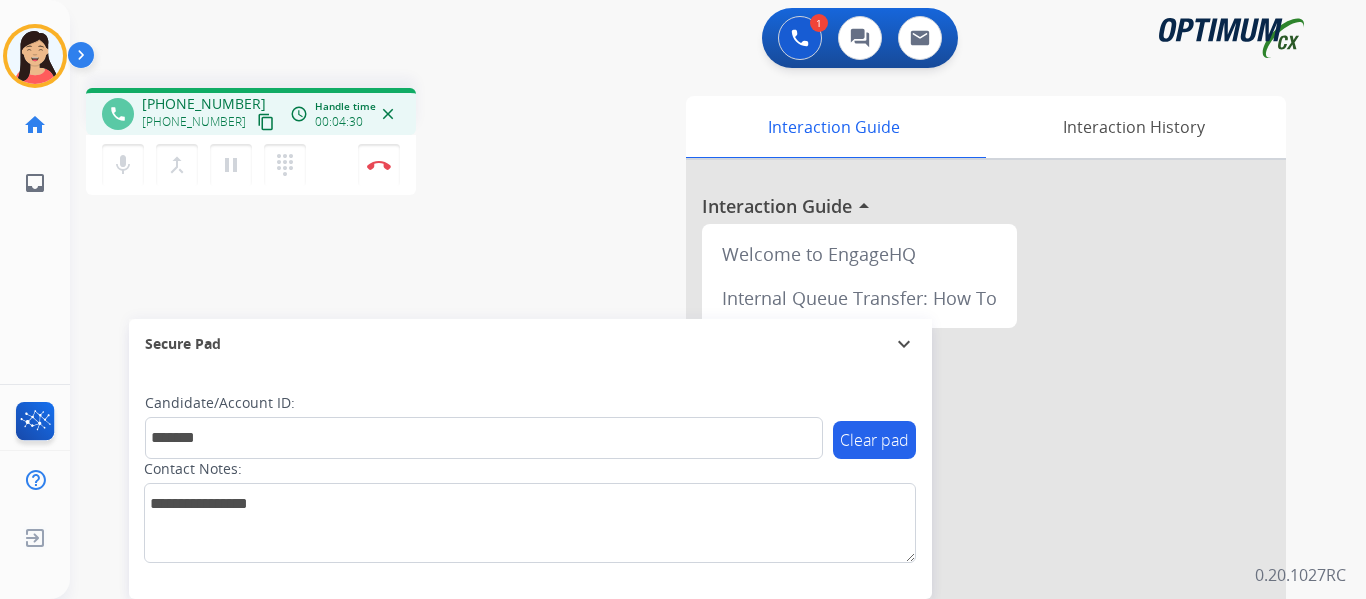 drag, startPoint x: 379, startPoint y: 159, endPoint x: 454, endPoint y: 202, distance: 86.4523 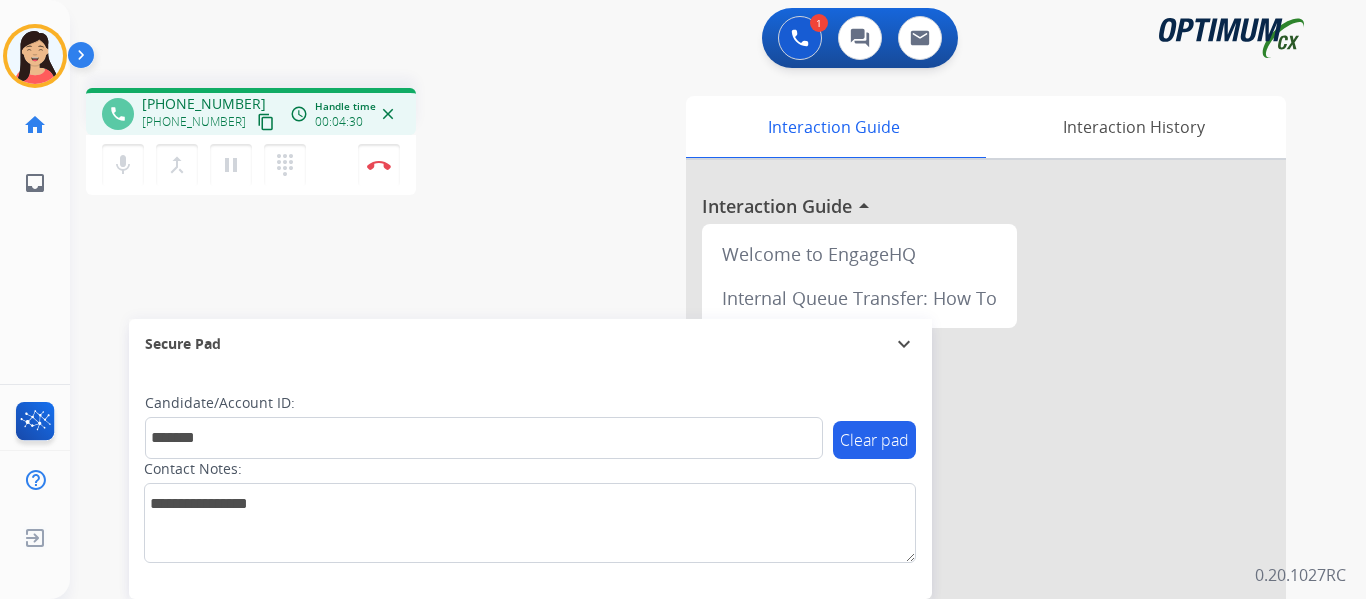 click on "Disconnect" at bounding box center [379, 165] 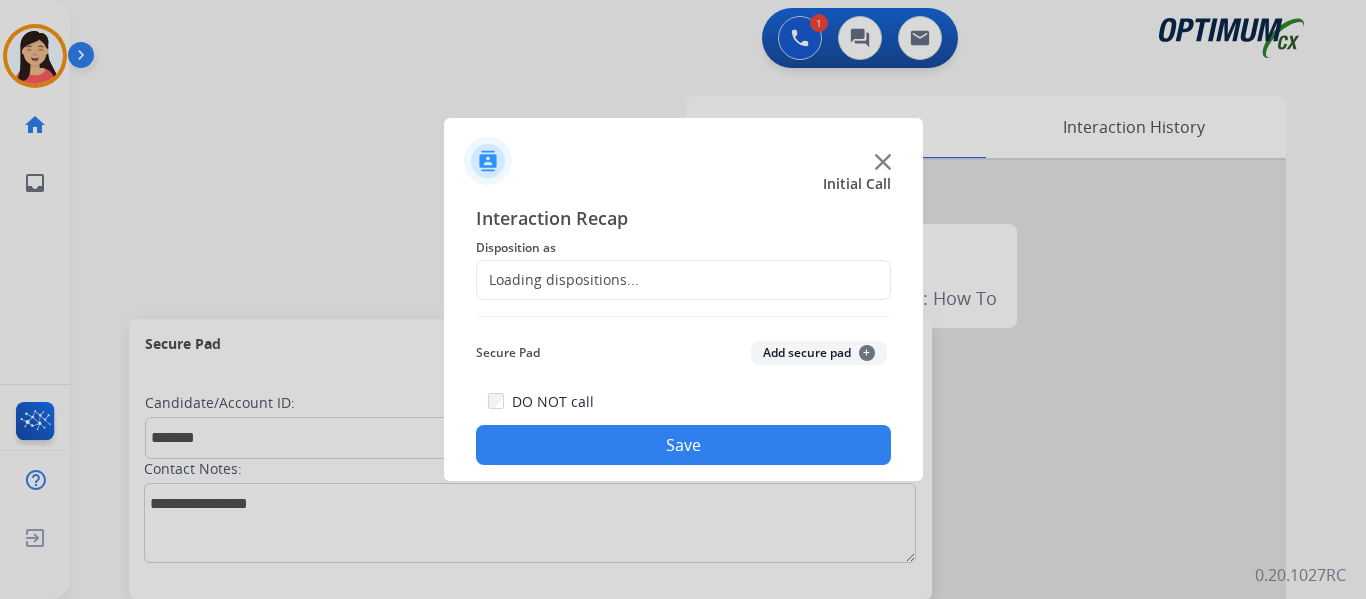 click on "Add secure pad  +" 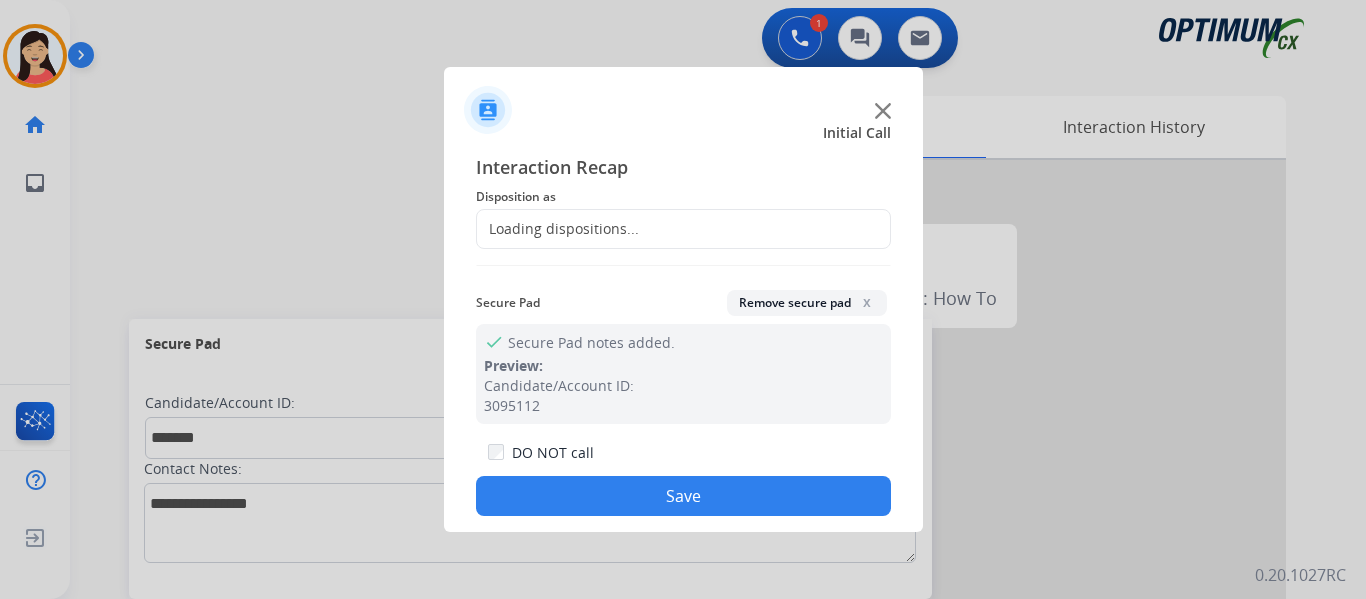 click on "Loading dispositions..." 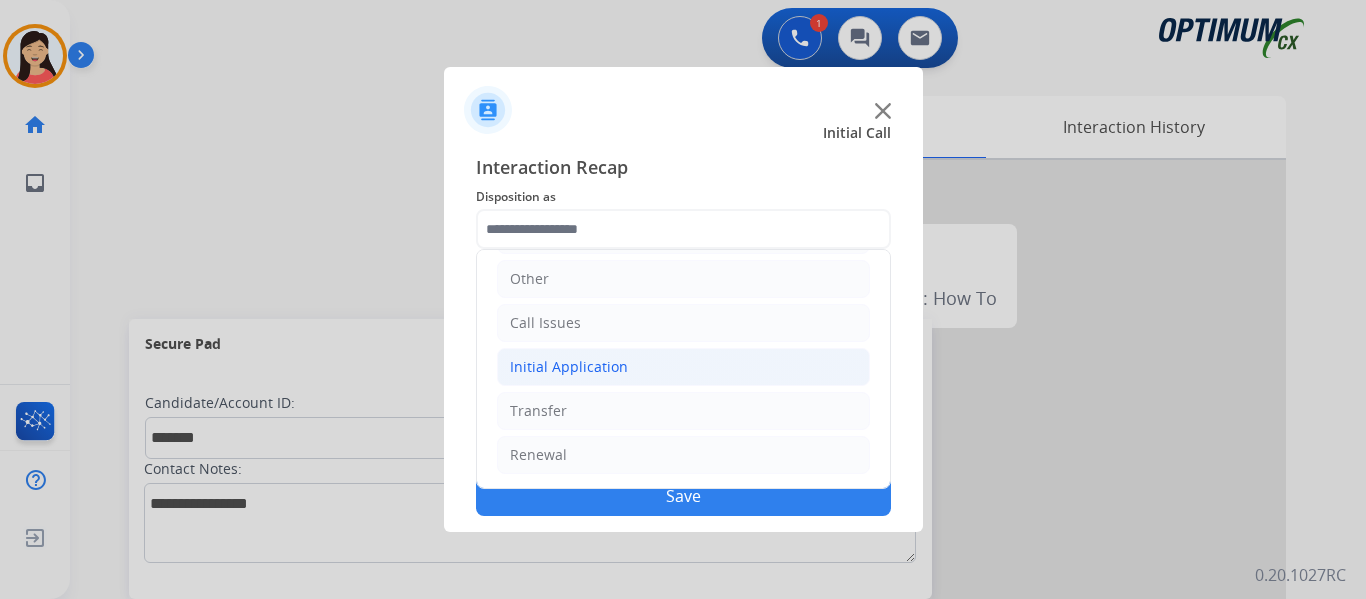 click on "Initial Application" 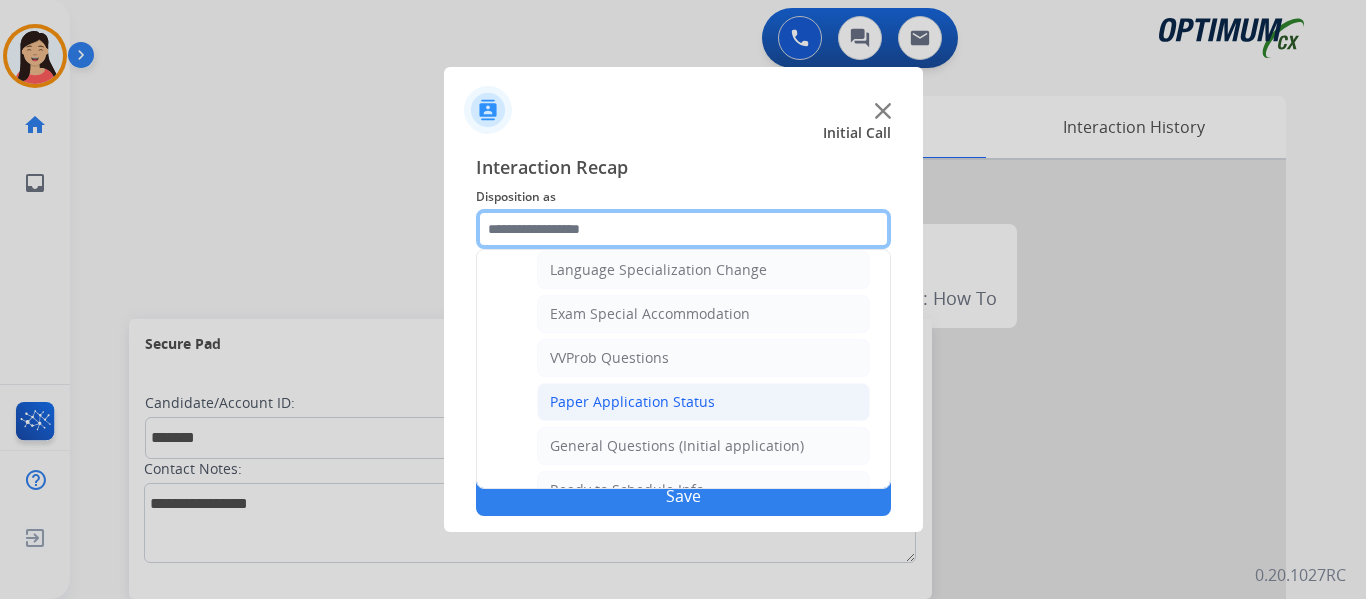 scroll, scrollTop: 1036, scrollLeft: 0, axis: vertical 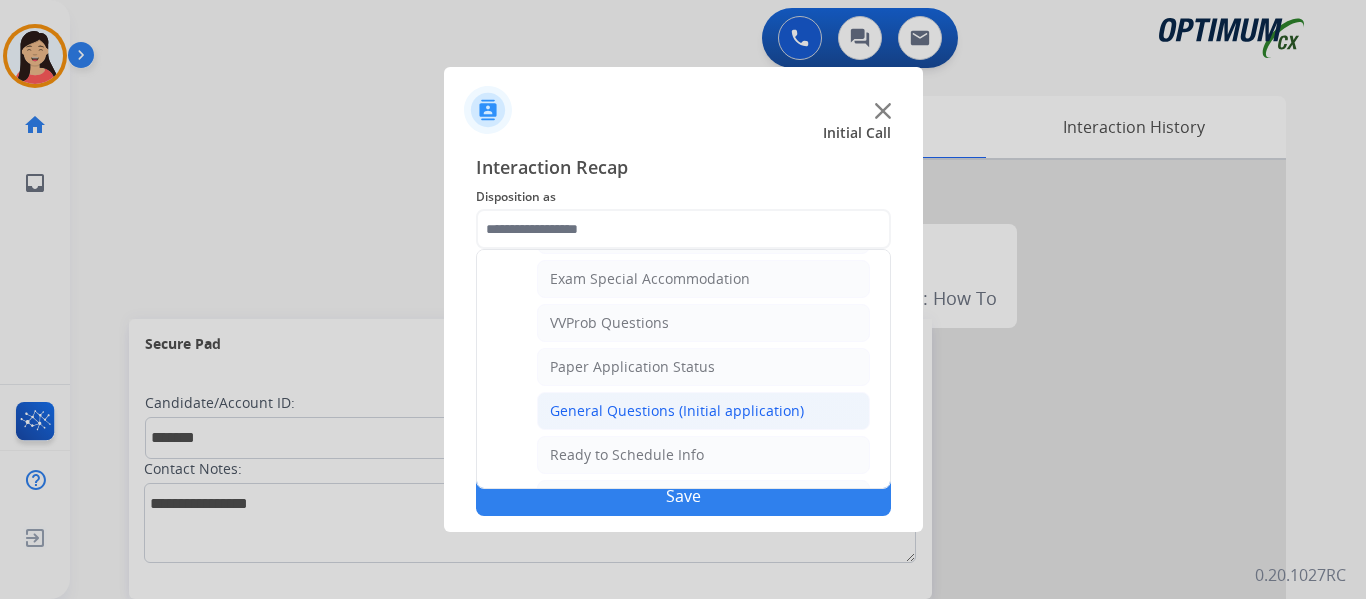 click on "General Questions (Initial application)" 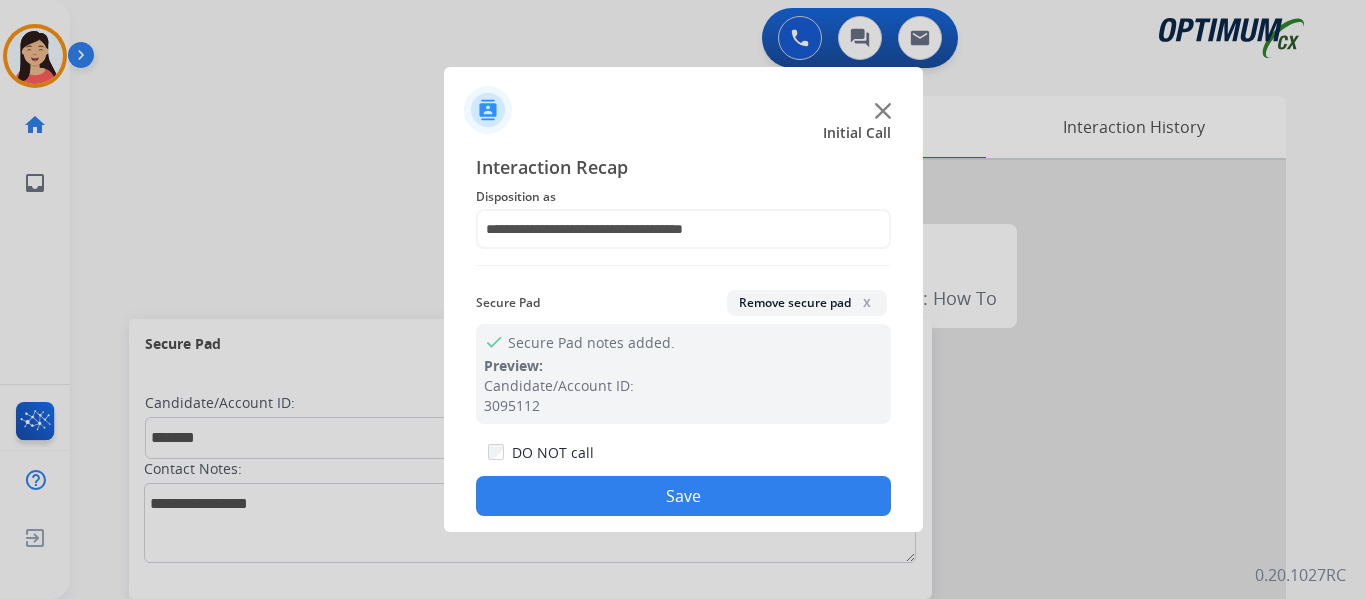 click on "Save" 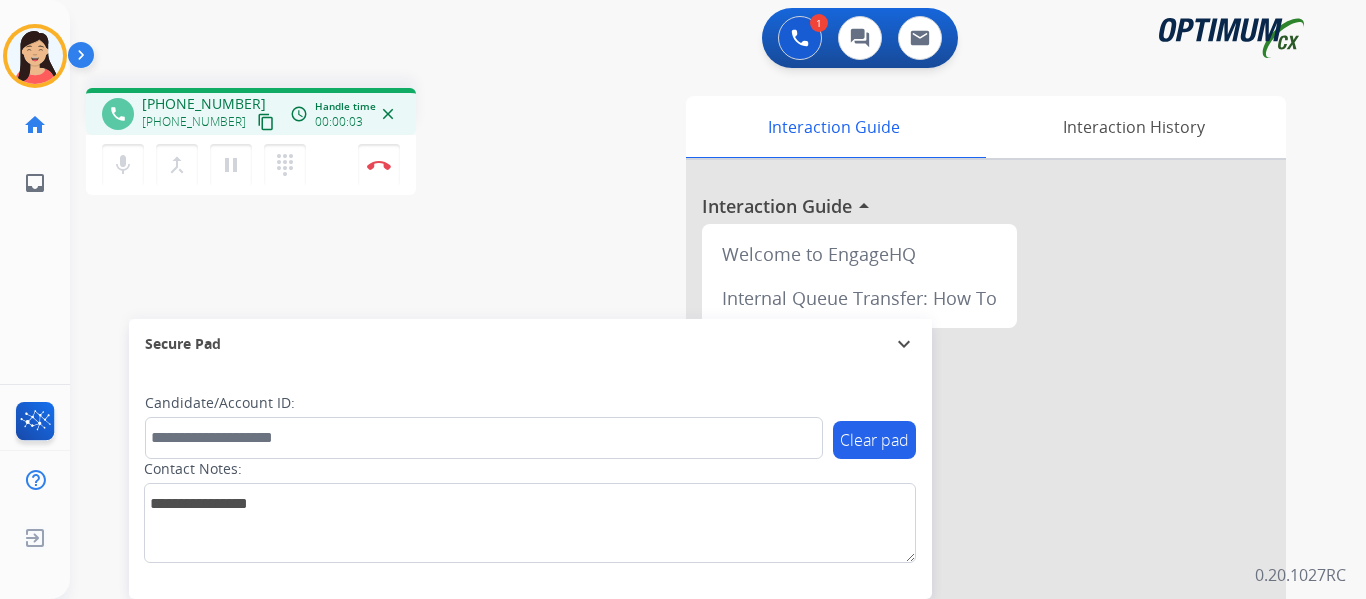 click on "content_copy" at bounding box center [266, 122] 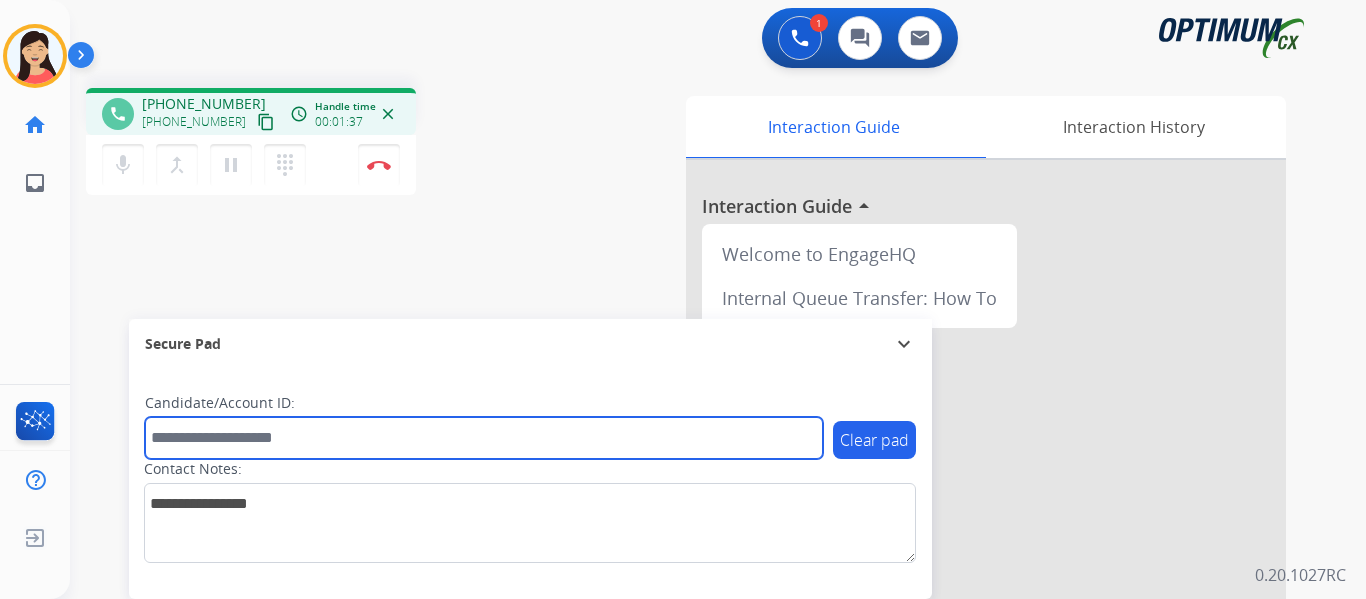 click at bounding box center (484, 438) 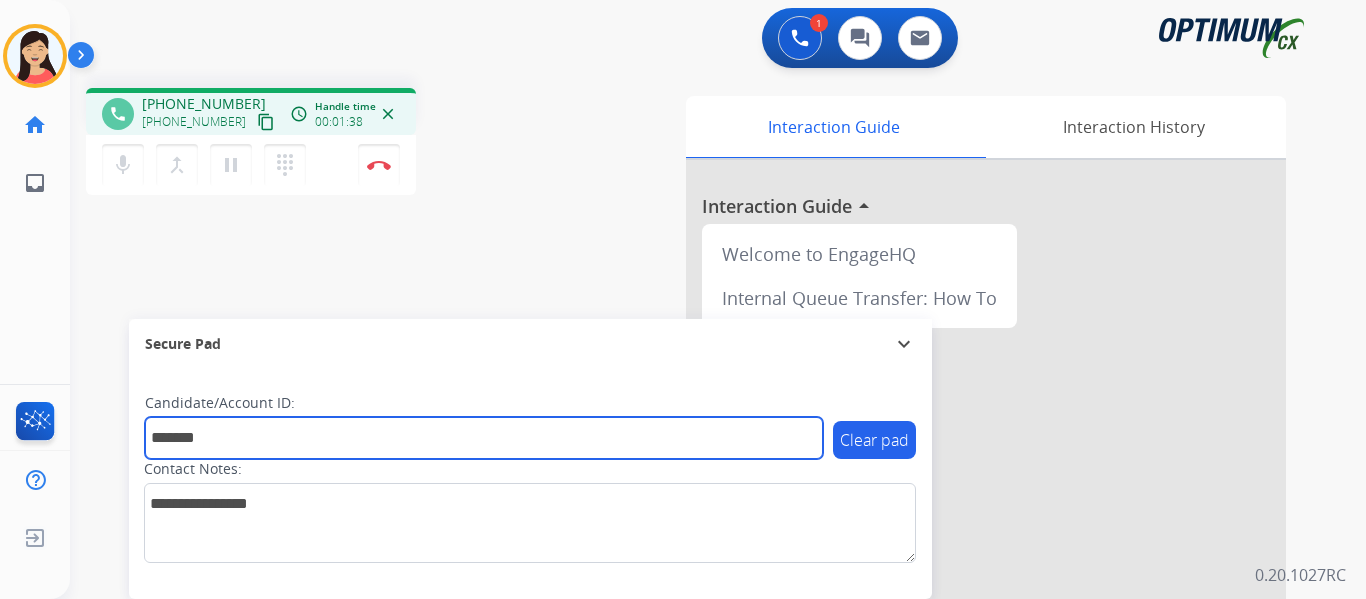 type on "*******" 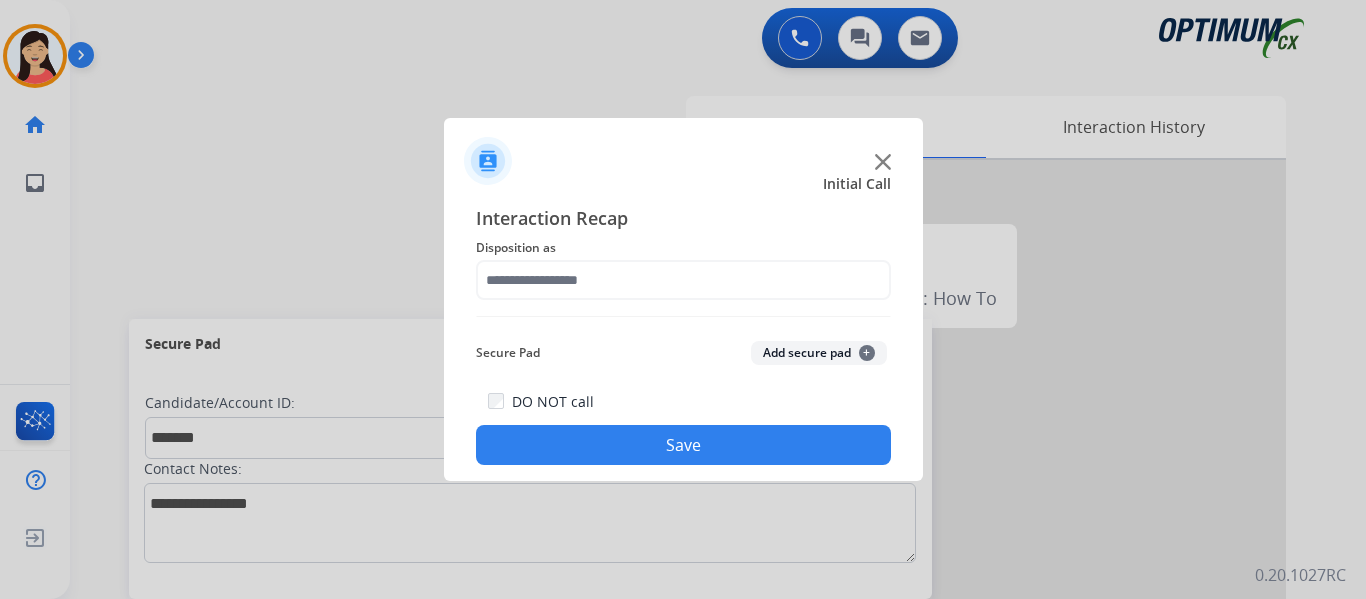 click on "Interaction Recap Disposition as    Secure Pad  Add secure pad  +  DO NOT call  Save" 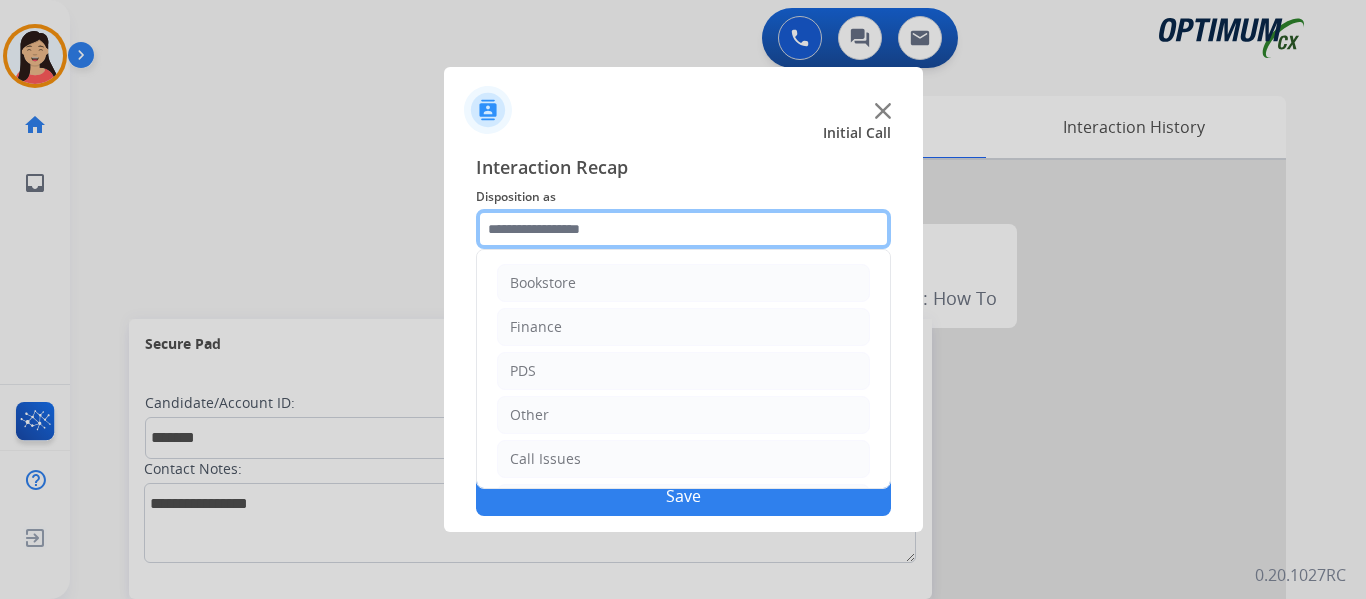 click 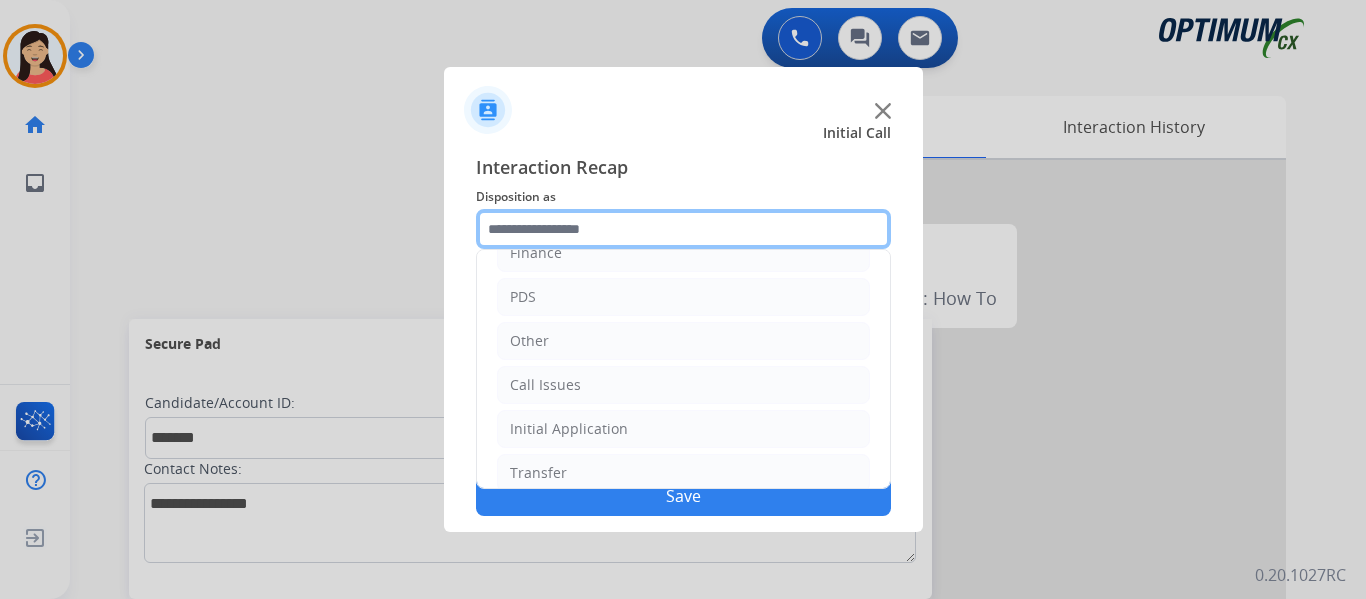 scroll, scrollTop: 136, scrollLeft: 0, axis: vertical 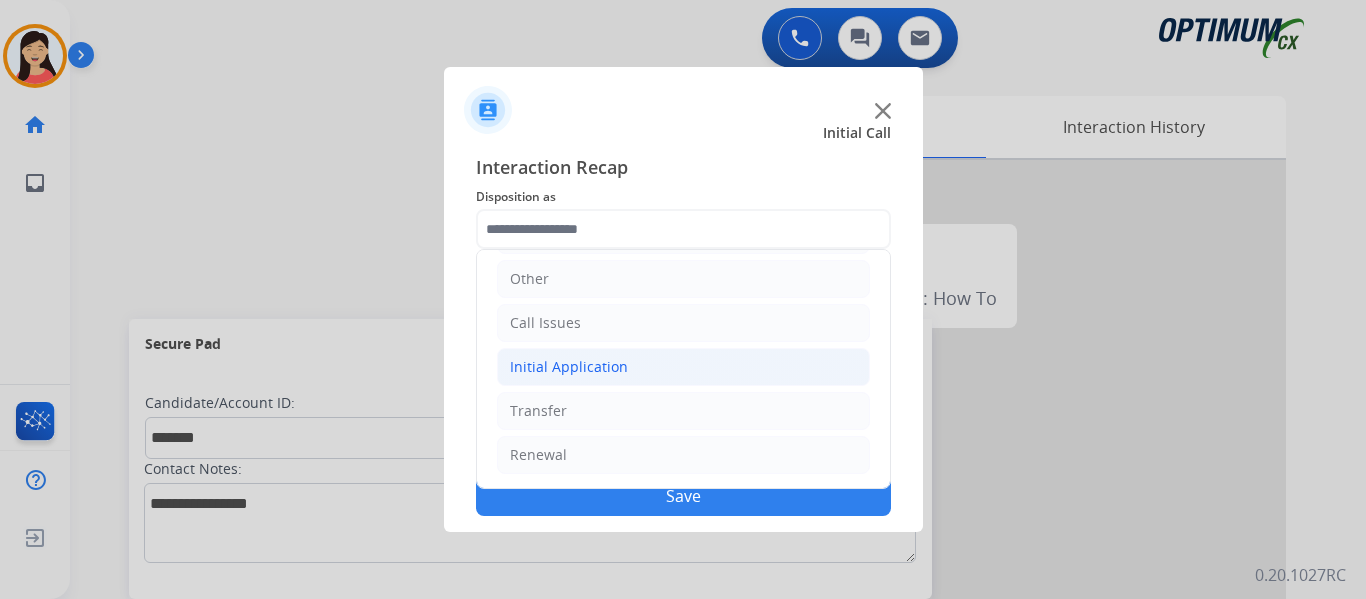 click on "Initial Application" 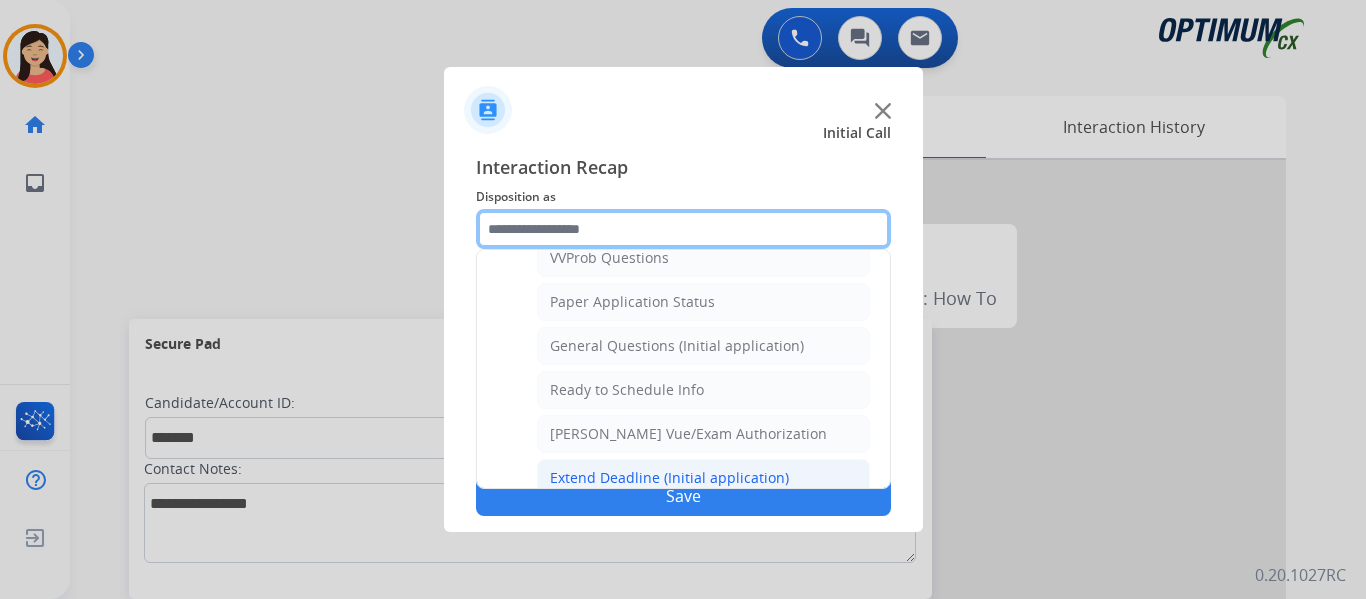 scroll, scrollTop: 1136, scrollLeft: 0, axis: vertical 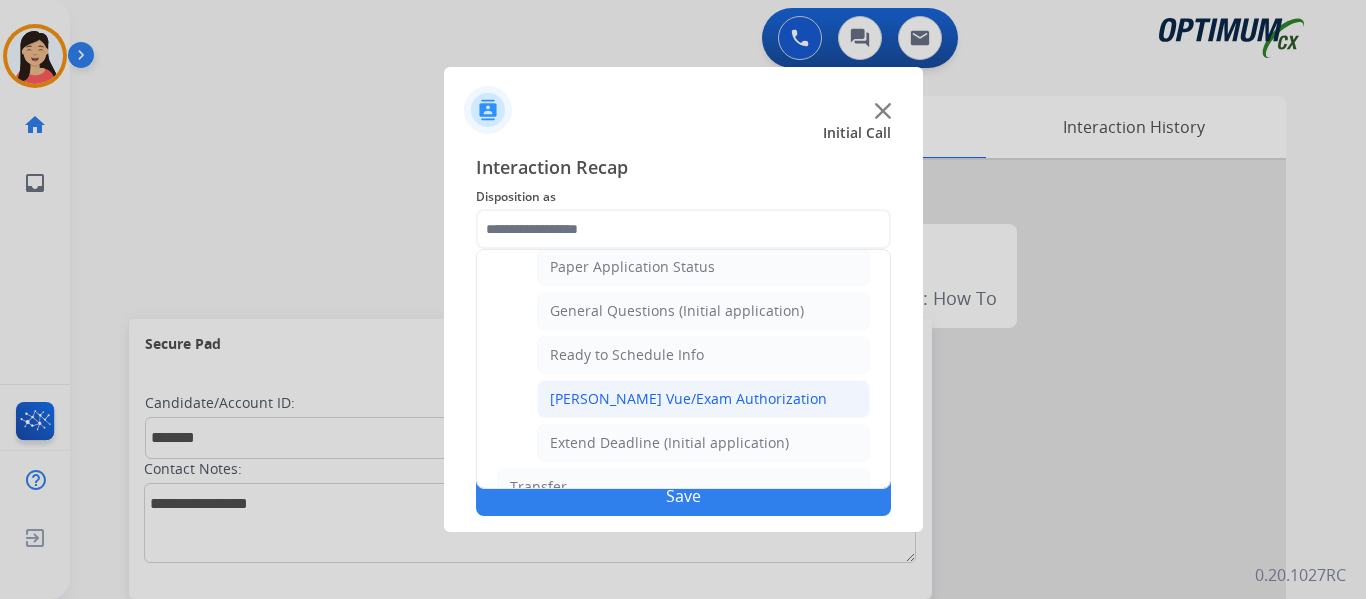 click on "[PERSON_NAME] Vue/Exam Authorization" 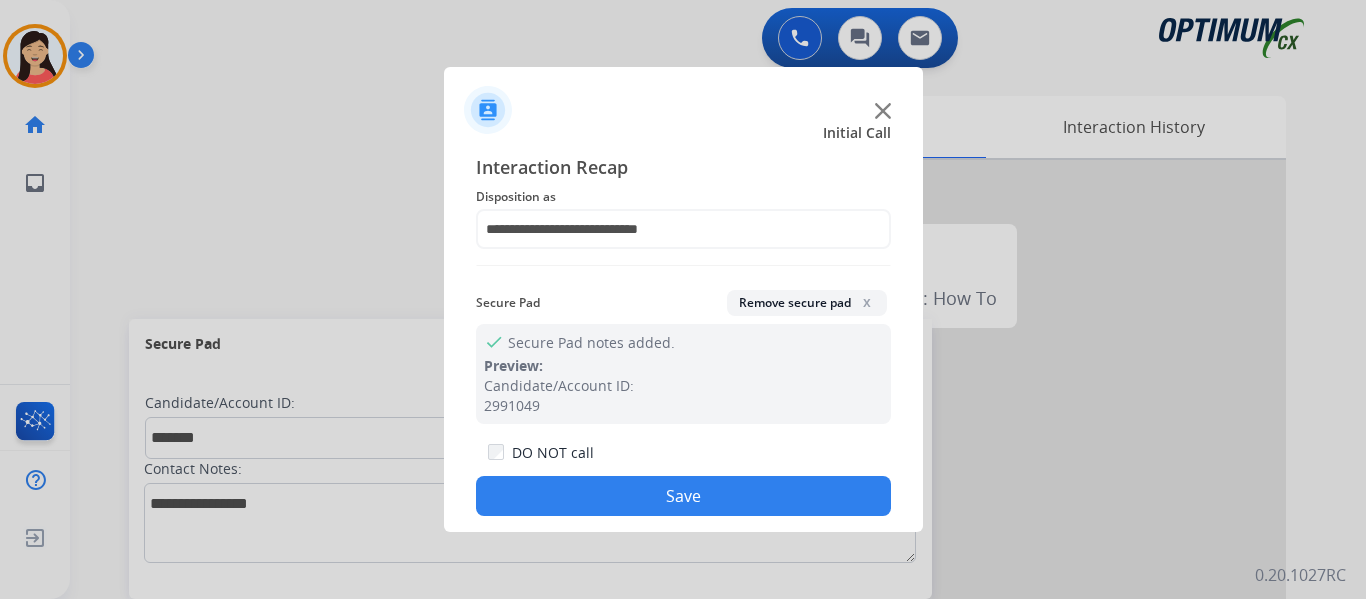 click on "Save" 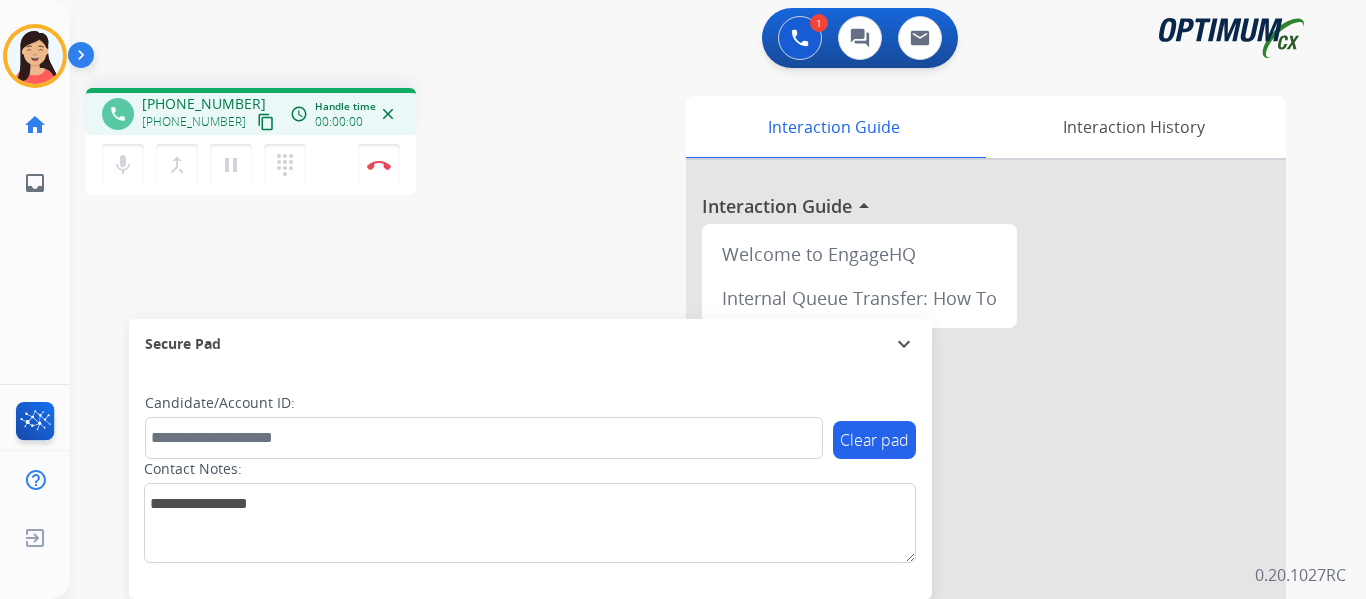 click on "content_copy" at bounding box center (266, 122) 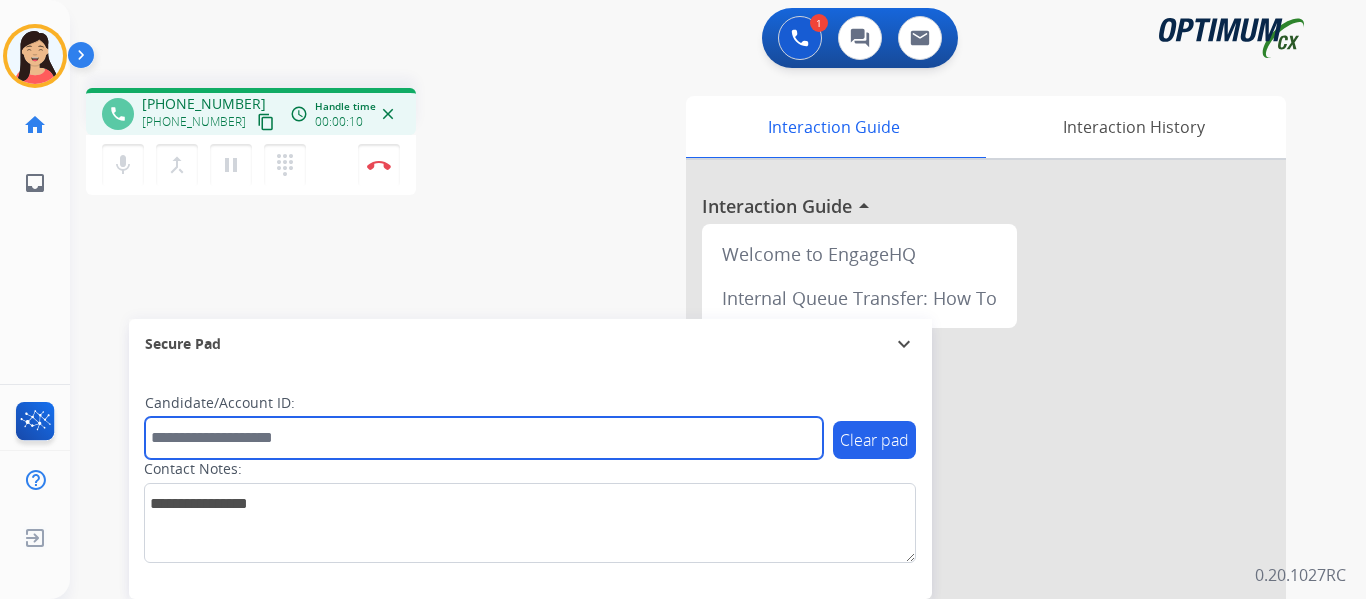 click at bounding box center (484, 438) 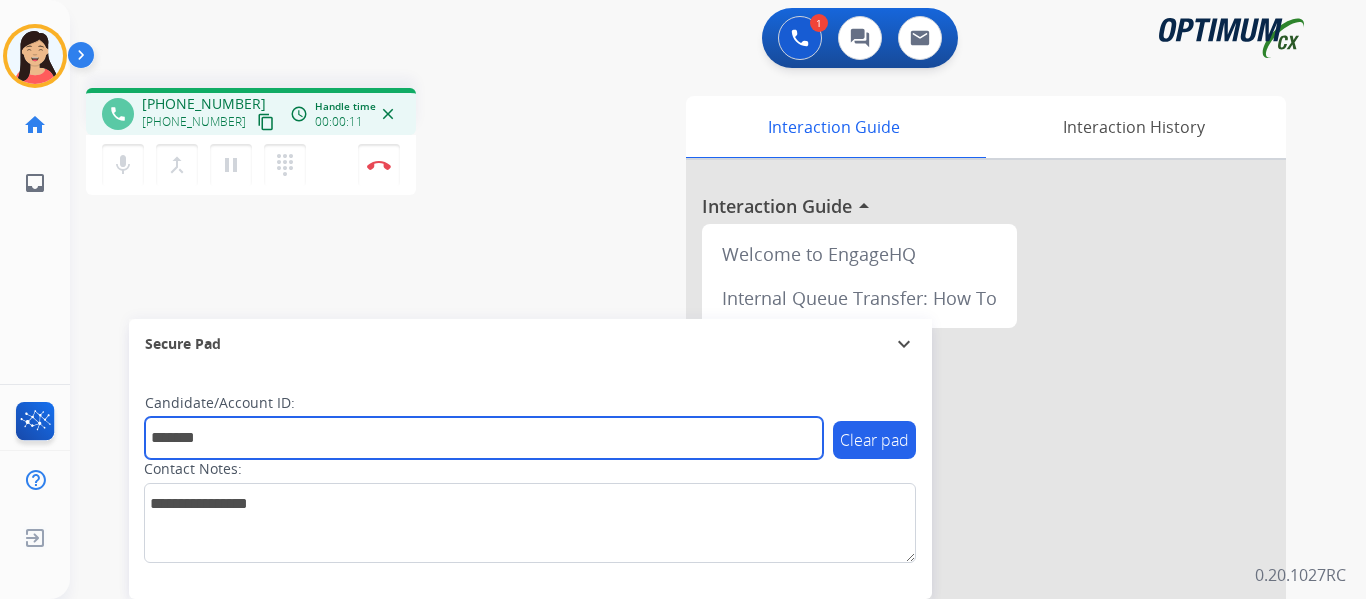 type on "*******" 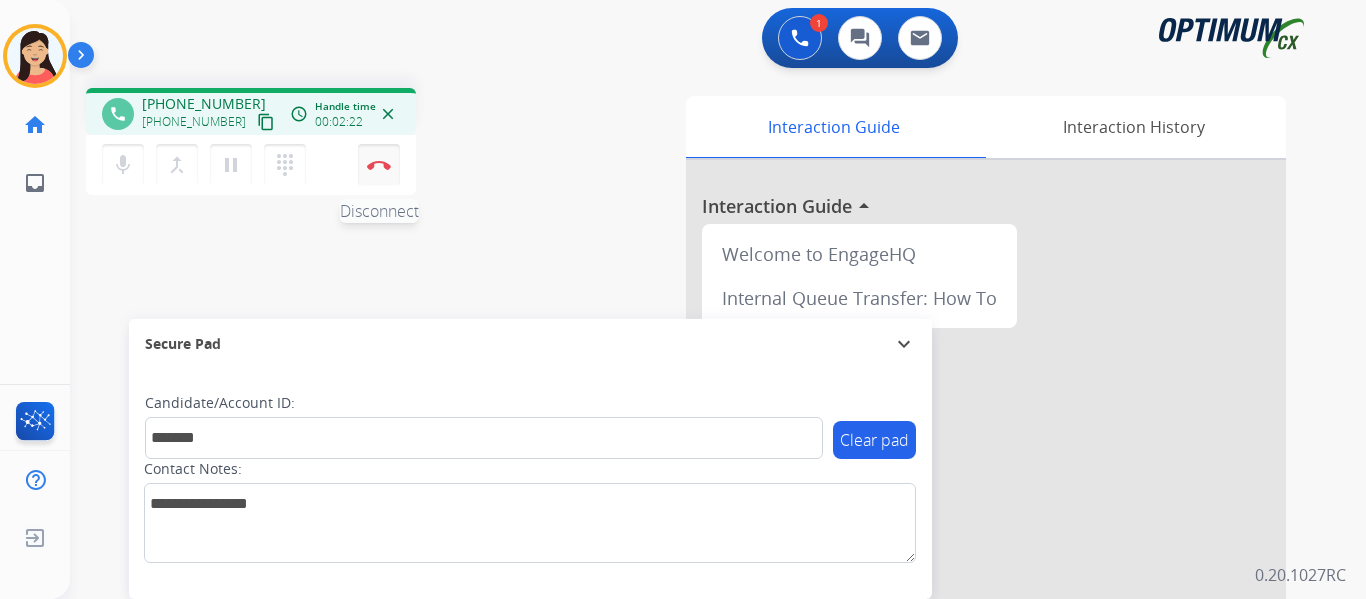 click at bounding box center (379, 165) 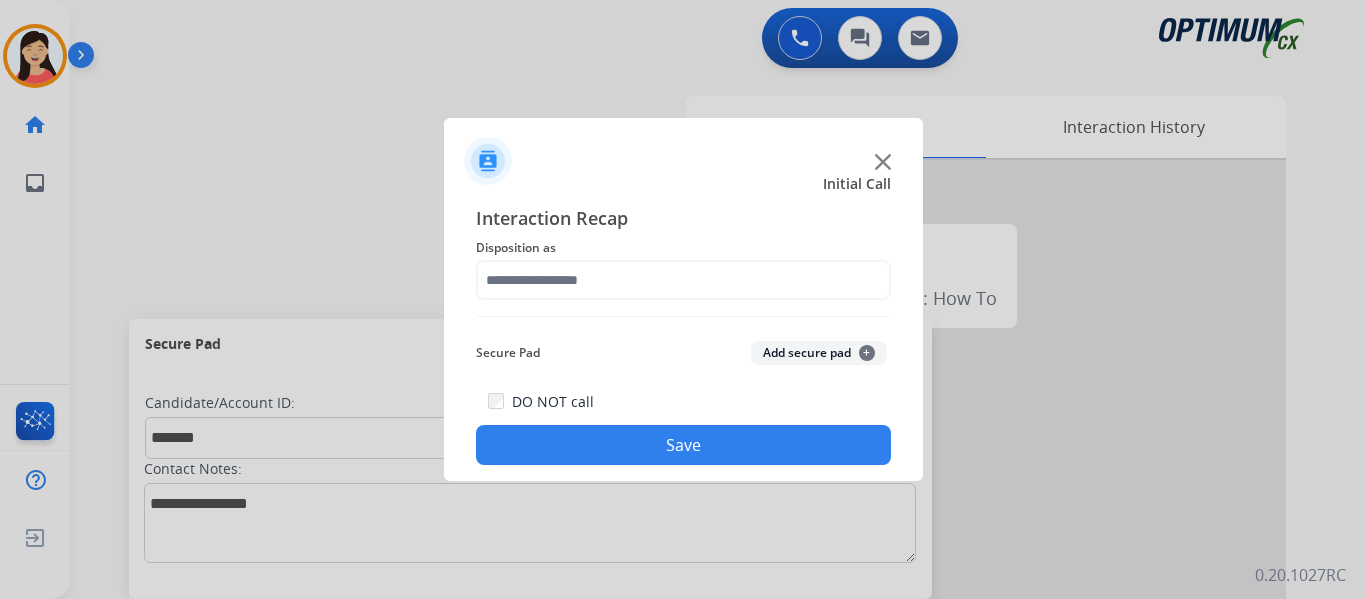 click on "Add secure pad  +" 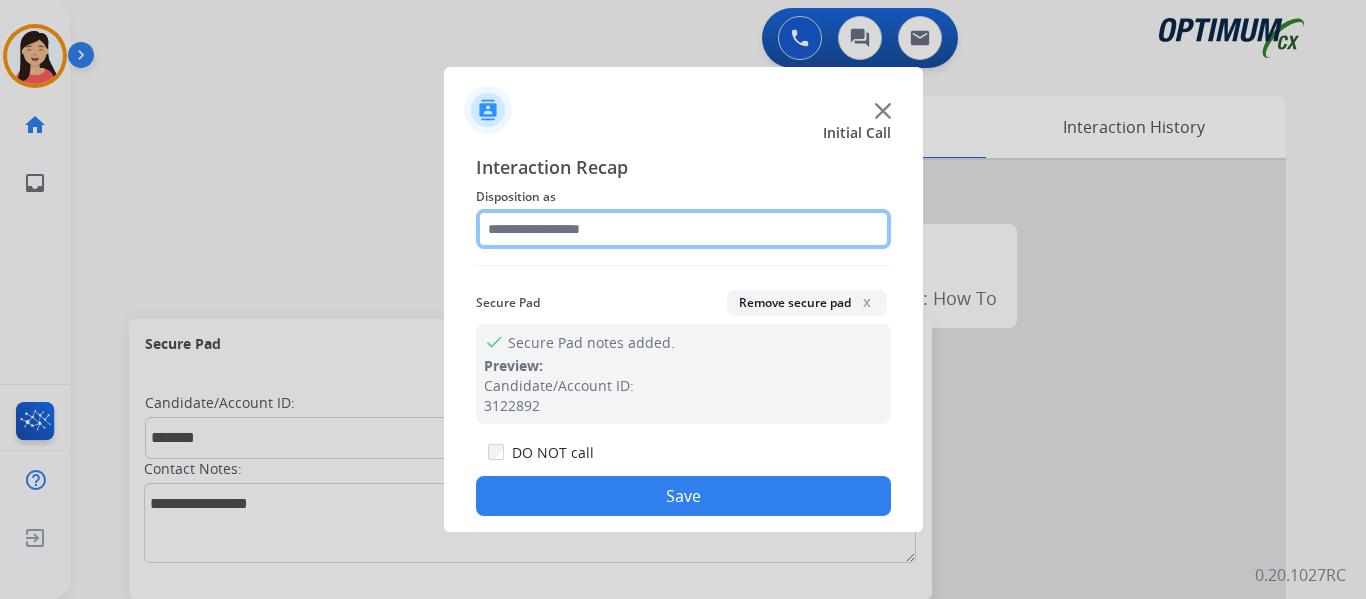 click 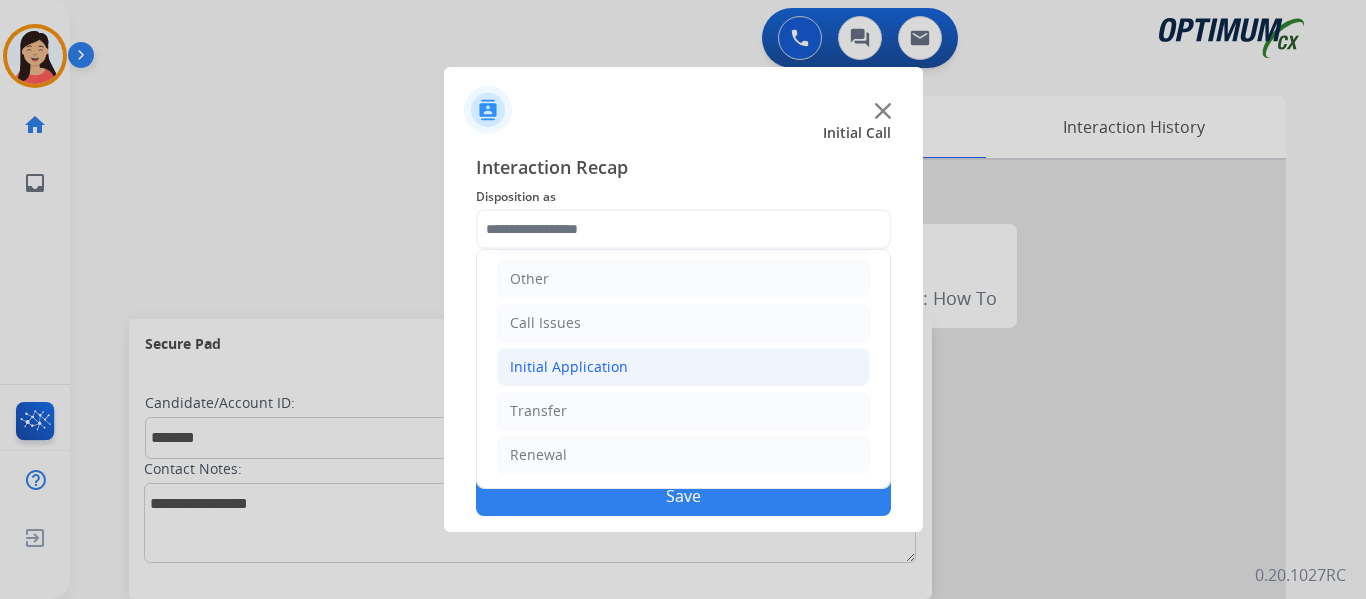 click on "Initial Application" 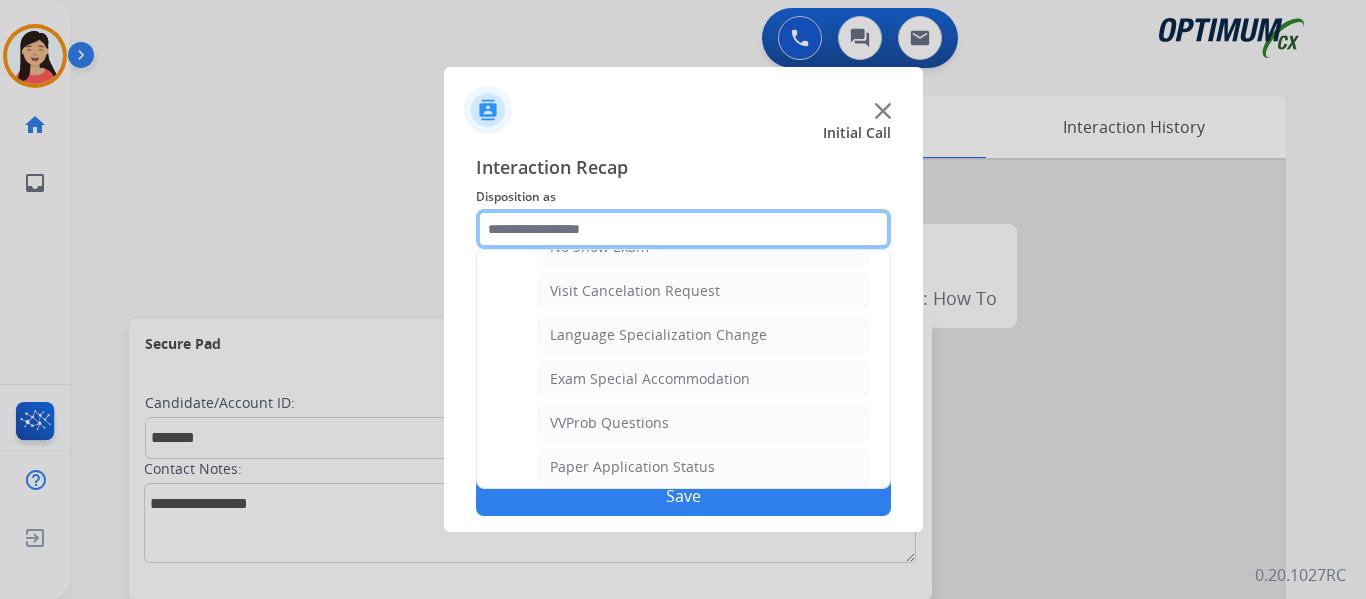 scroll, scrollTop: 1036, scrollLeft: 0, axis: vertical 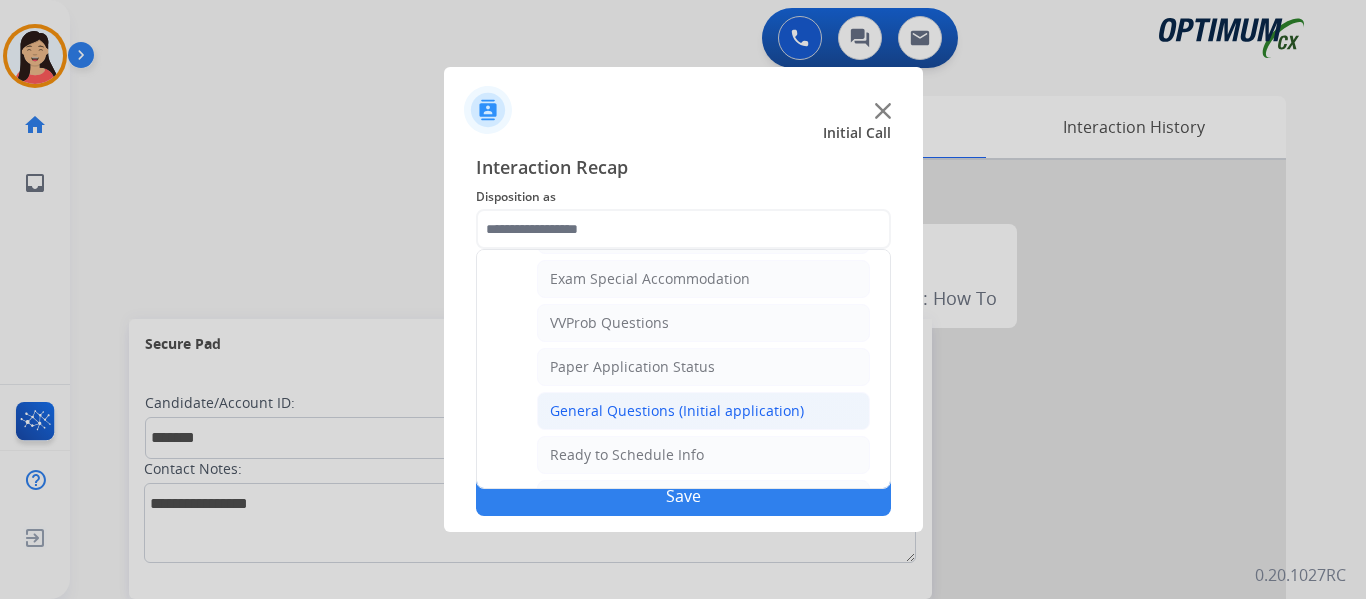 click on "General Questions (Initial application)" 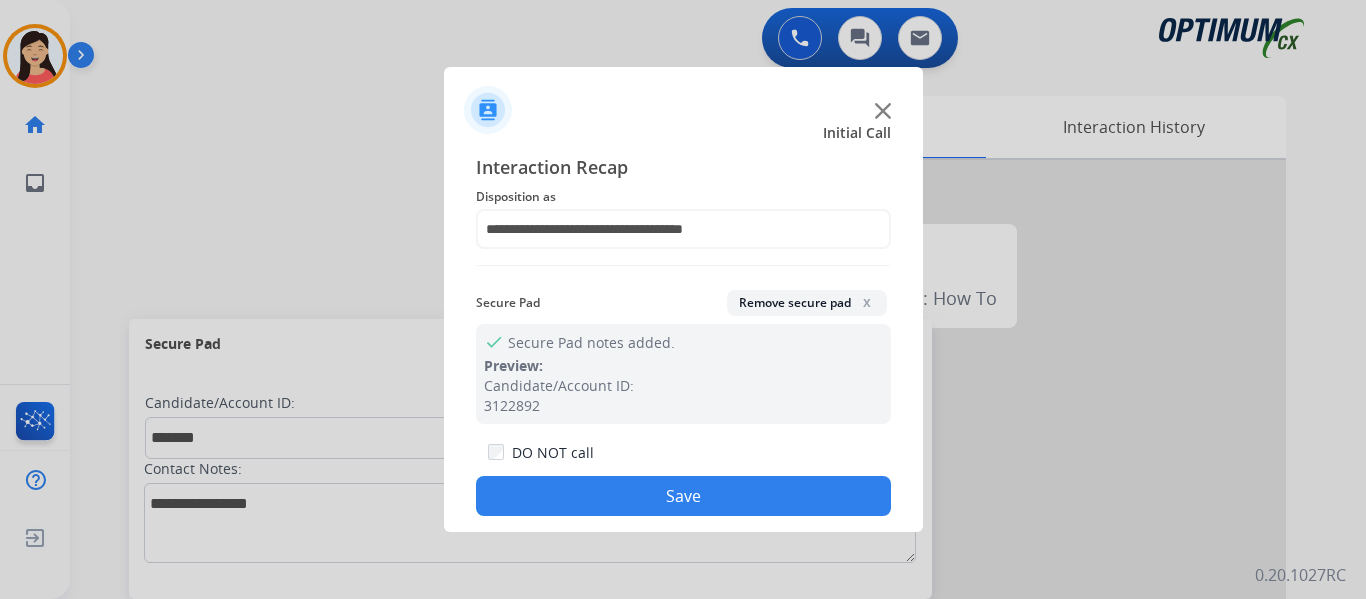 click on "Save" 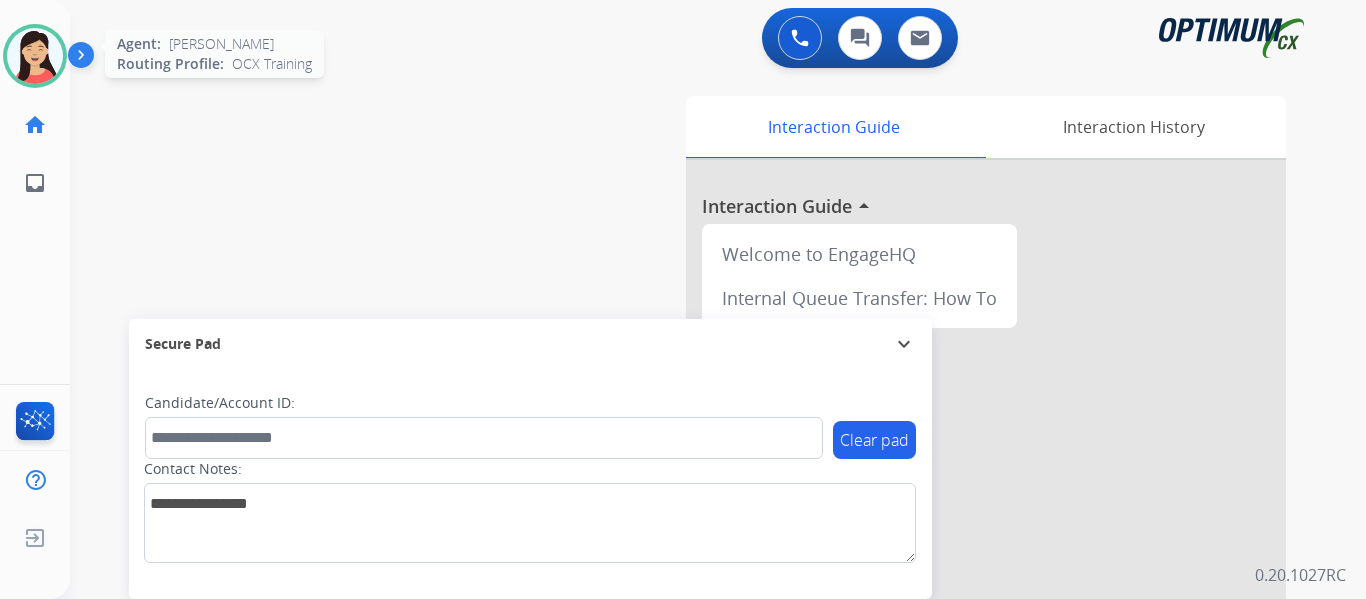 click at bounding box center [35, 56] 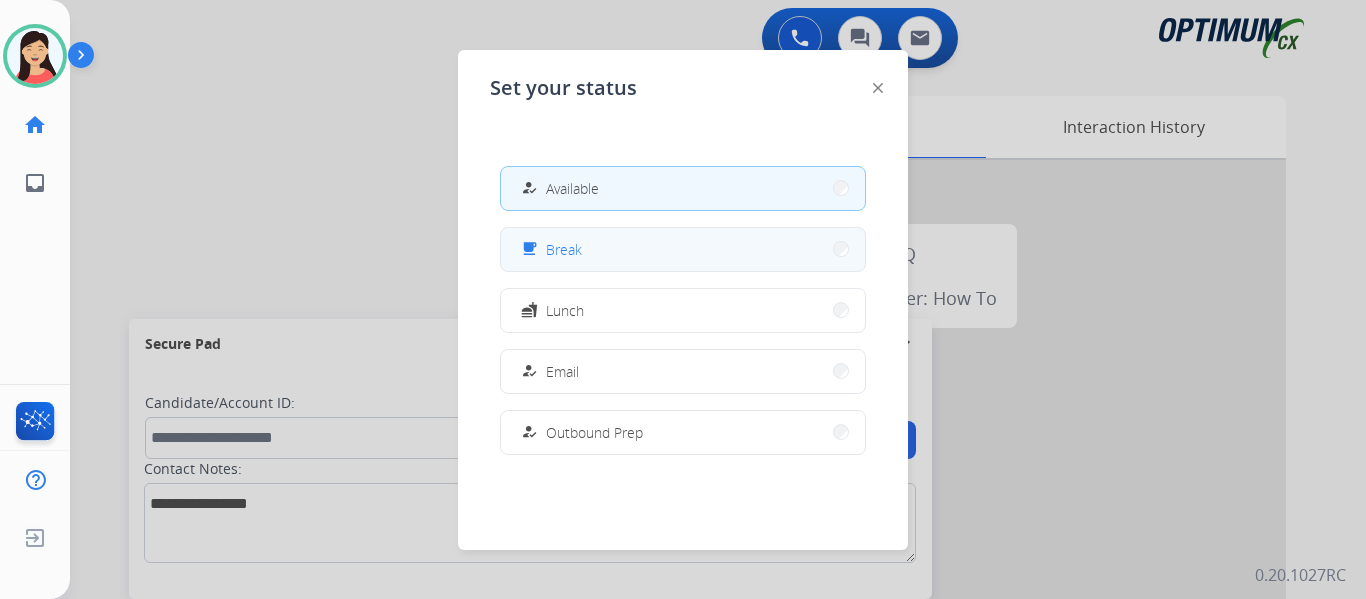 click on "free_breakfast Break" at bounding box center [683, 249] 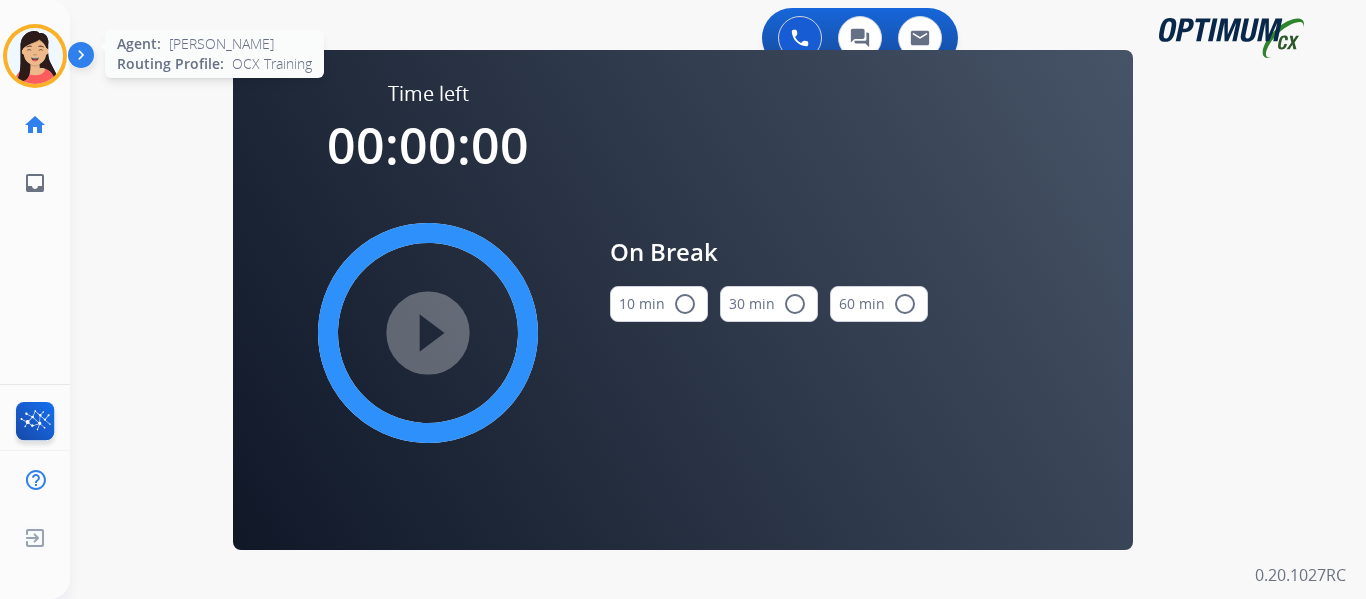 click at bounding box center [35, 56] 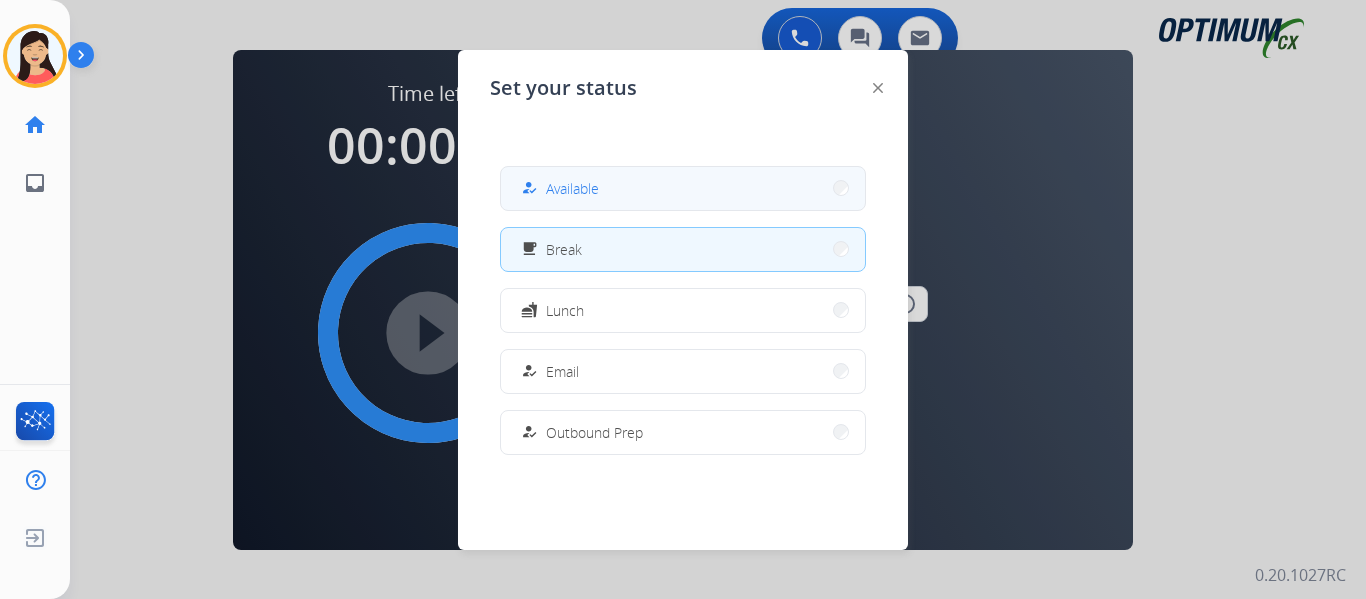 click on "Available" at bounding box center [572, 188] 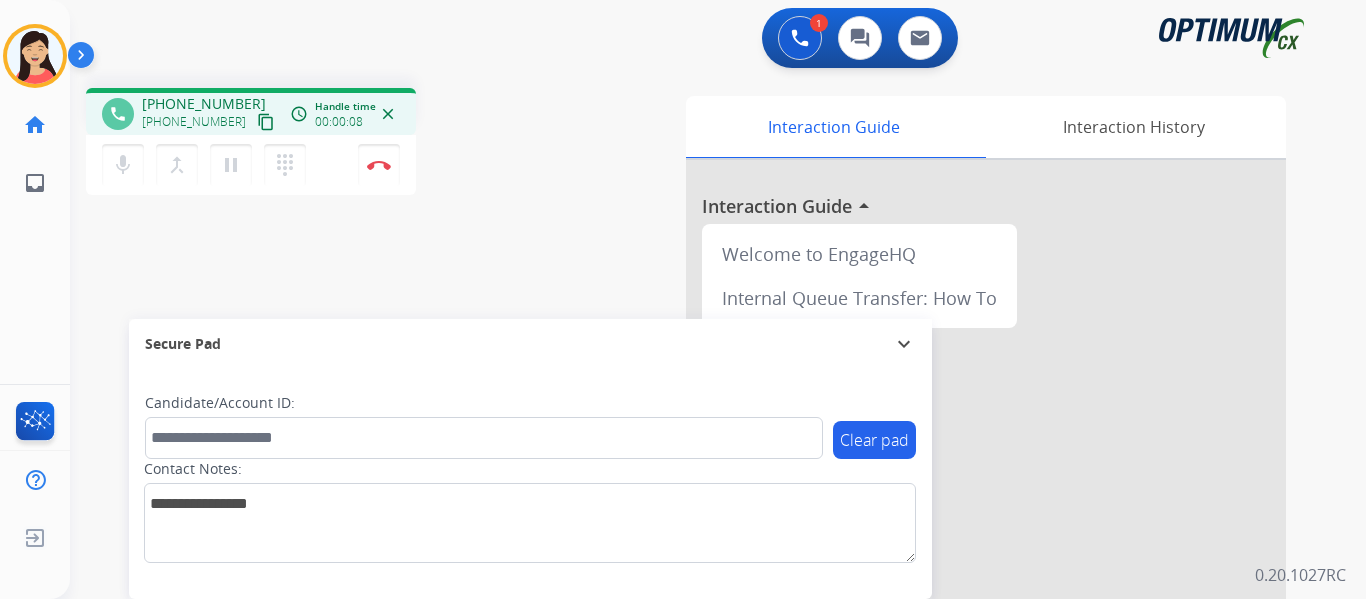 click on "content_copy" at bounding box center [266, 122] 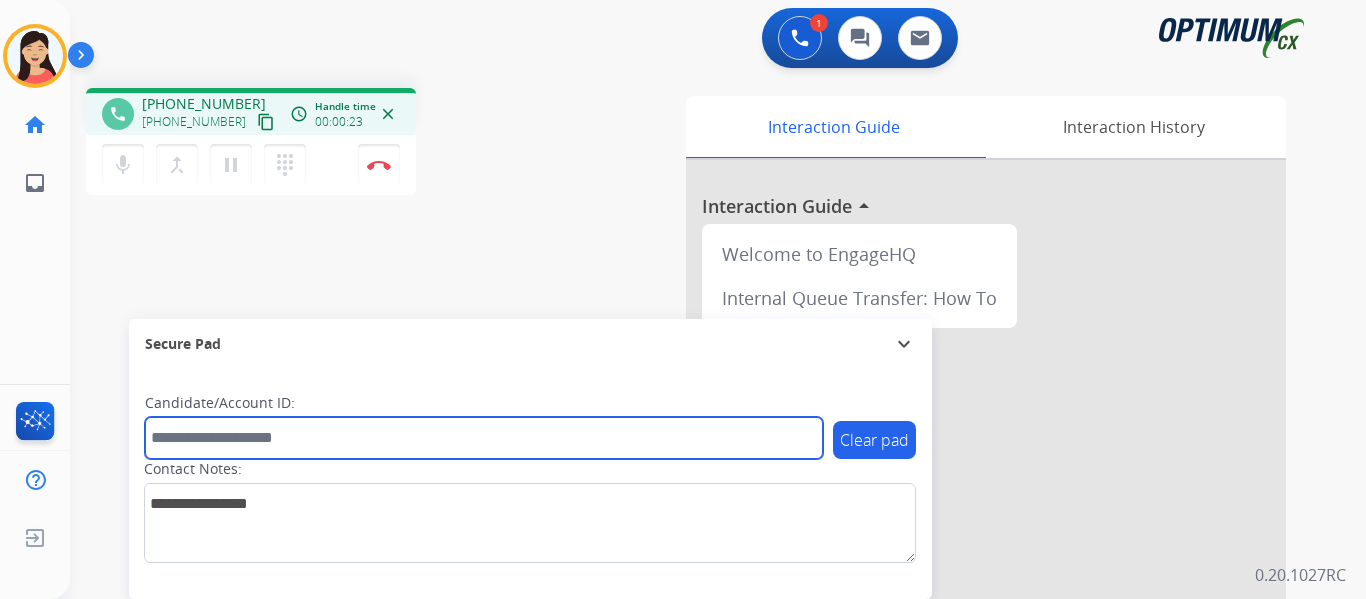 click at bounding box center (484, 438) 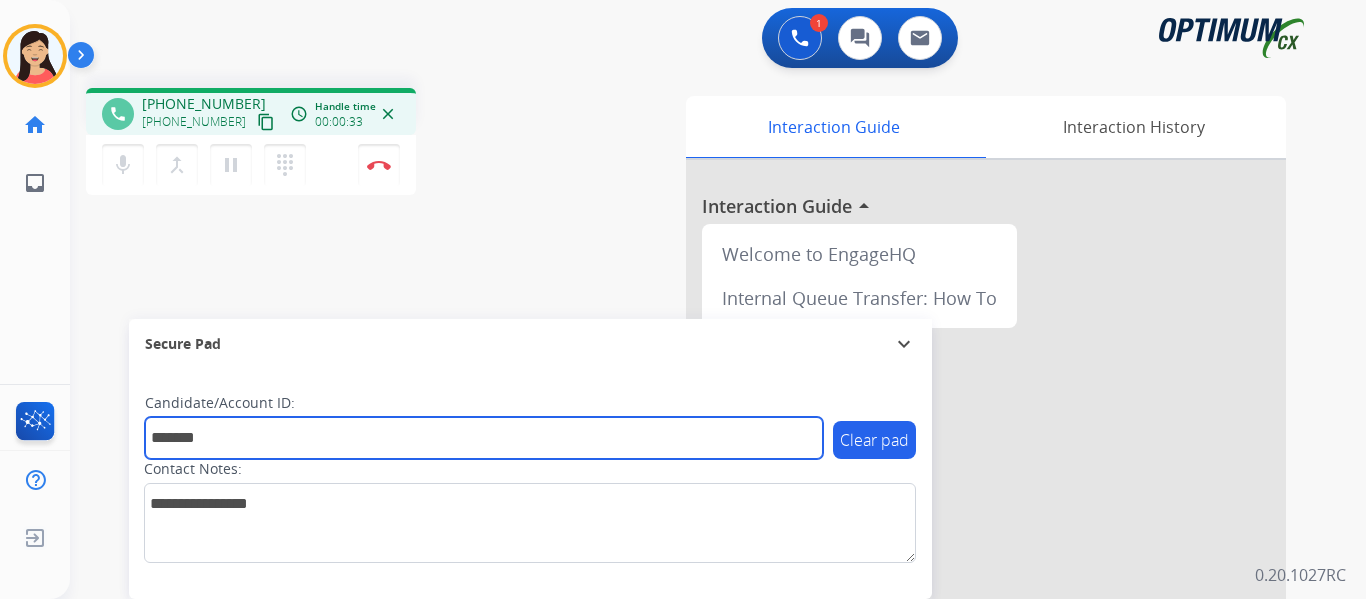 type on "*******" 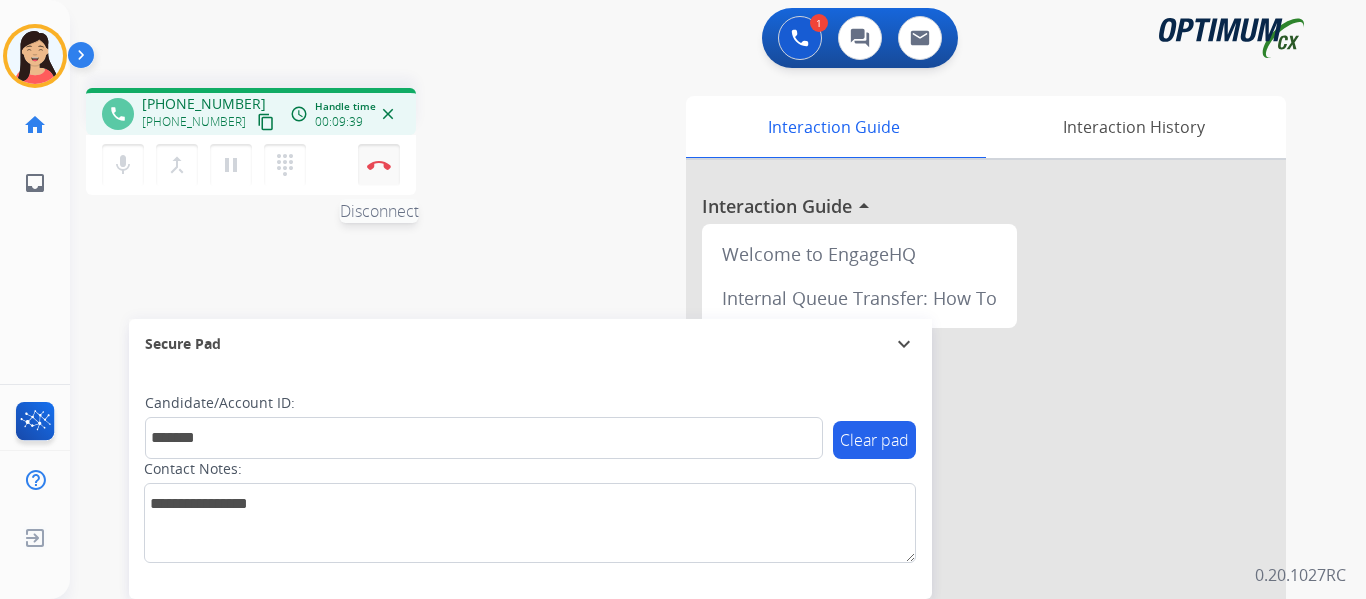 click at bounding box center [379, 165] 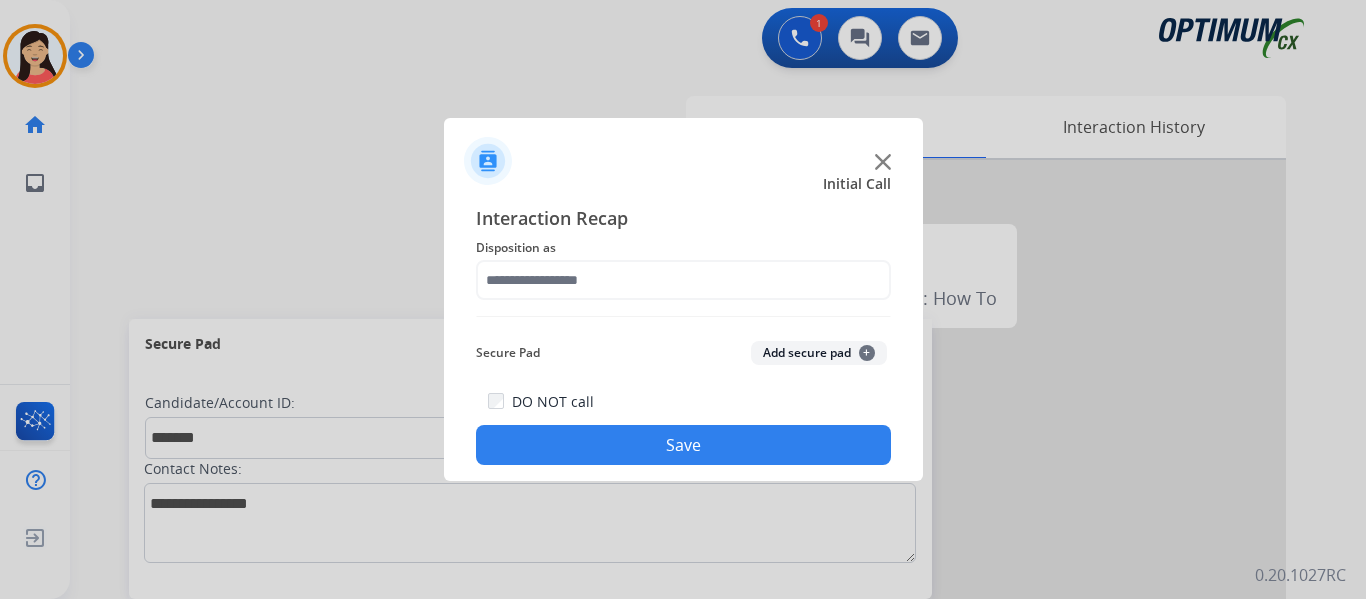click on "Add secure pad  +" 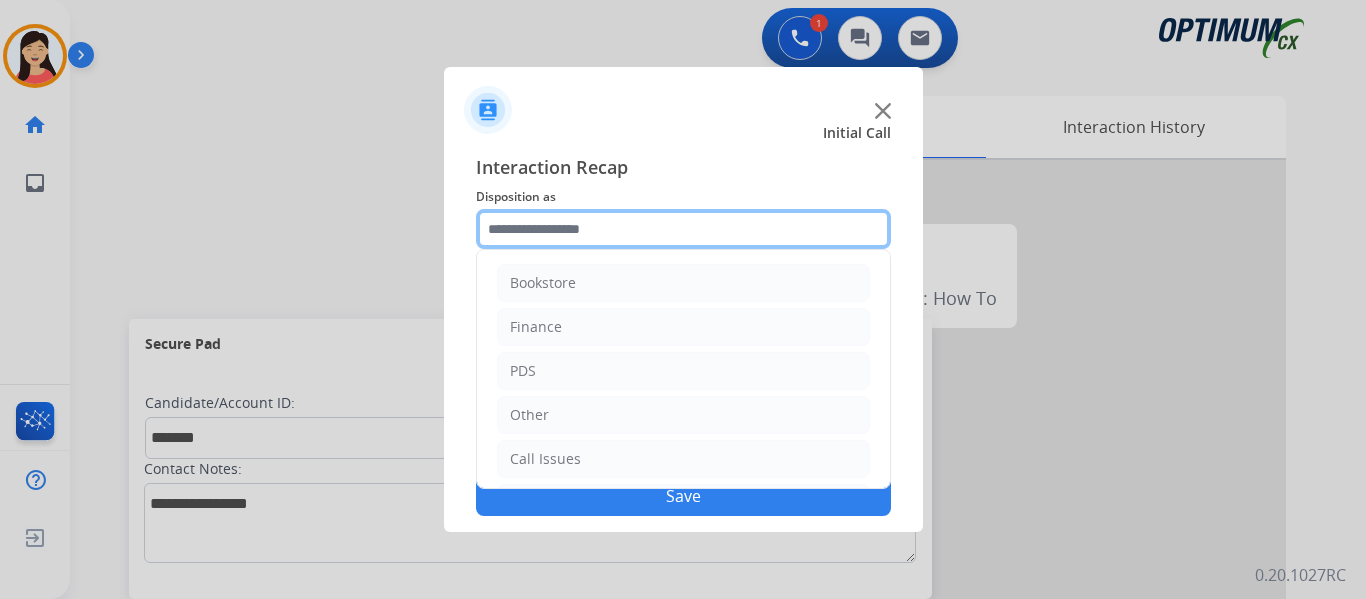 click 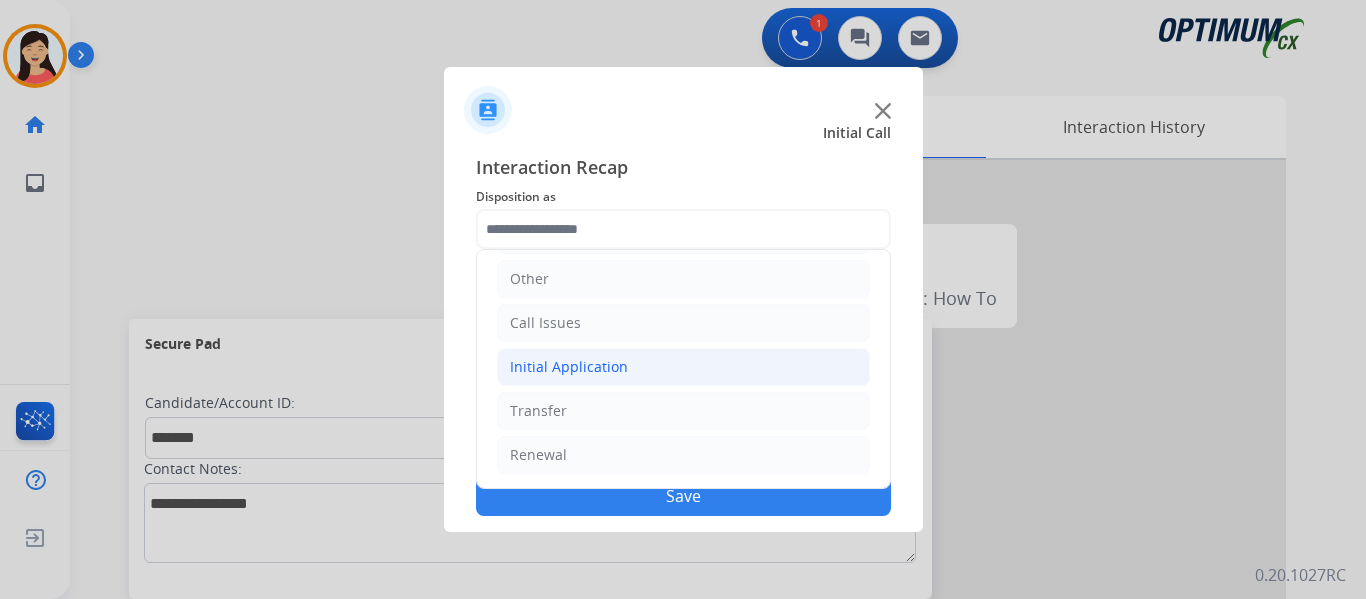 click on "Initial Application" 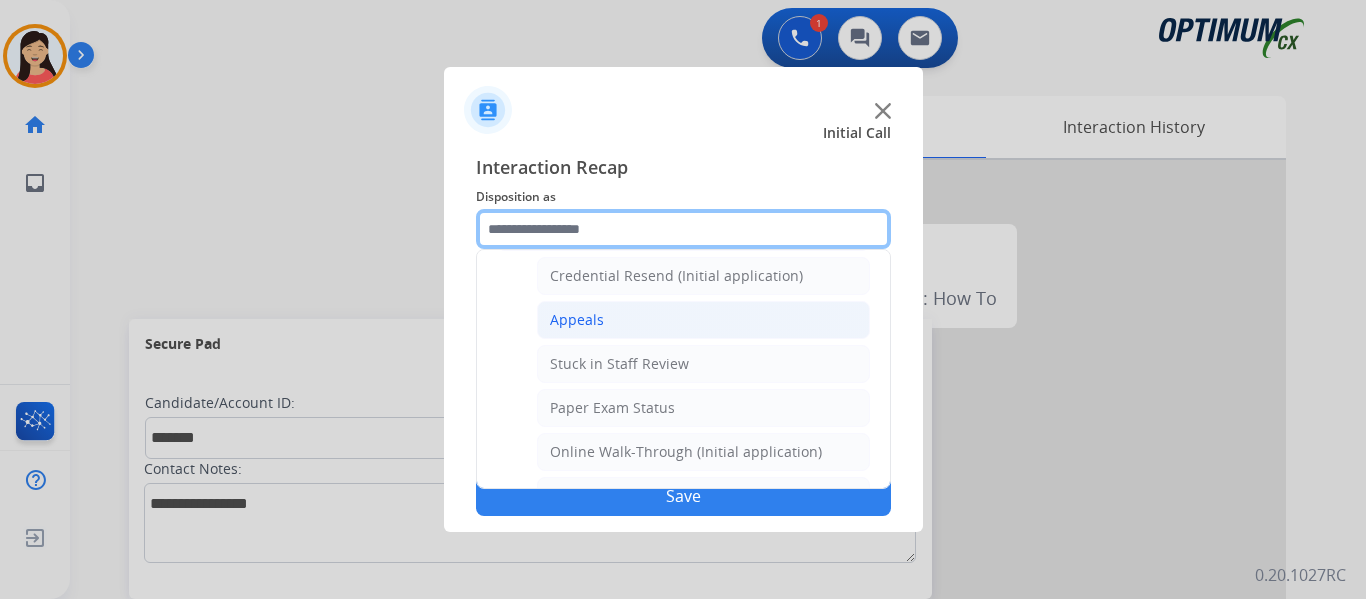 scroll, scrollTop: 236, scrollLeft: 0, axis: vertical 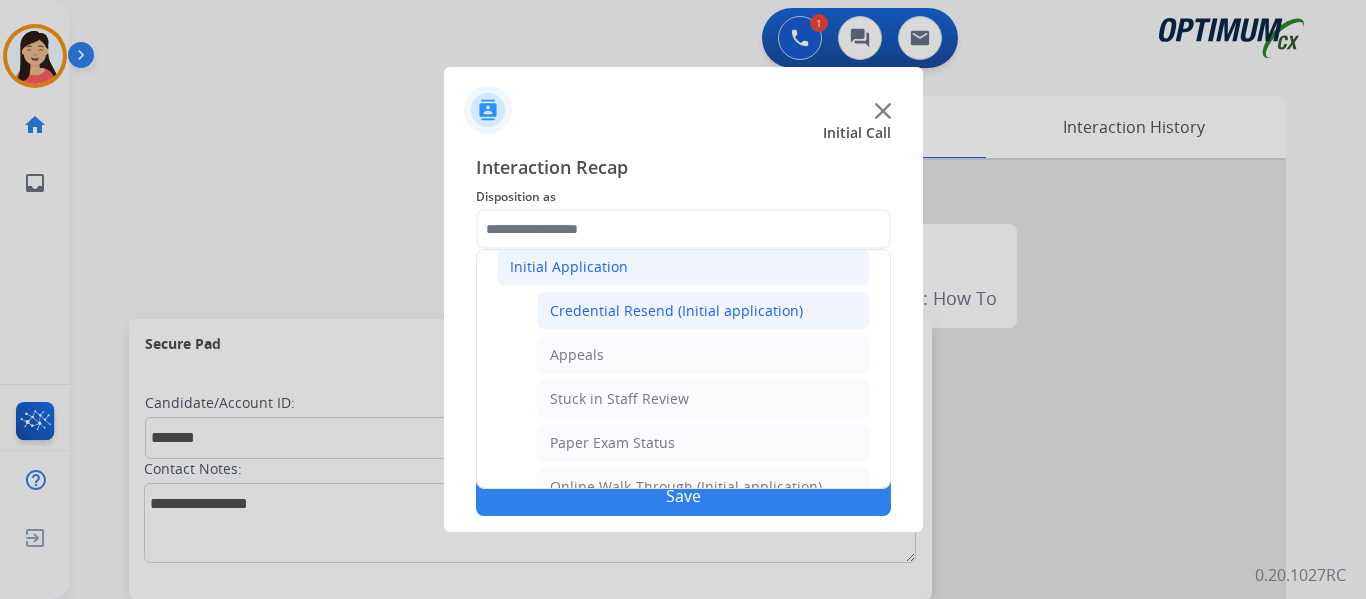 click on "Credential Resend (Initial application)" 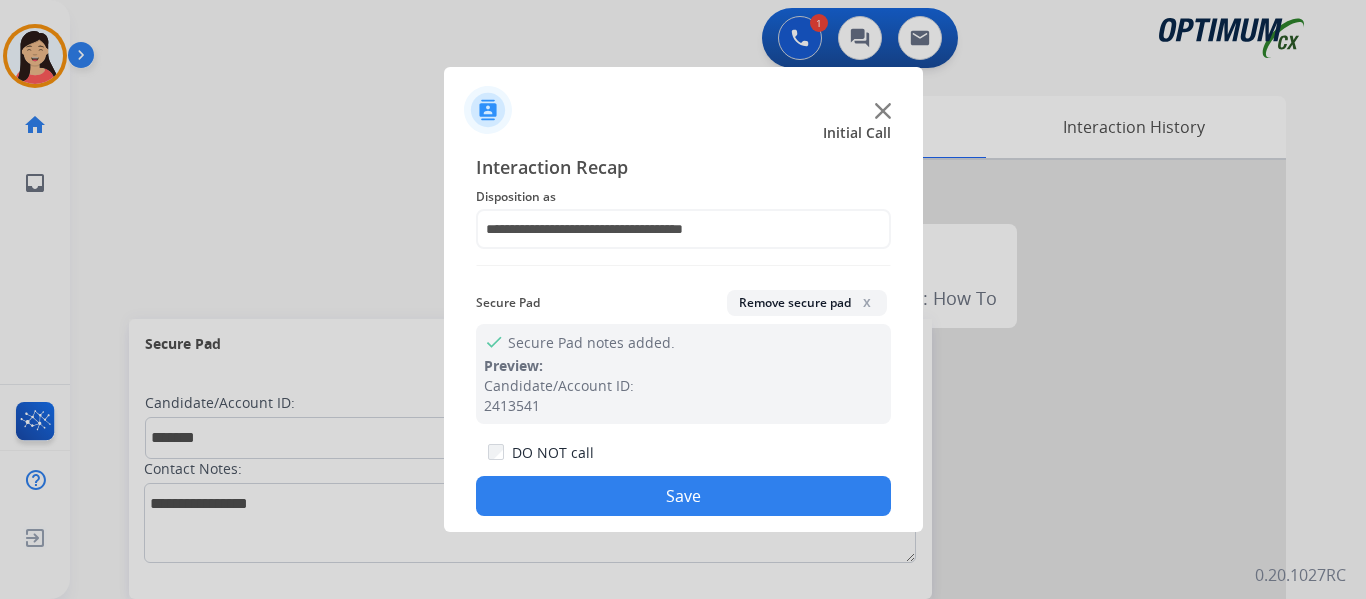 click on "Save" 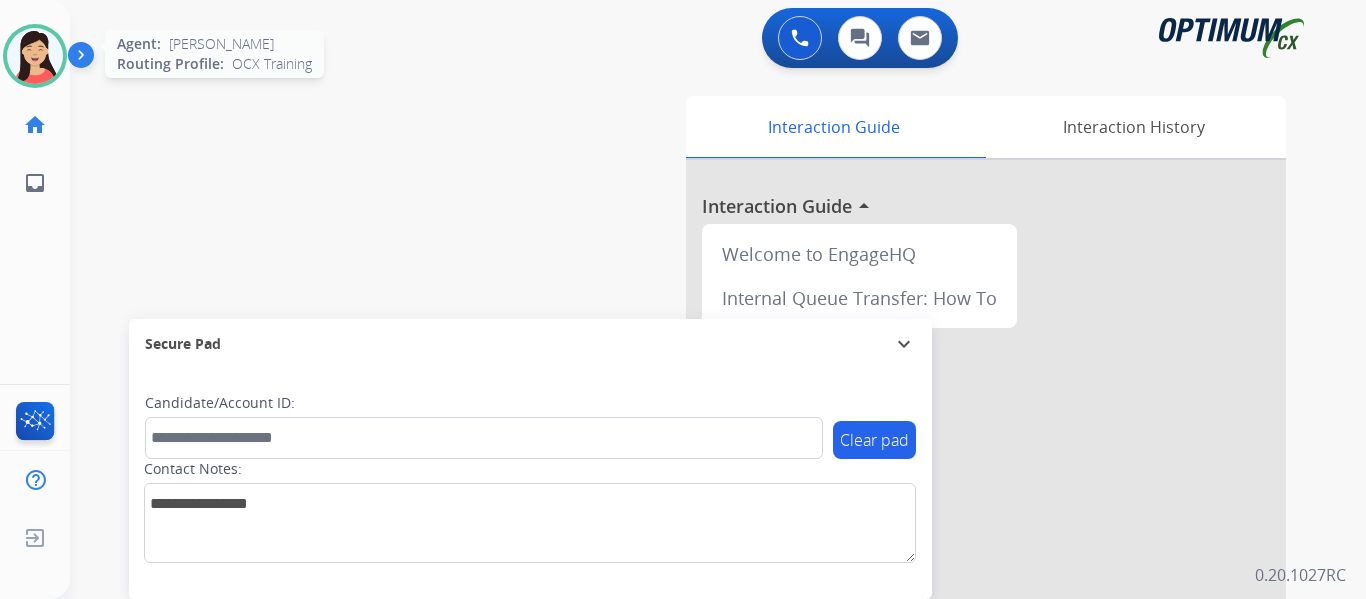 click at bounding box center [35, 56] 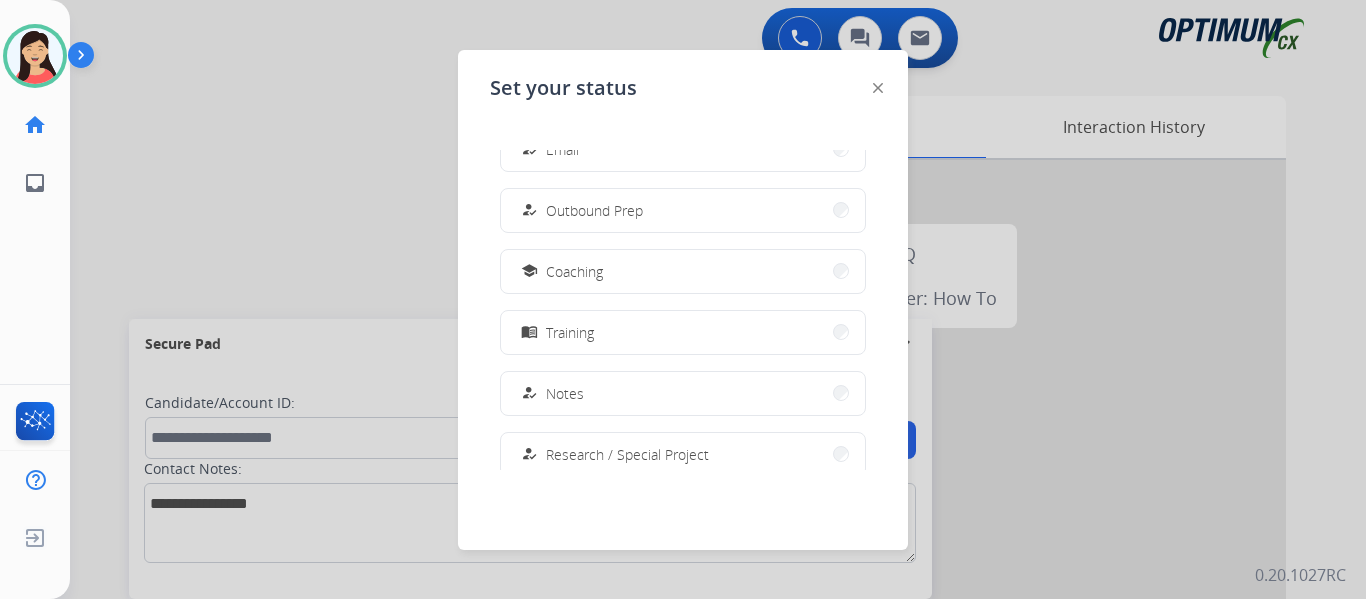 scroll, scrollTop: 499, scrollLeft: 0, axis: vertical 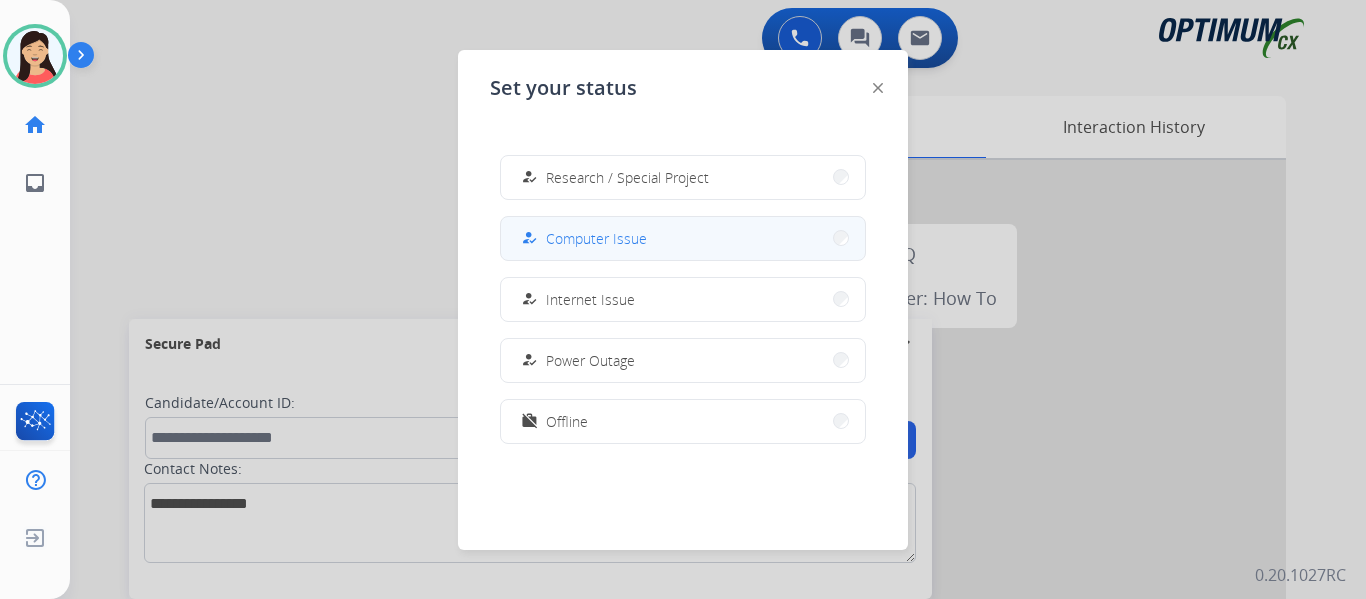 click on "how_to_reg Computer Issue" at bounding box center (683, 238) 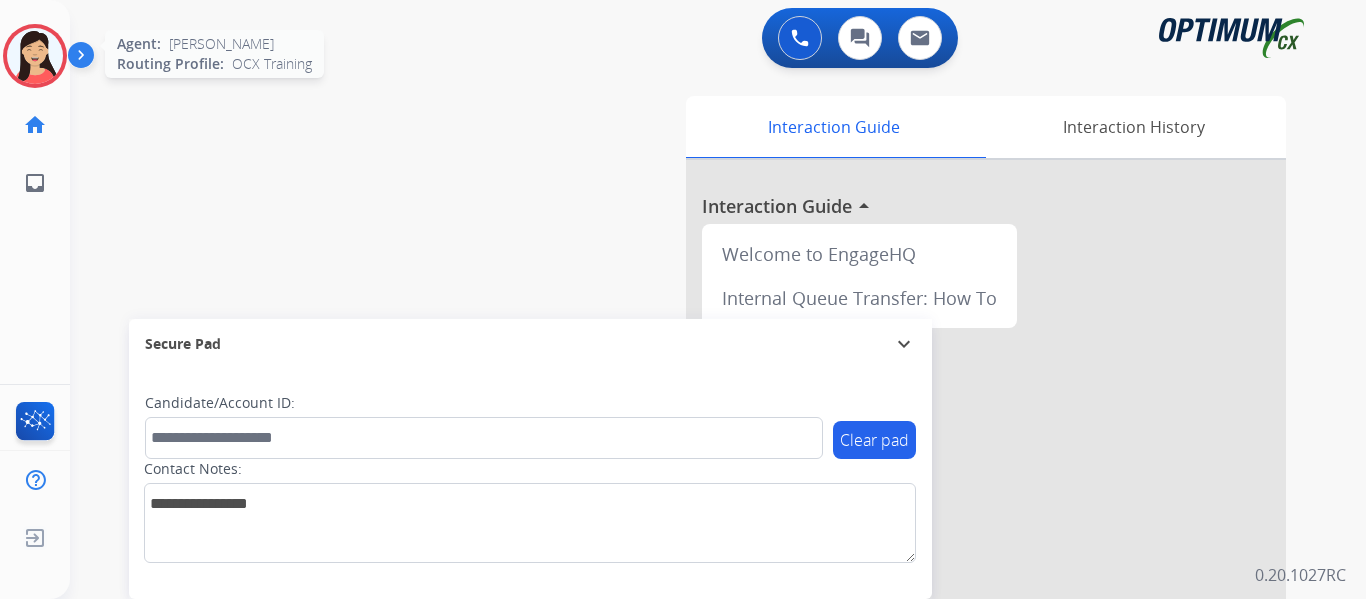 drag, startPoint x: 29, startPoint y: 39, endPoint x: 37, endPoint y: 49, distance: 12.806249 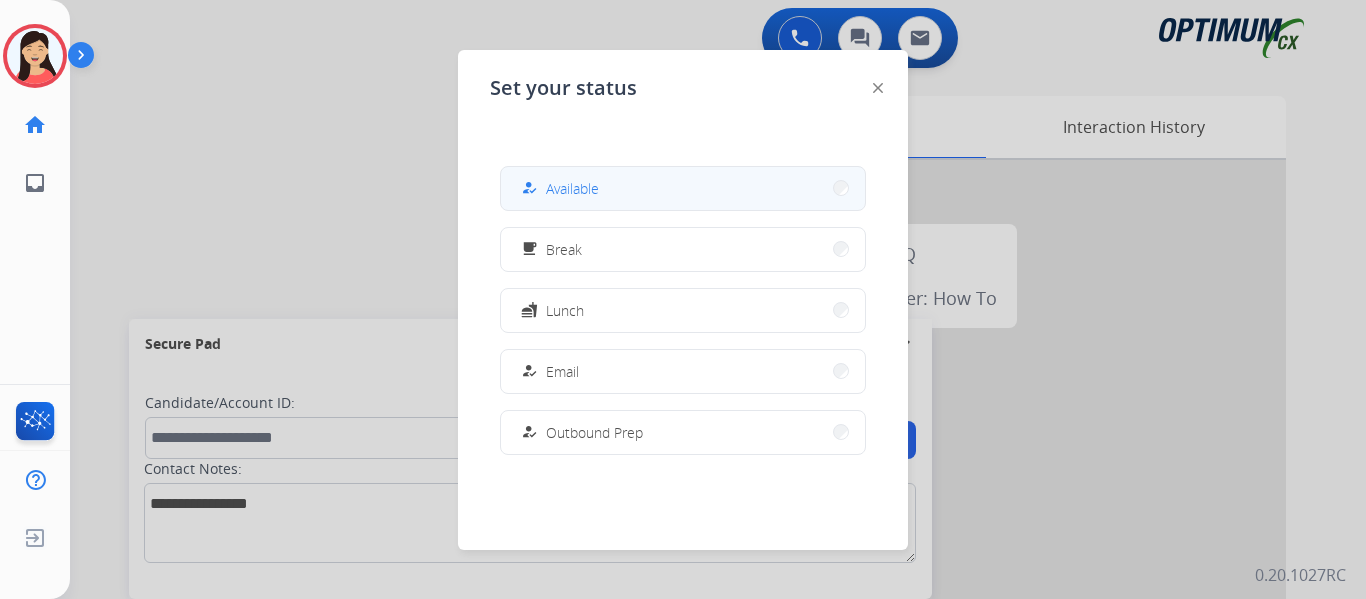 click on "how_to_reg Available" at bounding box center [683, 188] 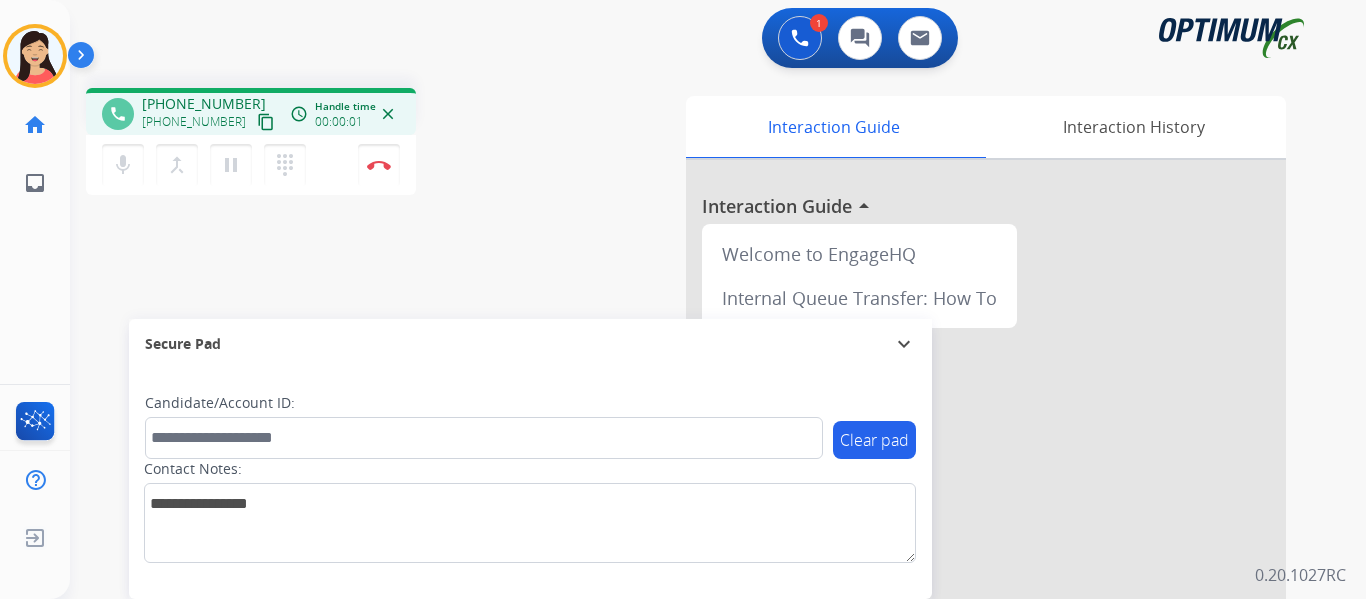 click on "content_copy" at bounding box center [266, 122] 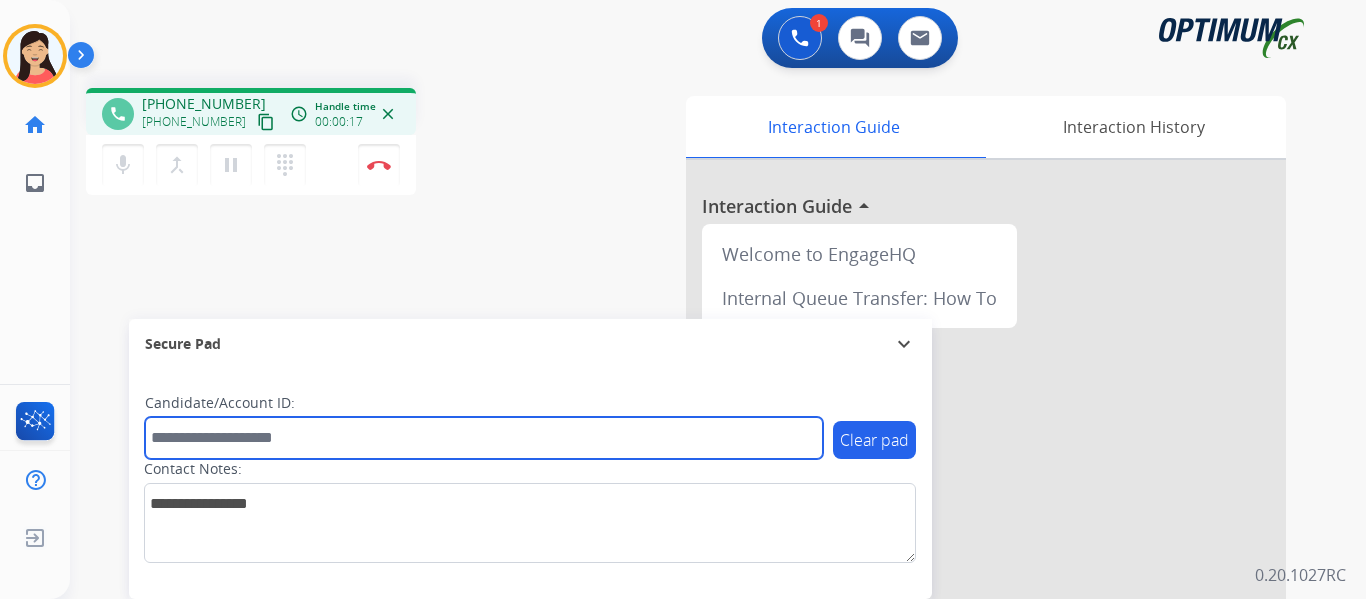 click at bounding box center (484, 438) 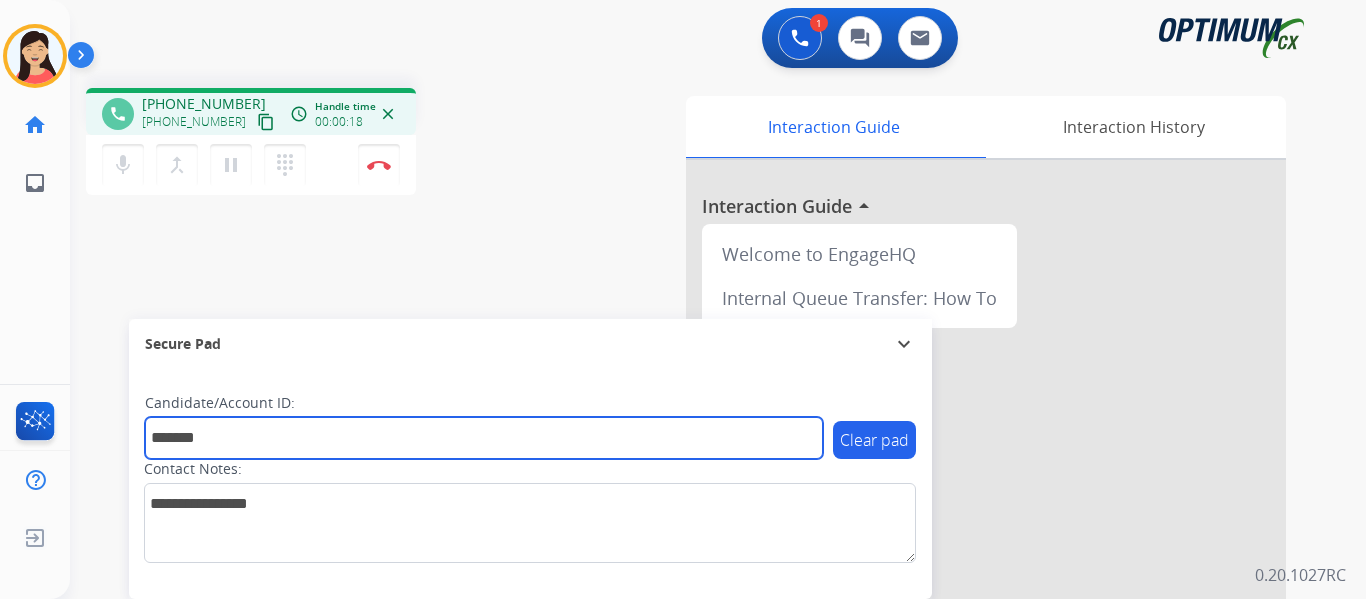 type on "*******" 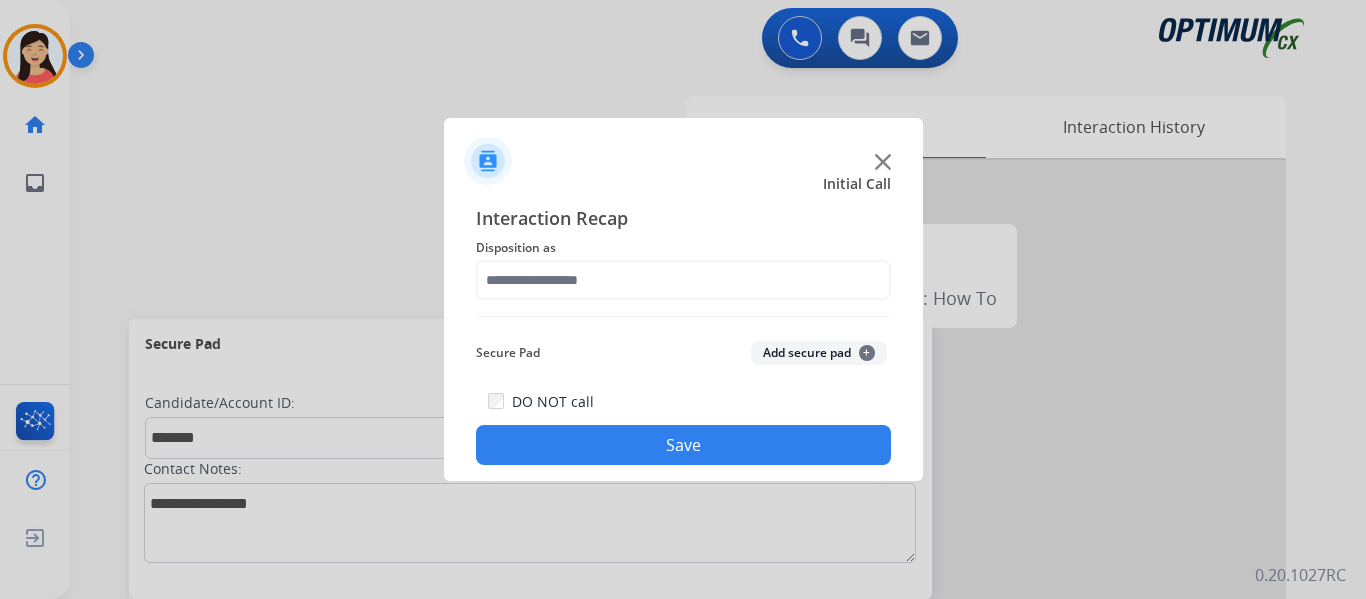 click on "+" 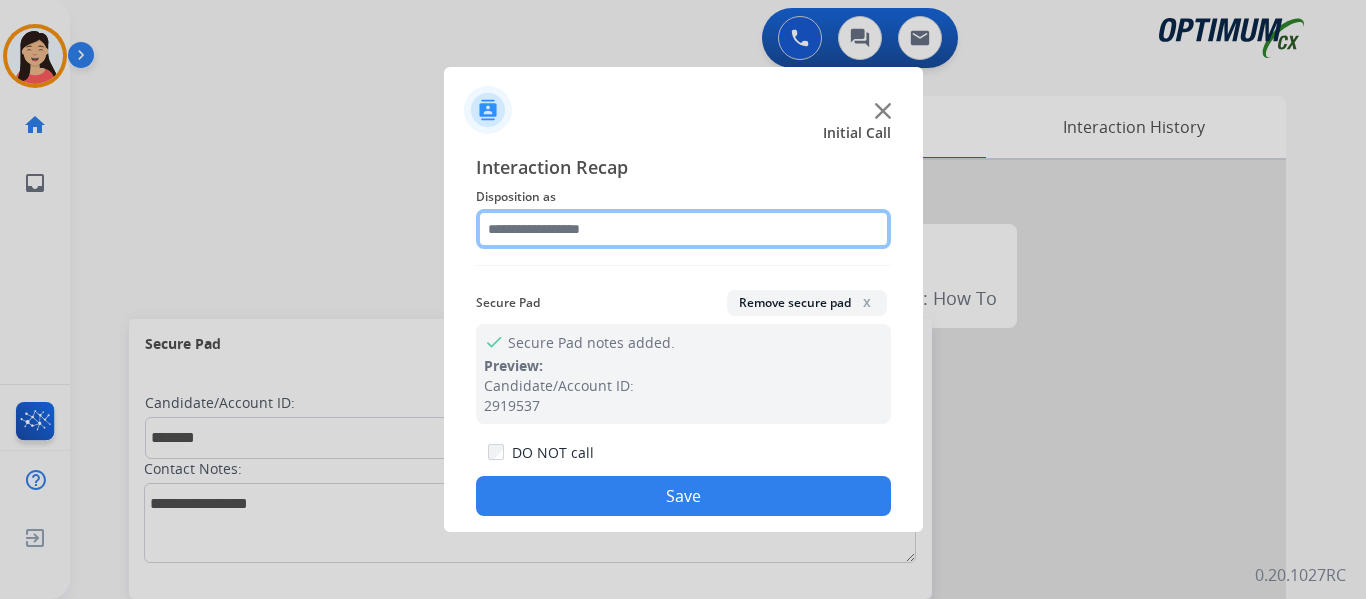 click 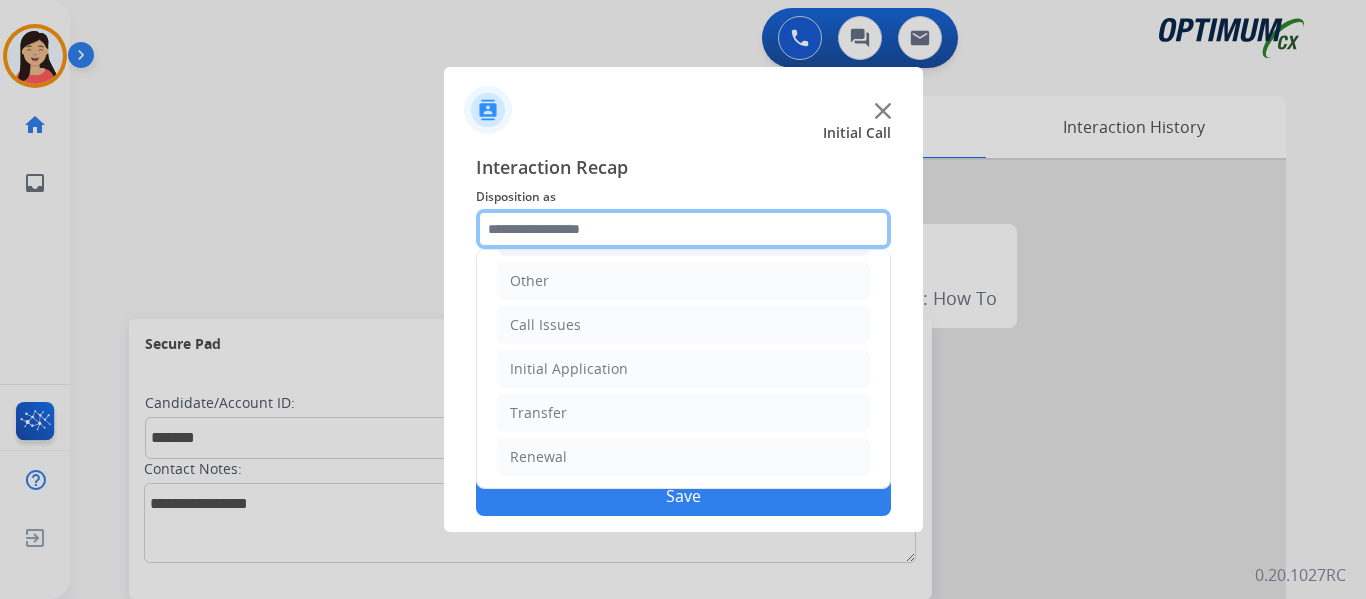 scroll, scrollTop: 136, scrollLeft: 0, axis: vertical 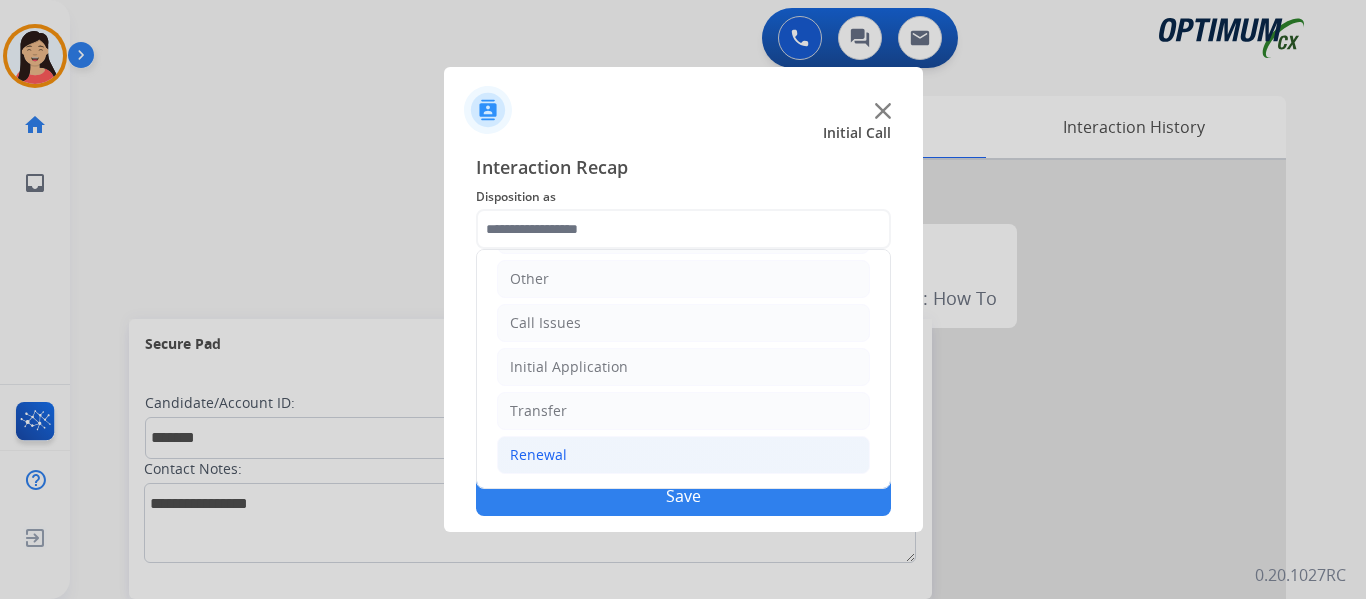 drag, startPoint x: 598, startPoint y: 455, endPoint x: 607, endPoint y: 440, distance: 17.492855 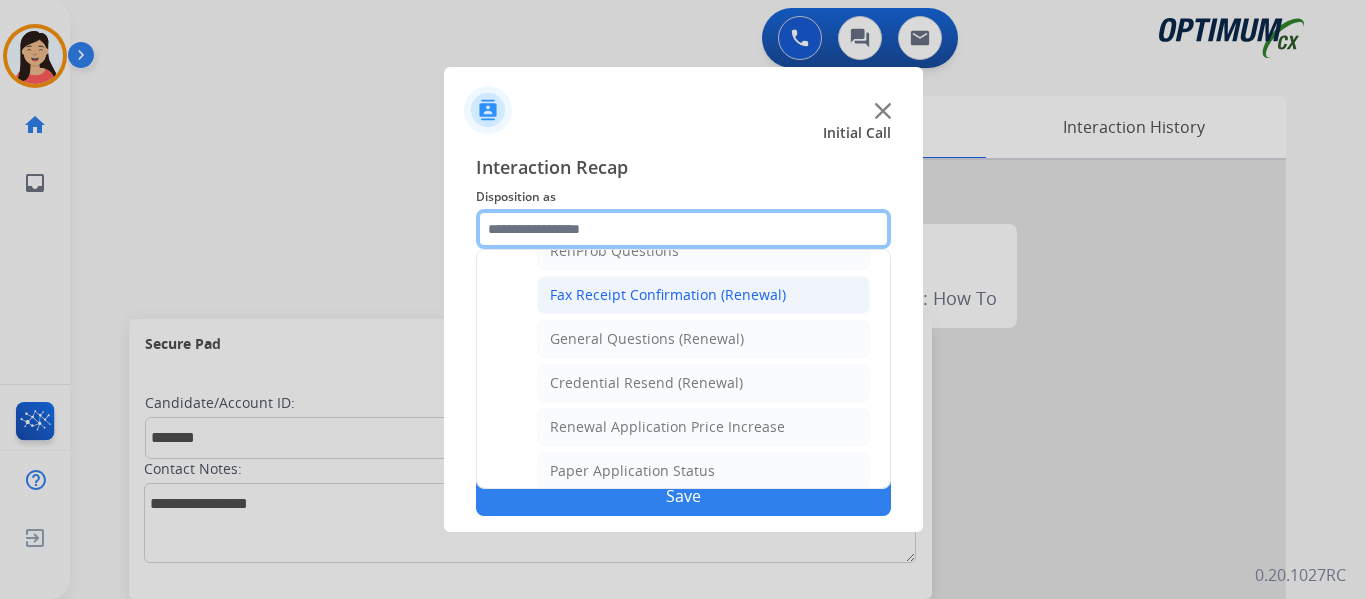 scroll, scrollTop: 636, scrollLeft: 0, axis: vertical 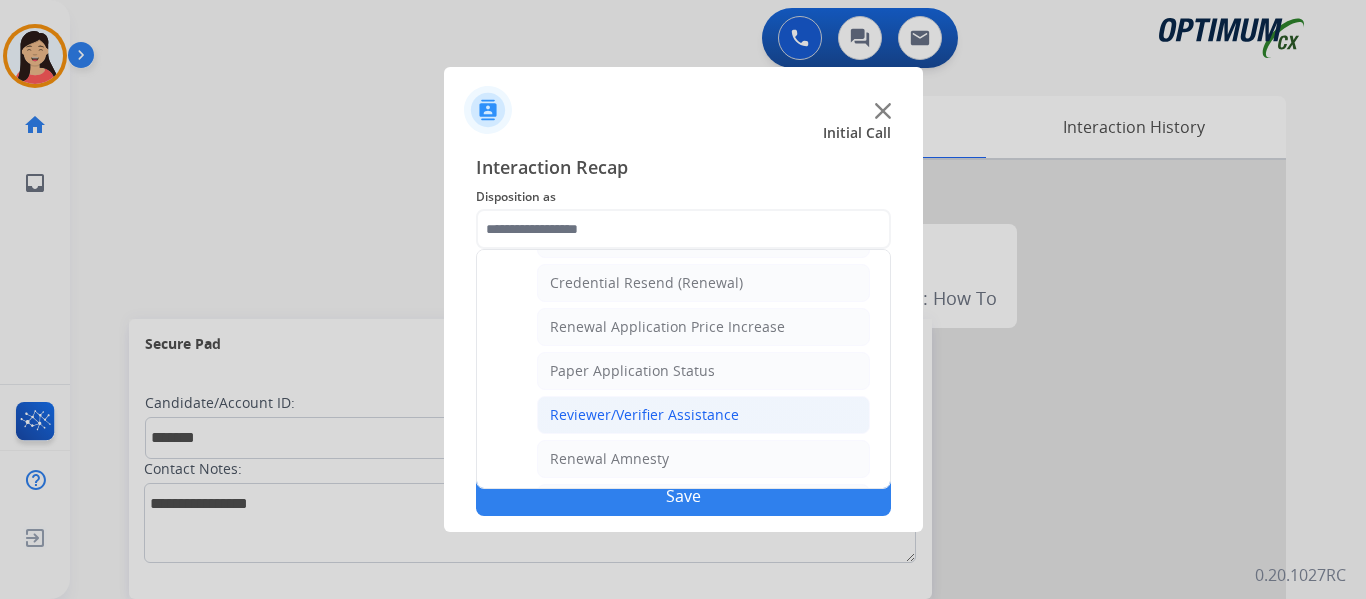 click on "Reviewer/Verifier Assistance" 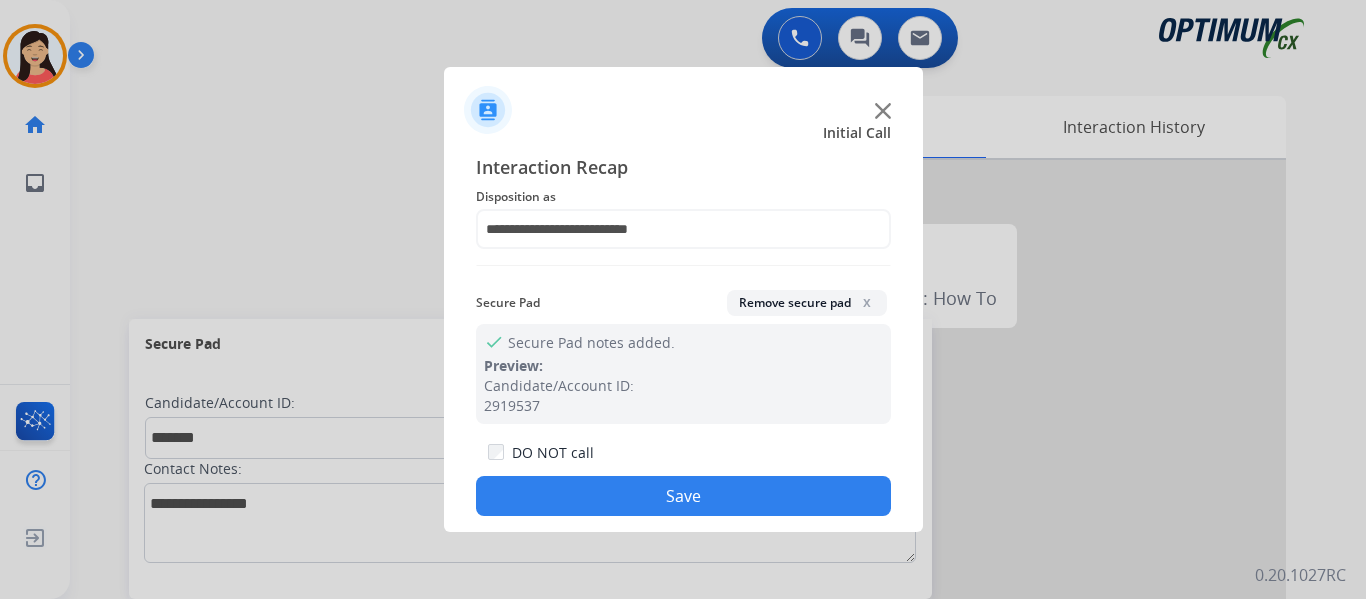 drag, startPoint x: 752, startPoint y: 490, endPoint x: 1302, endPoint y: 322, distance: 575.08606 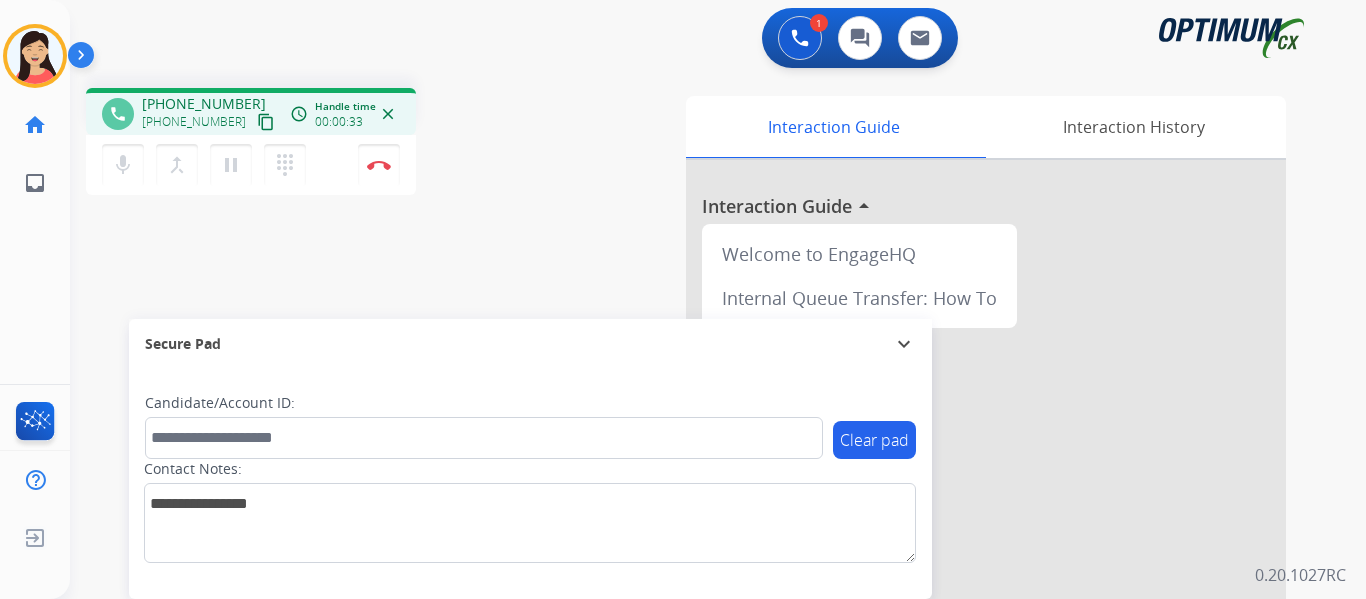 click on "content_copy" at bounding box center (266, 122) 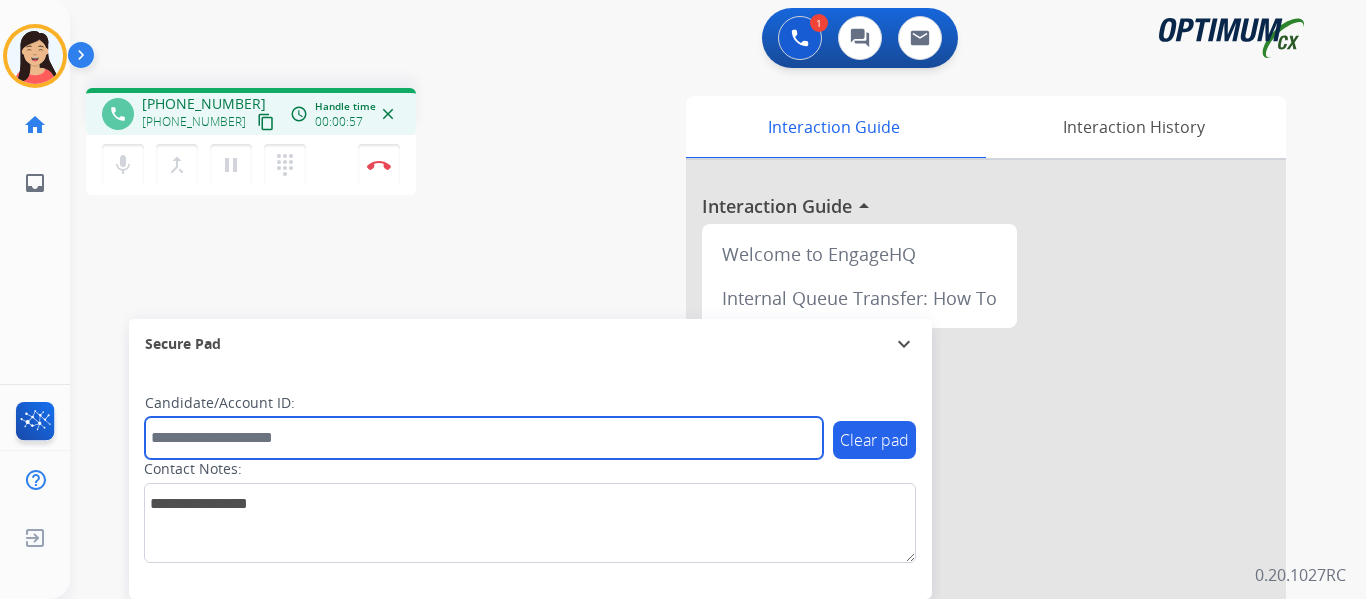 click at bounding box center [484, 438] 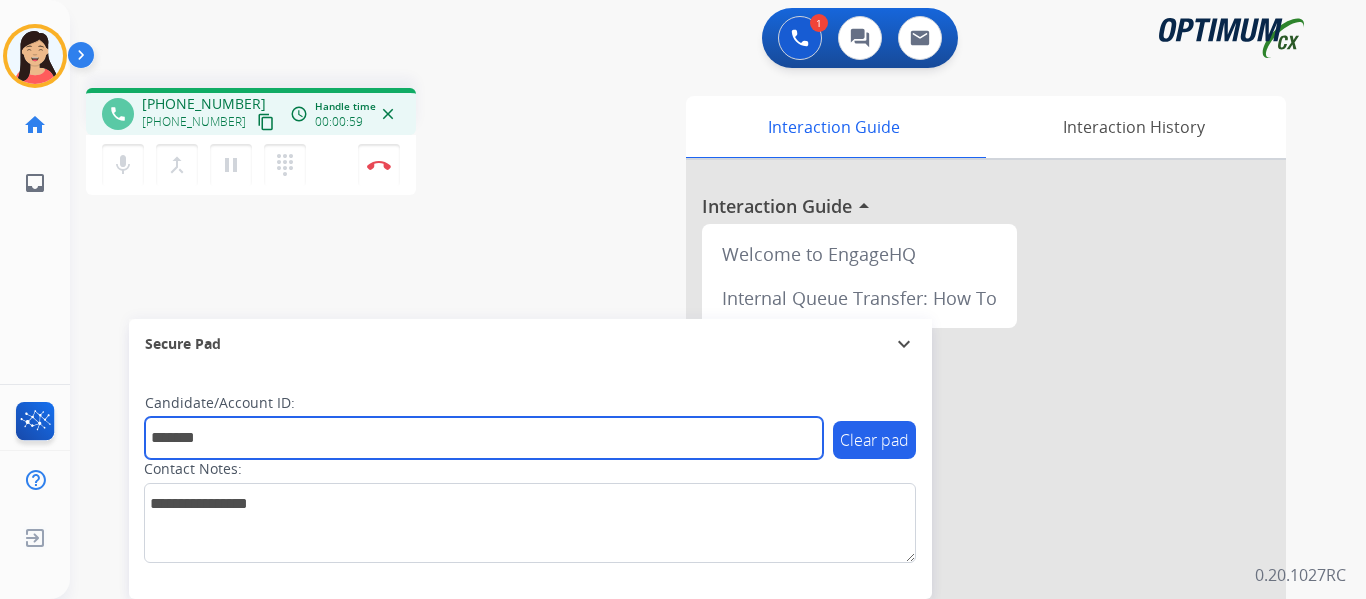 type on "*******" 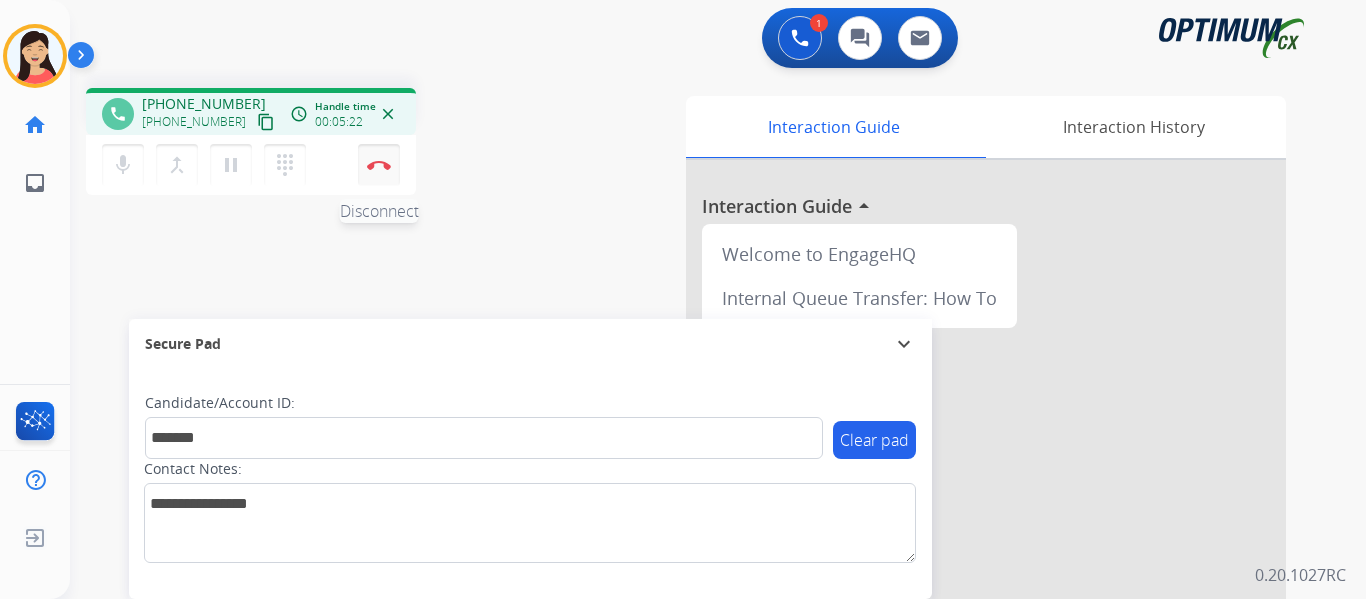 click at bounding box center [379, 165] 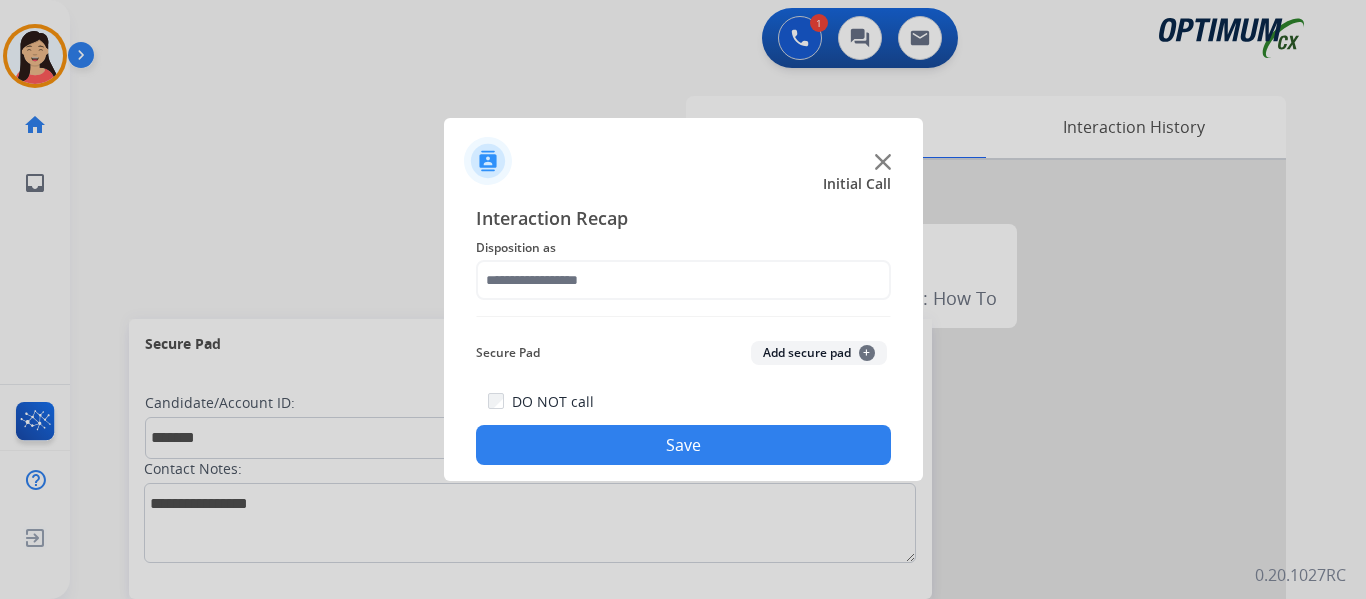 click on "Add secure pad  +" 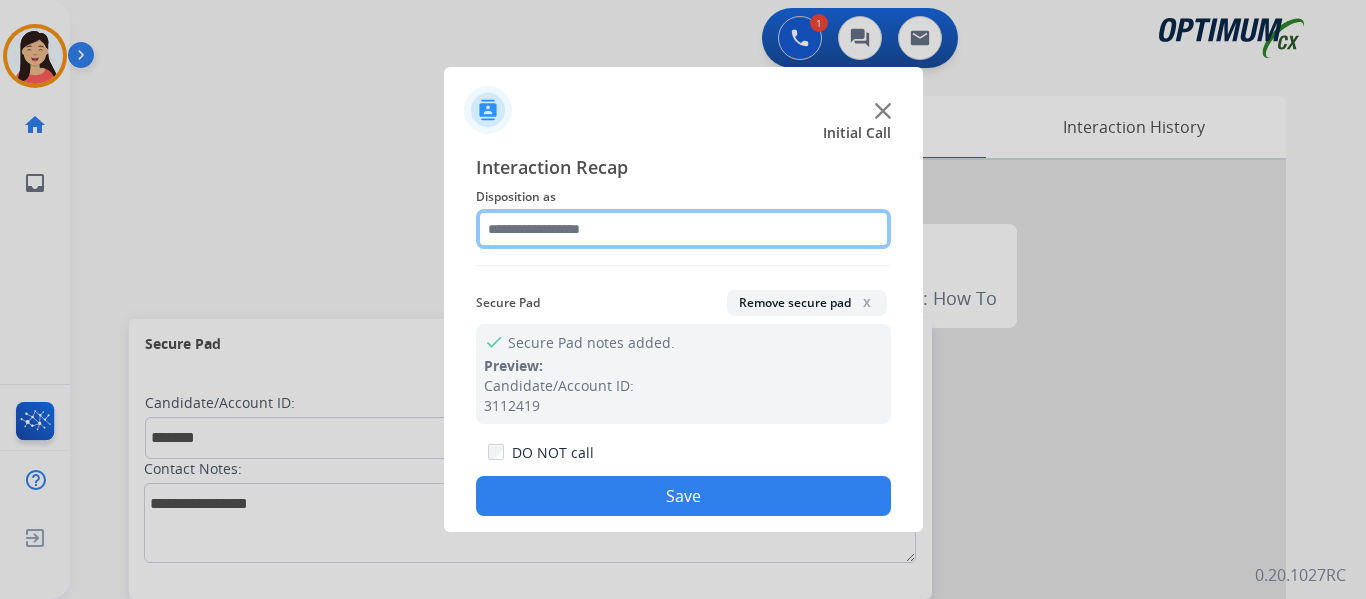 click 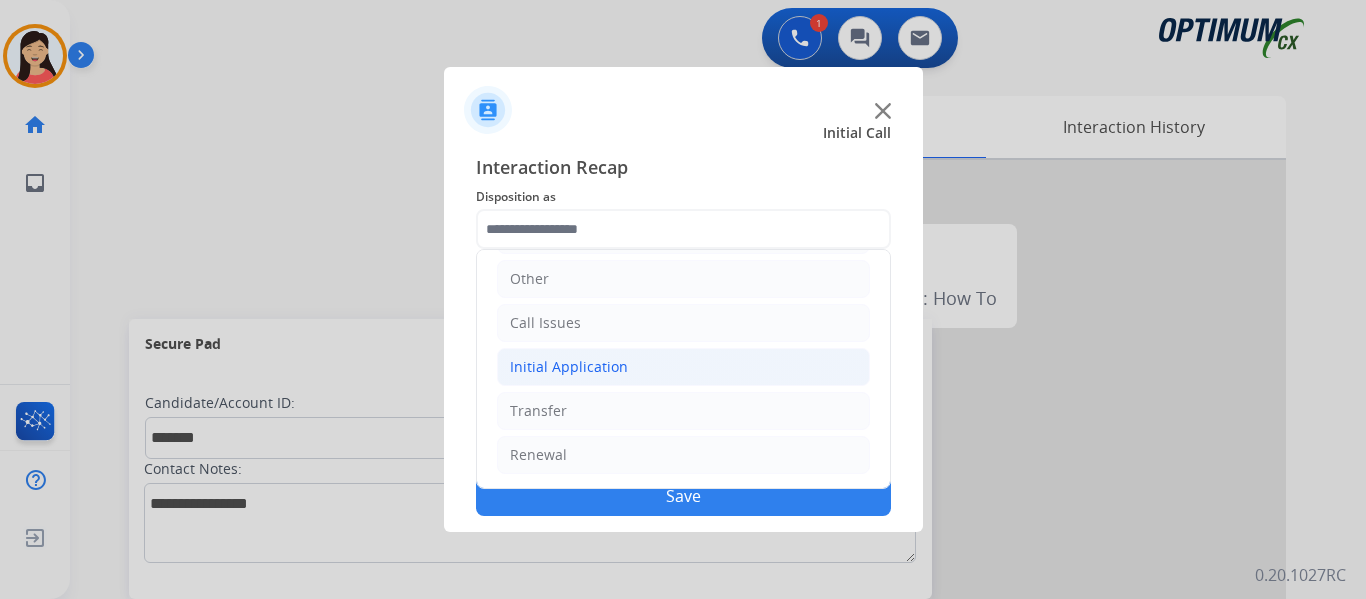 click on "Initial Application" 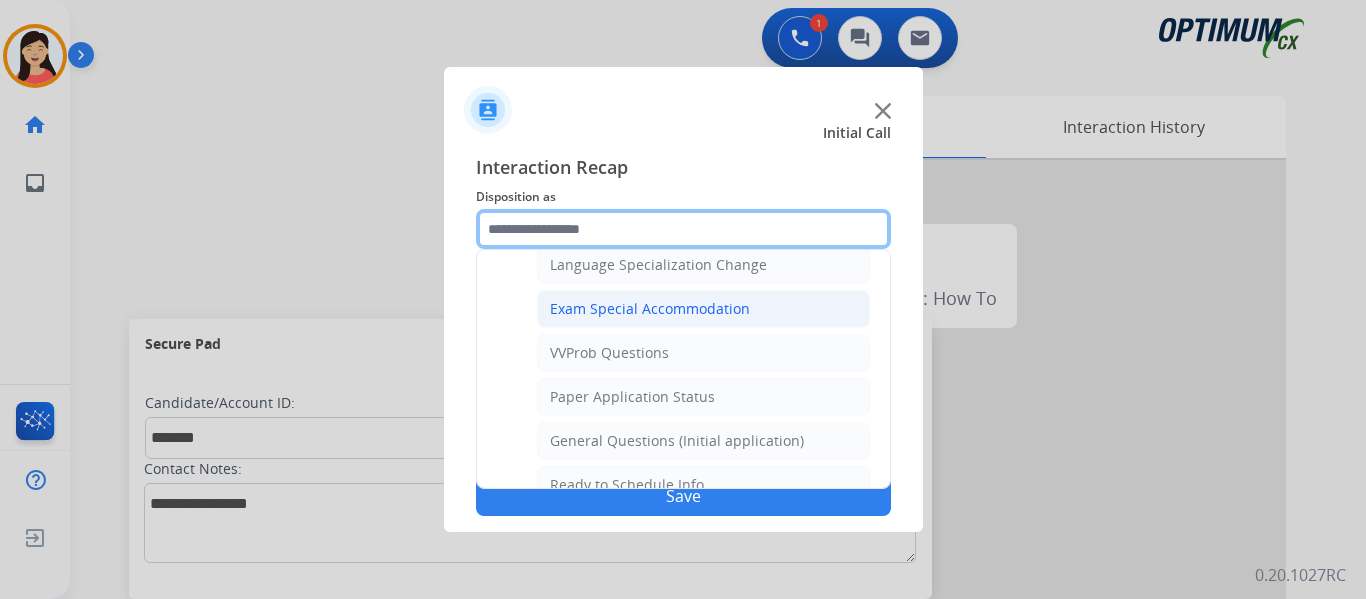 scroll, scrollTop: 1036, scrollLeft: 0, axis: vertical 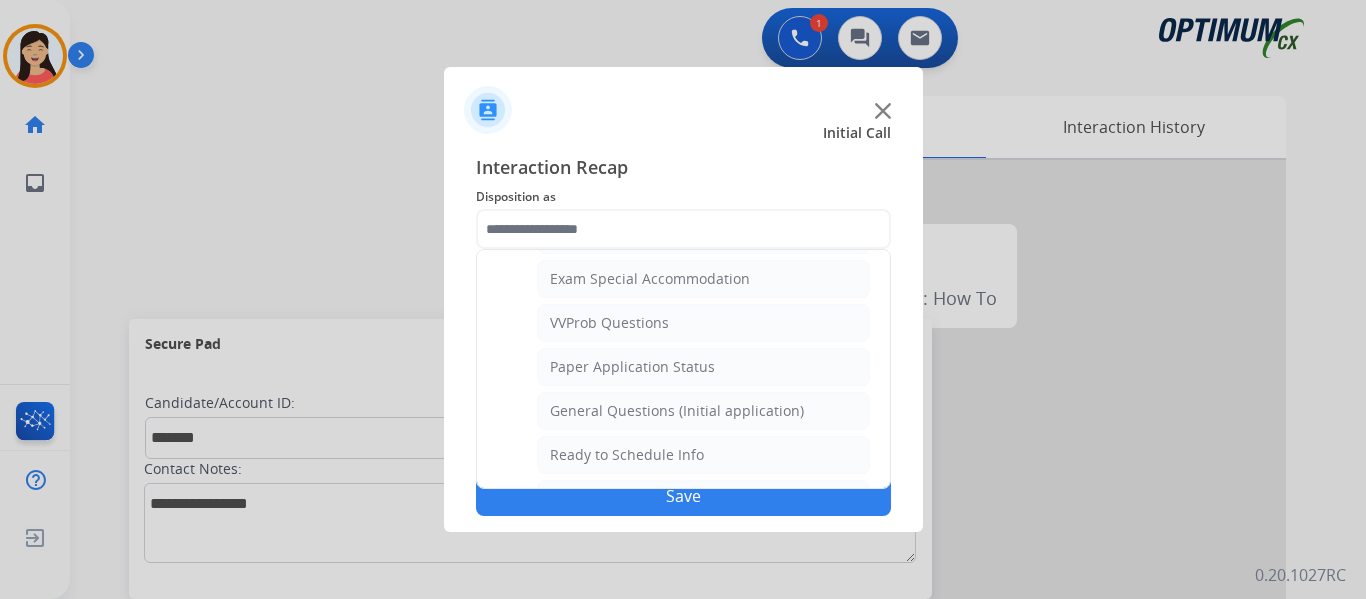 click on "General Questions (Initial application)" 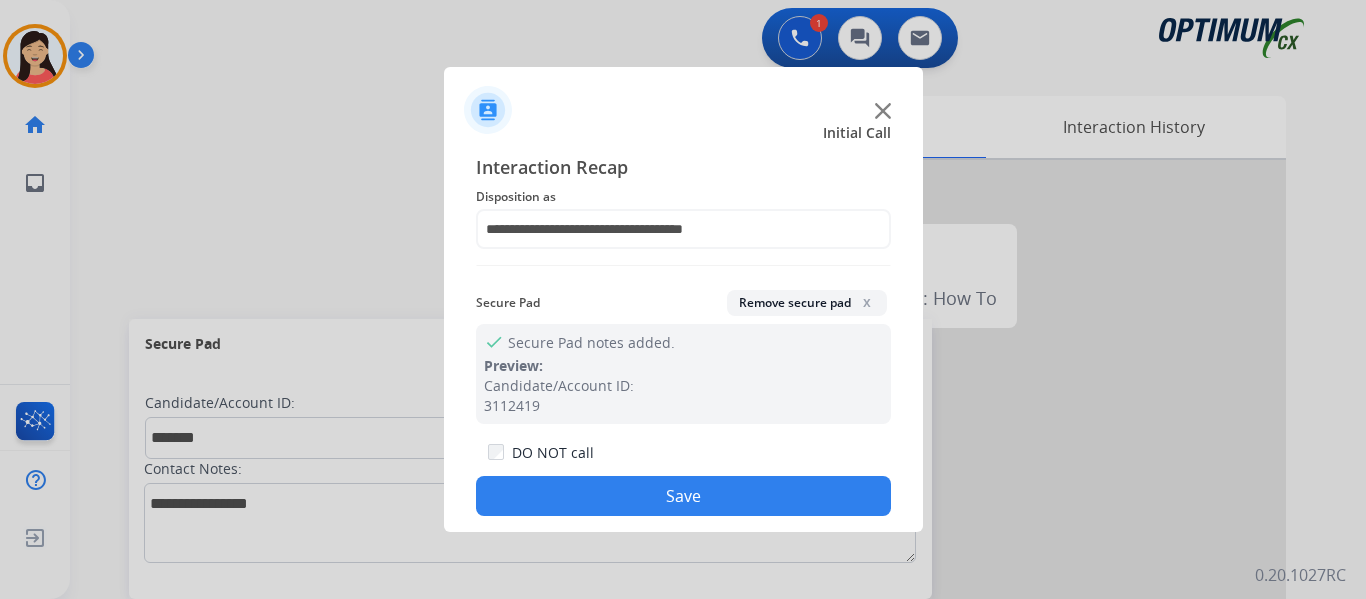 click on "Save" 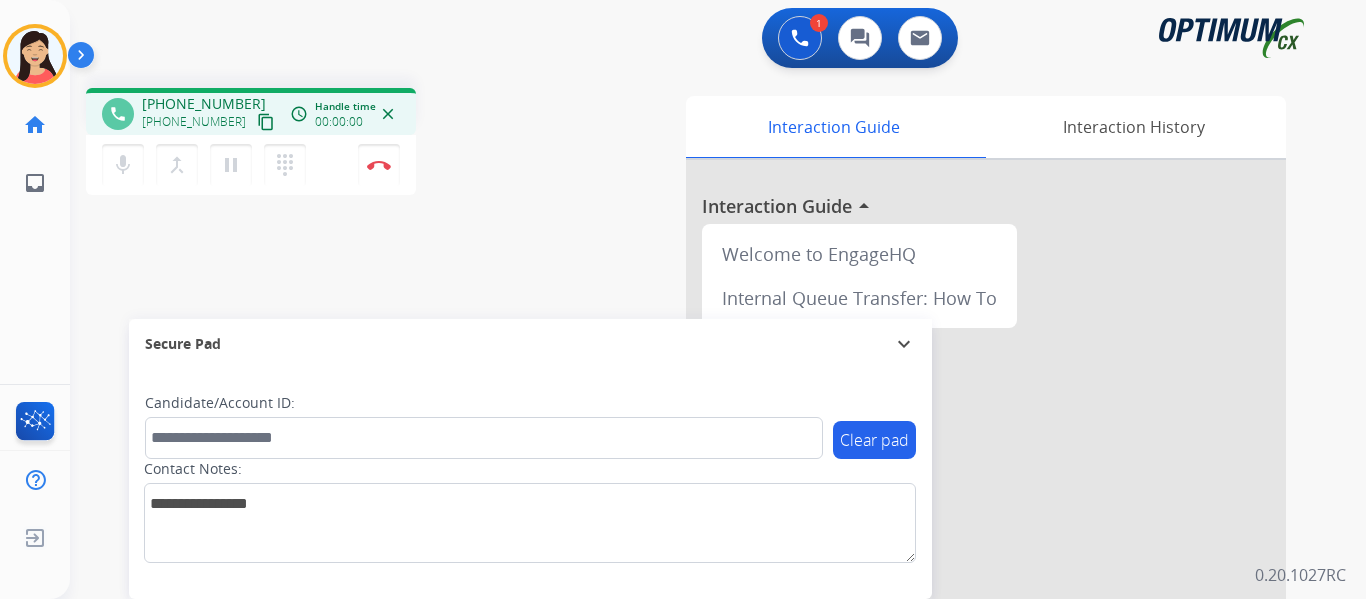 click on "content_copy" at bounding box center (266, 122) 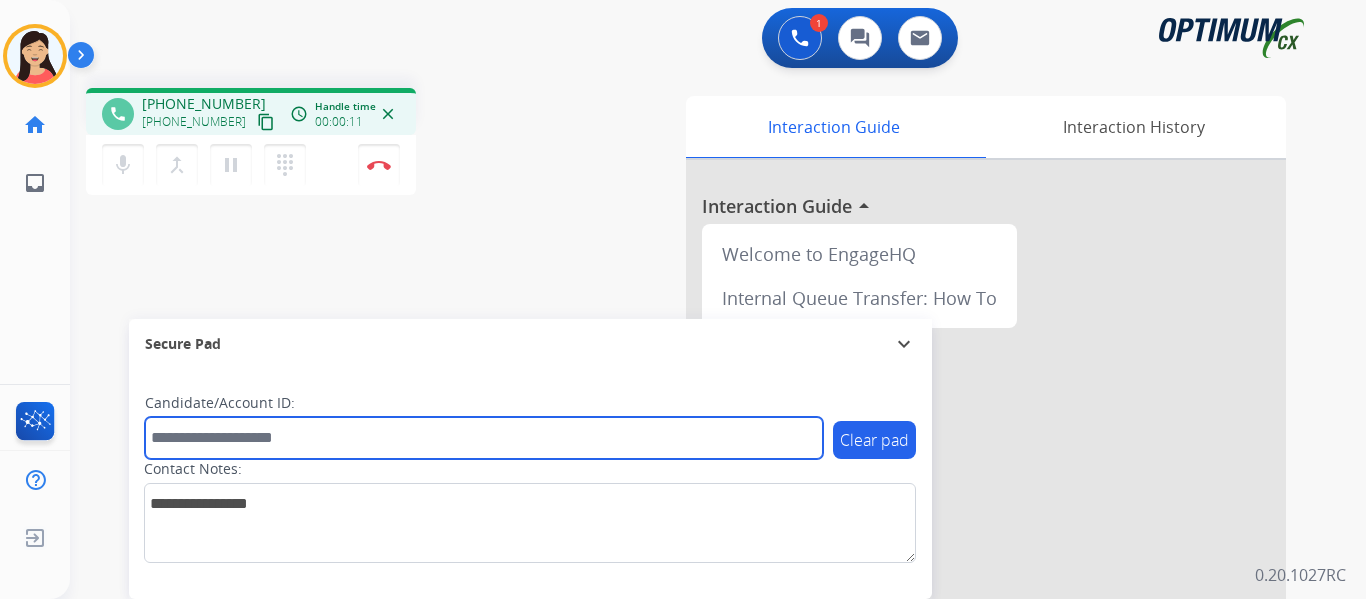 click at bounding box center (484, 438) 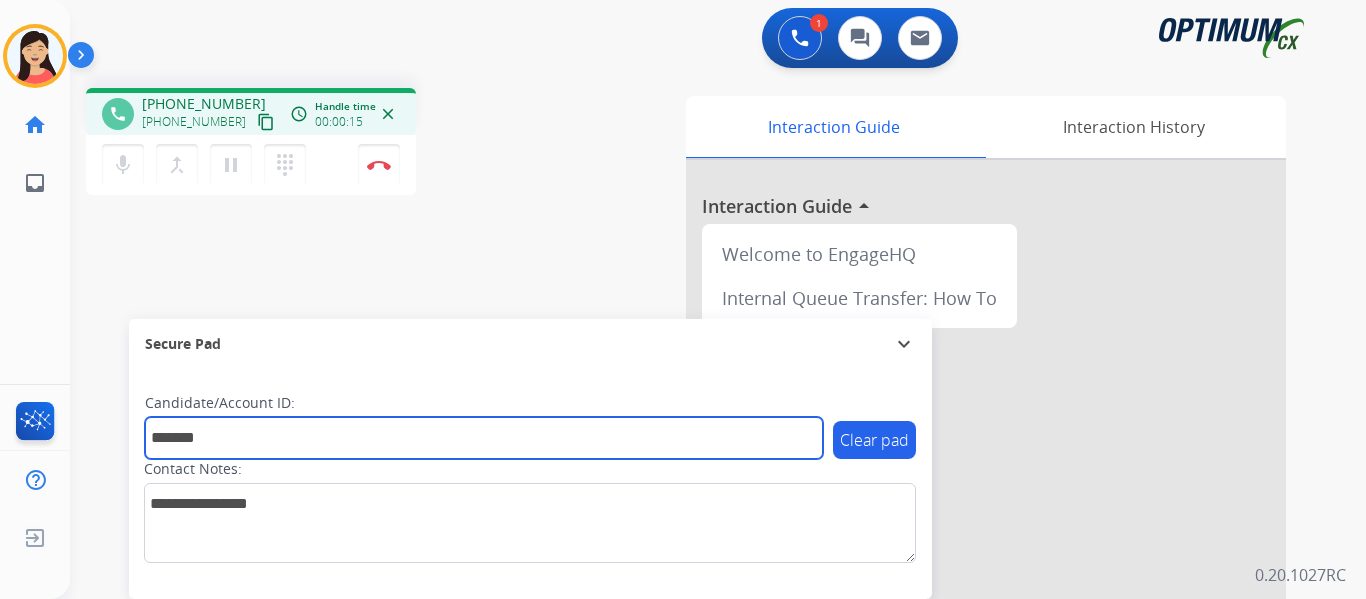 type on "*******" 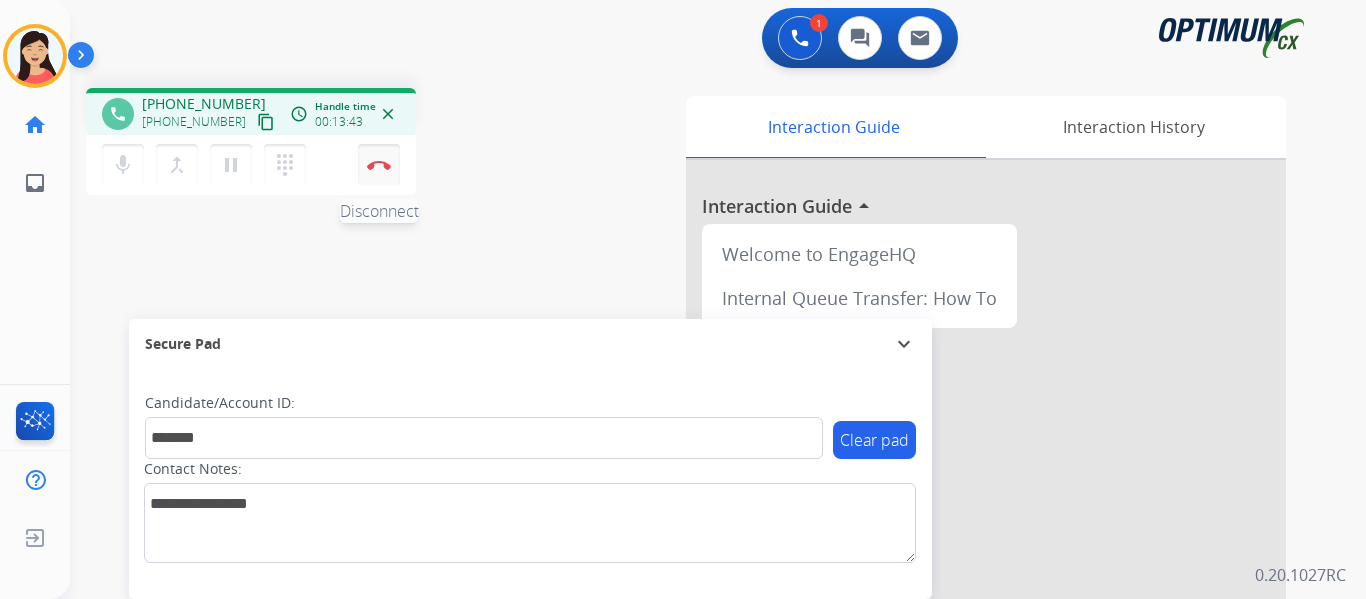 drag, startPoint x: 368, startPoint y: 165, endPoint x: 389, endPoint y: 175, distance: 23.259407 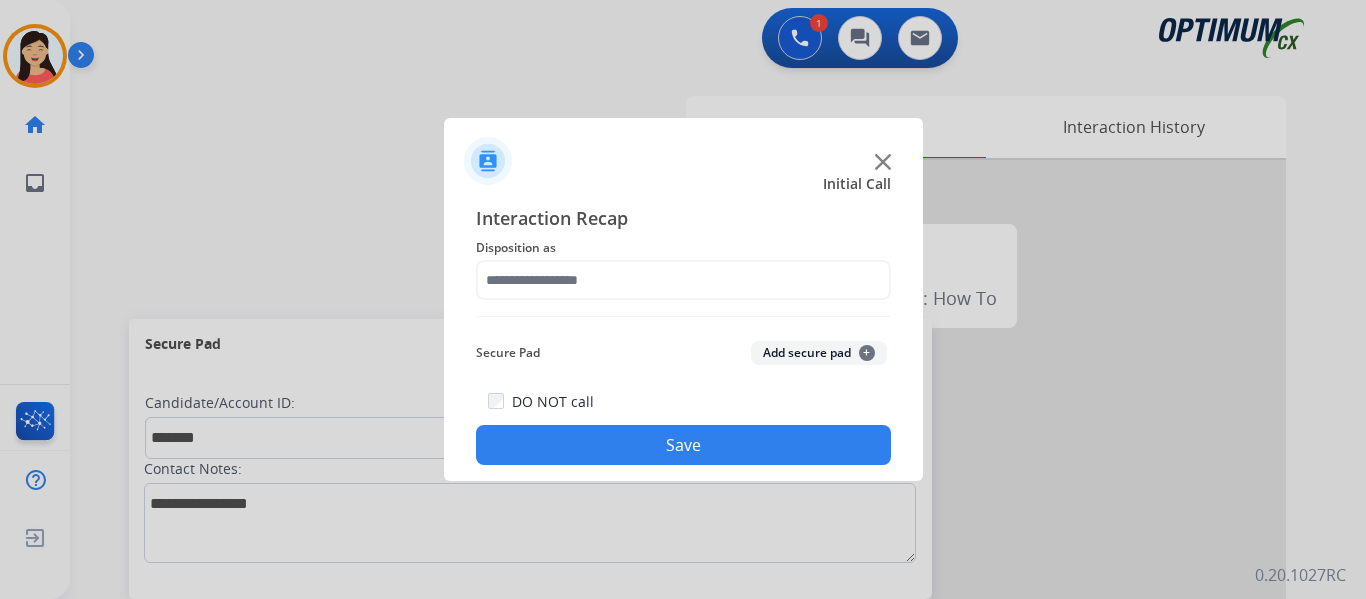 click on "Add secure pad  +" 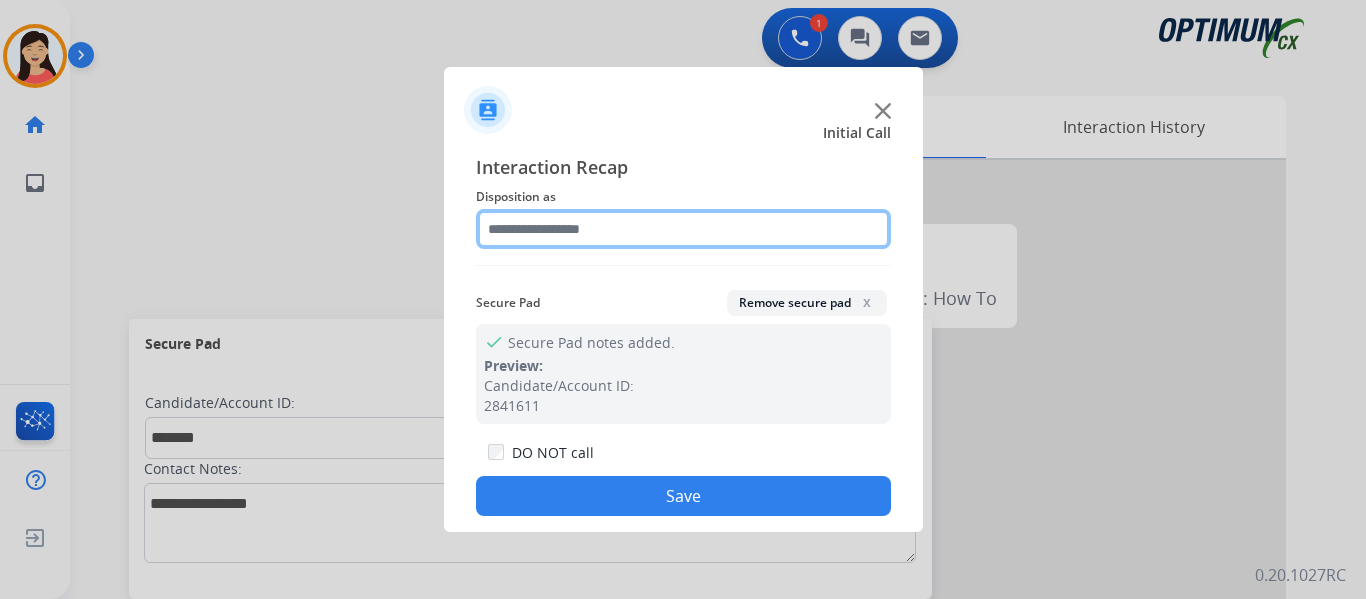 click 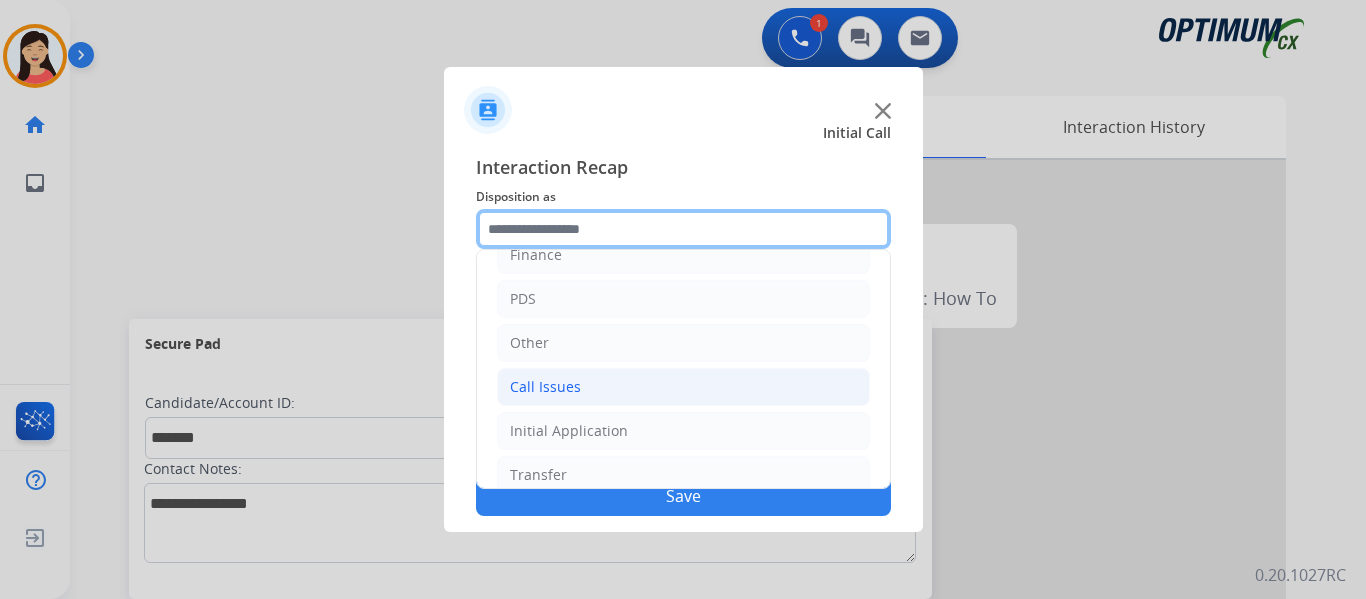 scroll, scrollTop: 136, scrollLeft: 0, axis: vertical 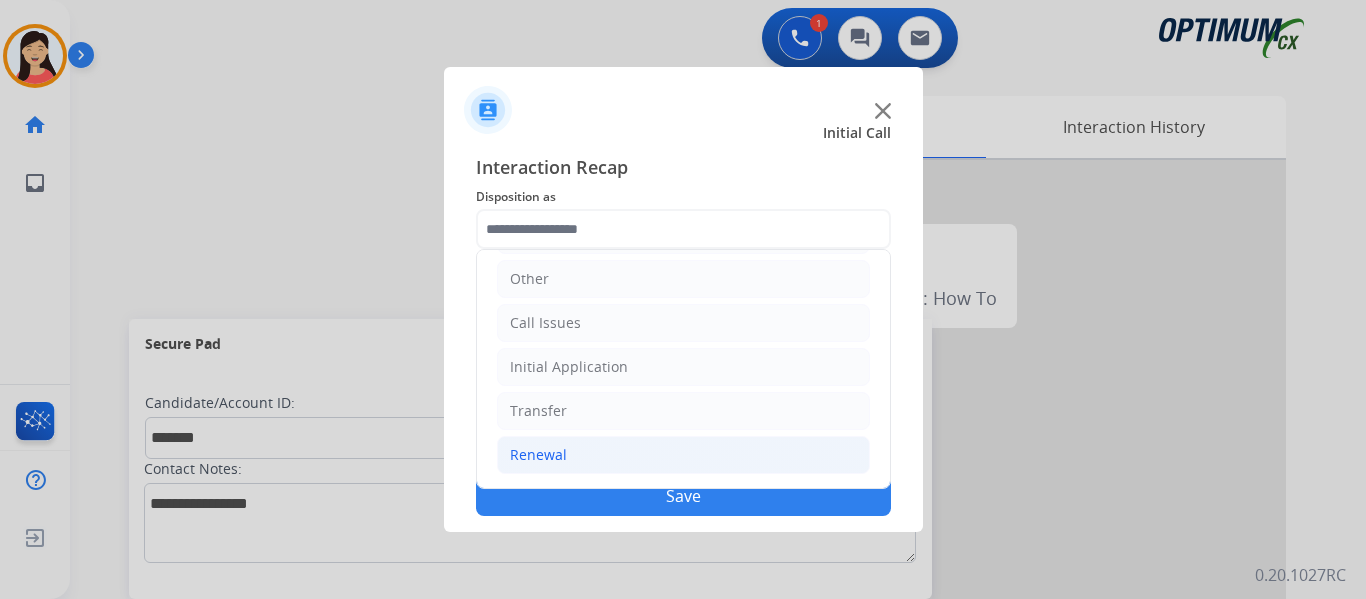 click on "Renewal" 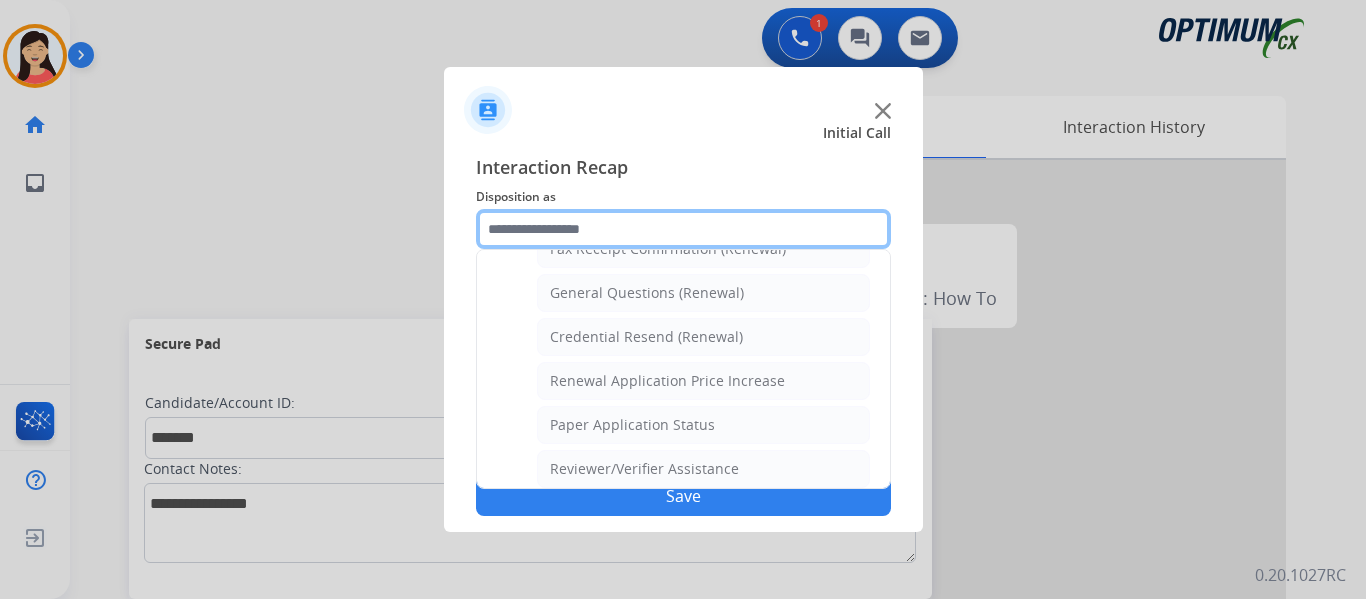 scroll, scrollTop: 572, scrollLeft: 0, axis: vertical 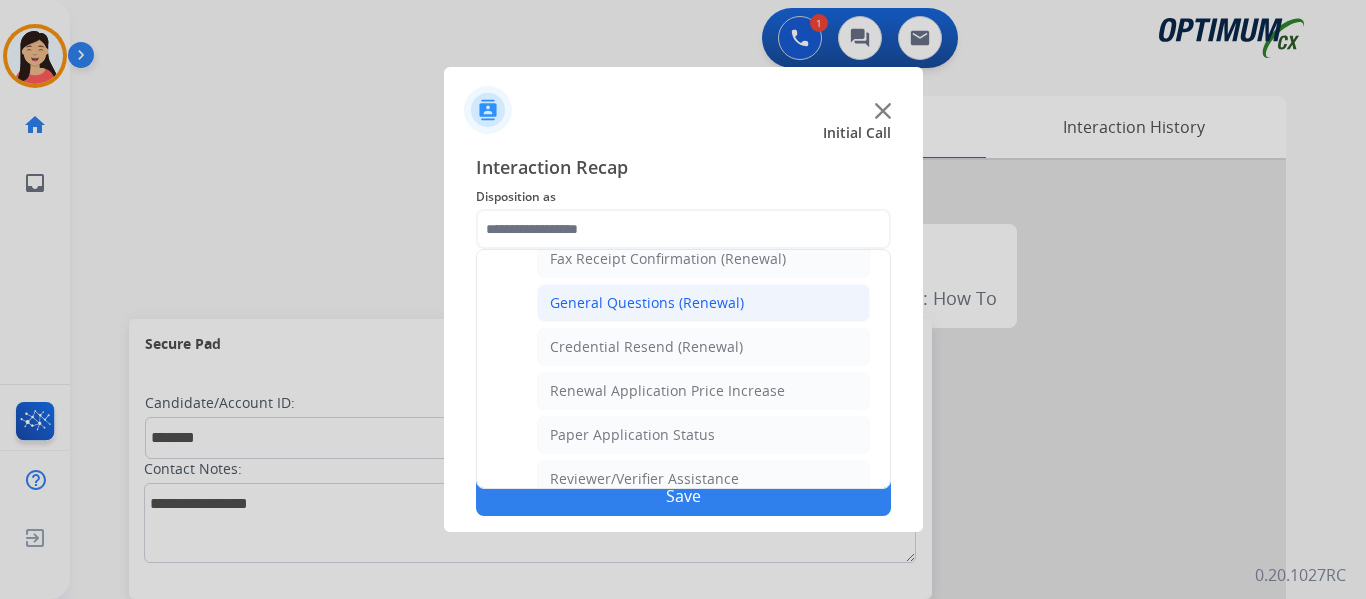 click on "General Questions (Renewal)" 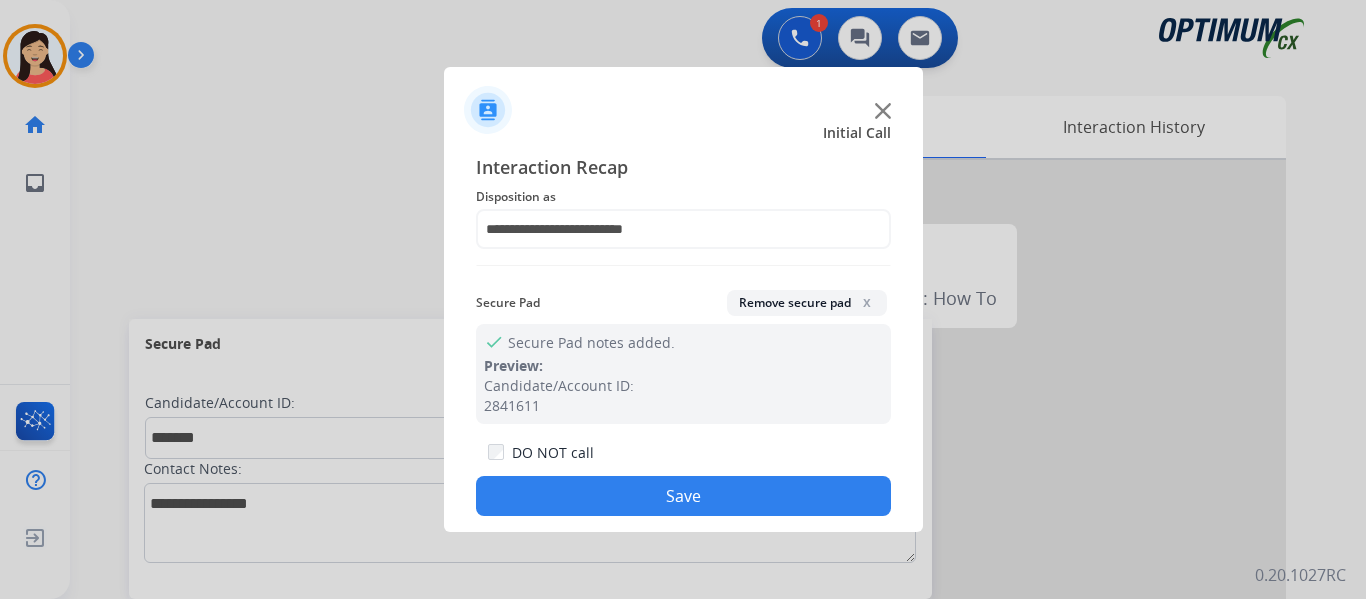 click on "Save" 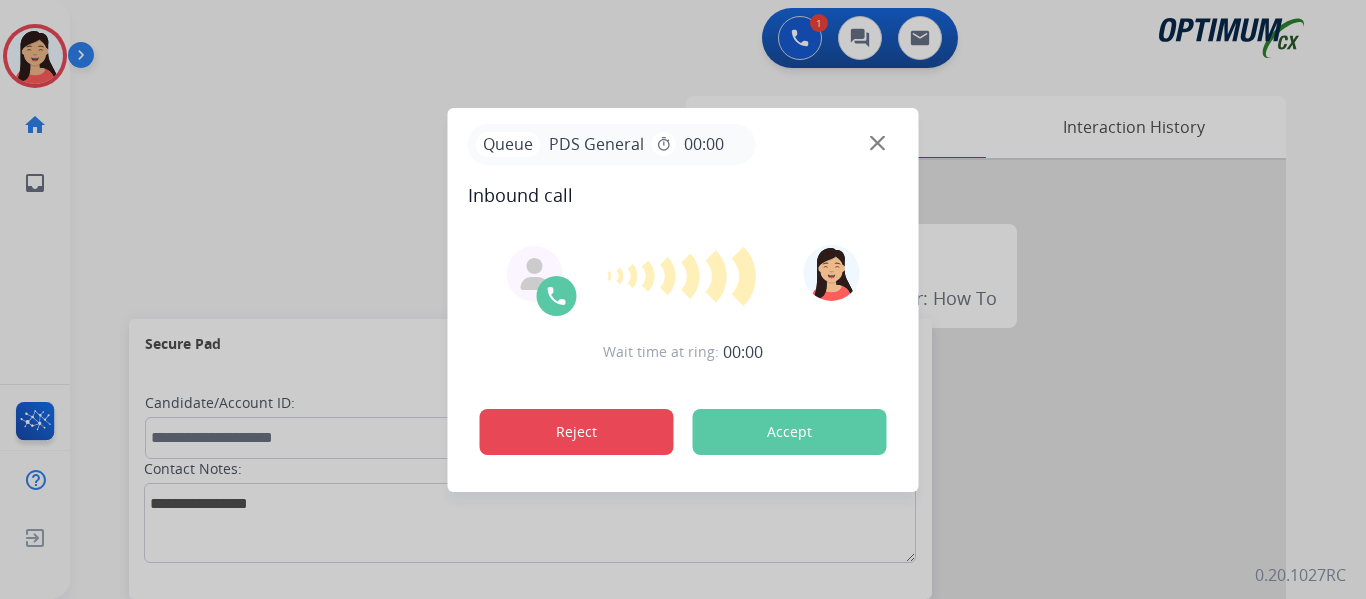 click on "Reject" at bounding box center (577, 432) 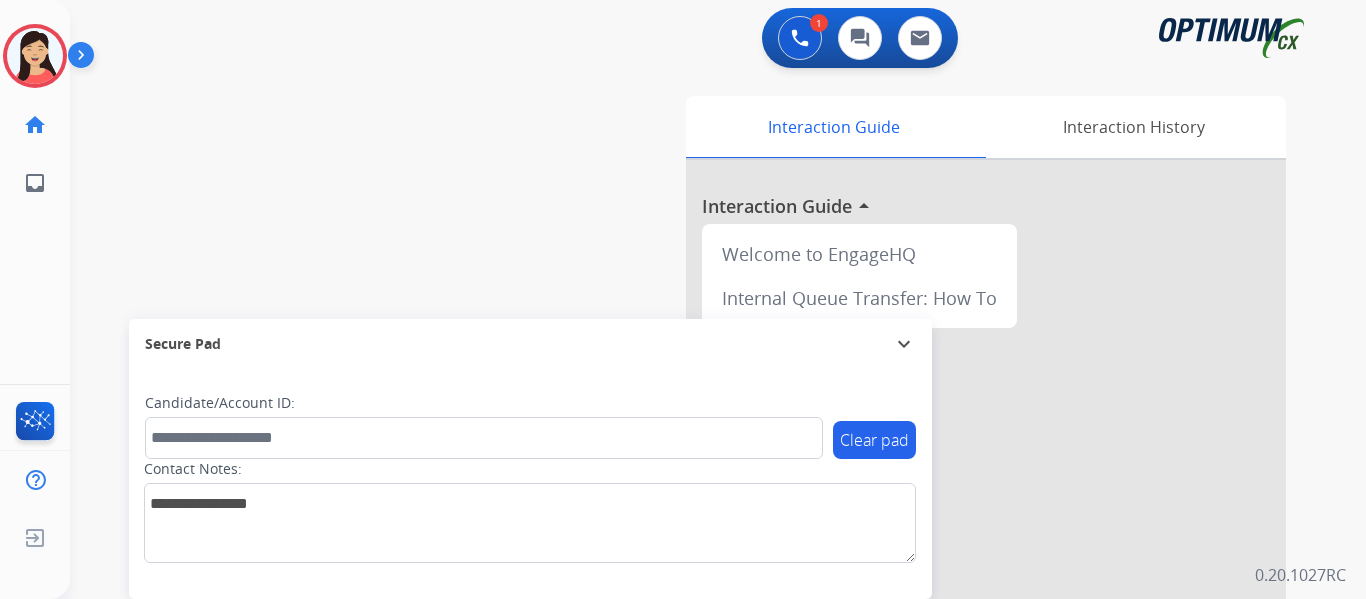 click at bounding box center [683, 299] 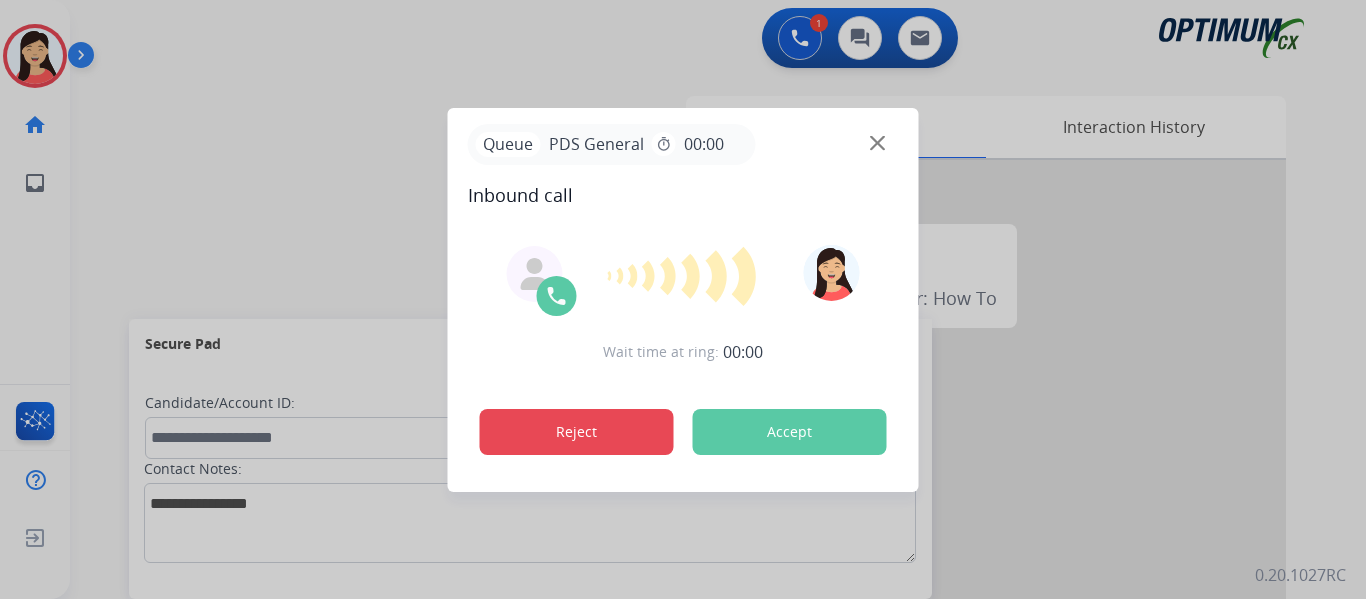 click on "Reject" at bounding box center (577, 432) 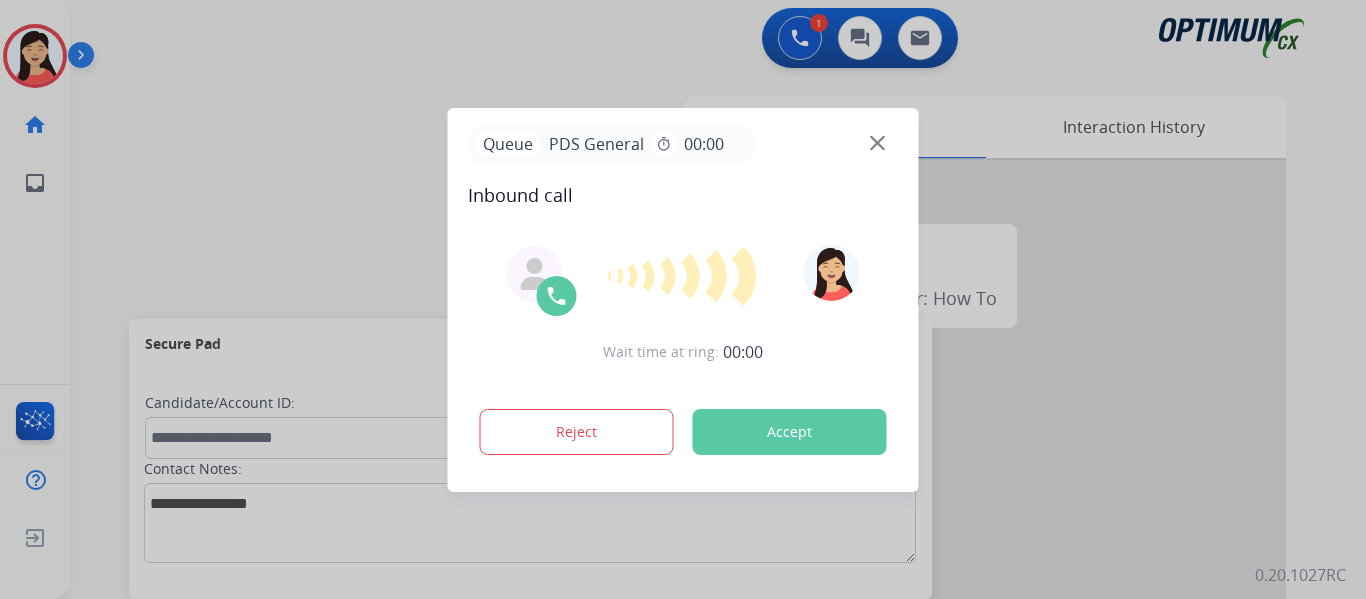 click on "Accept" at bounding box center (790, 432) 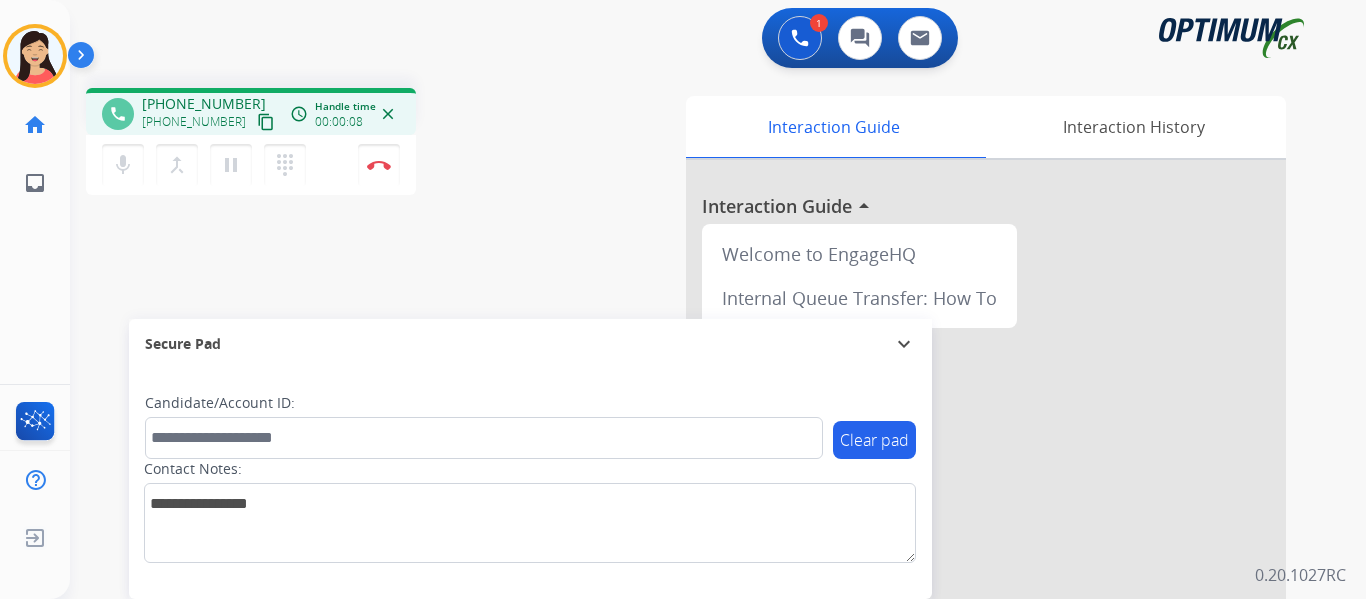 click on "content_copy" at bounding box center (266, 122) 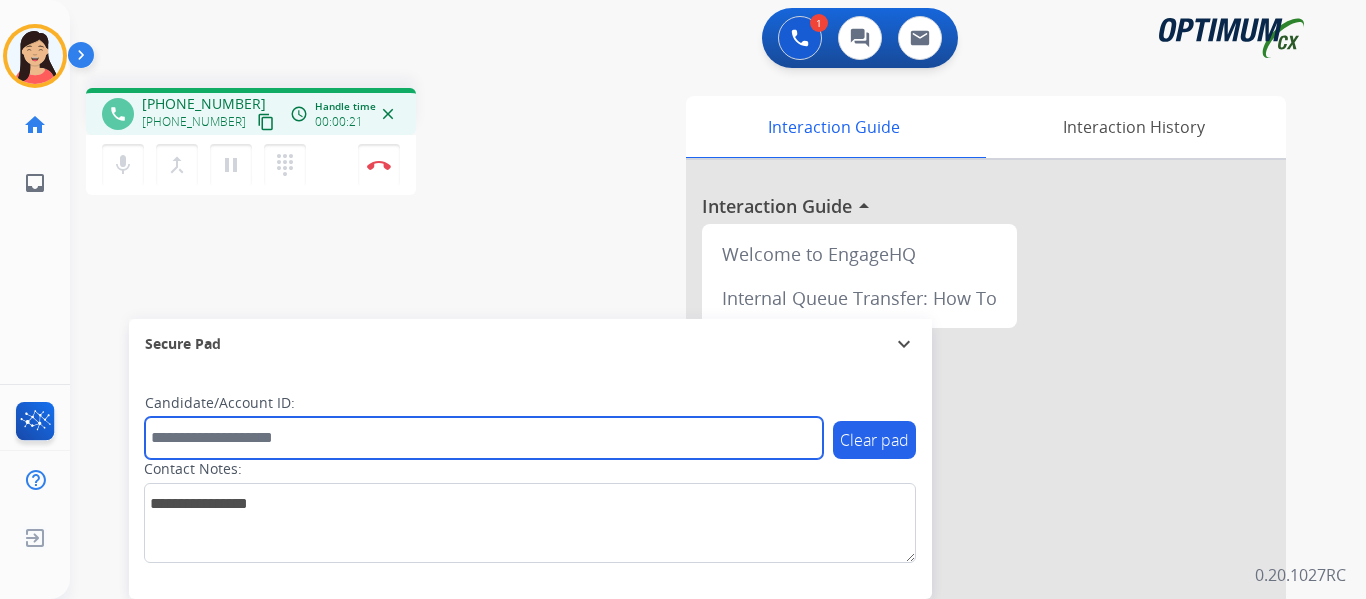 click at bounding box center [484, 438] 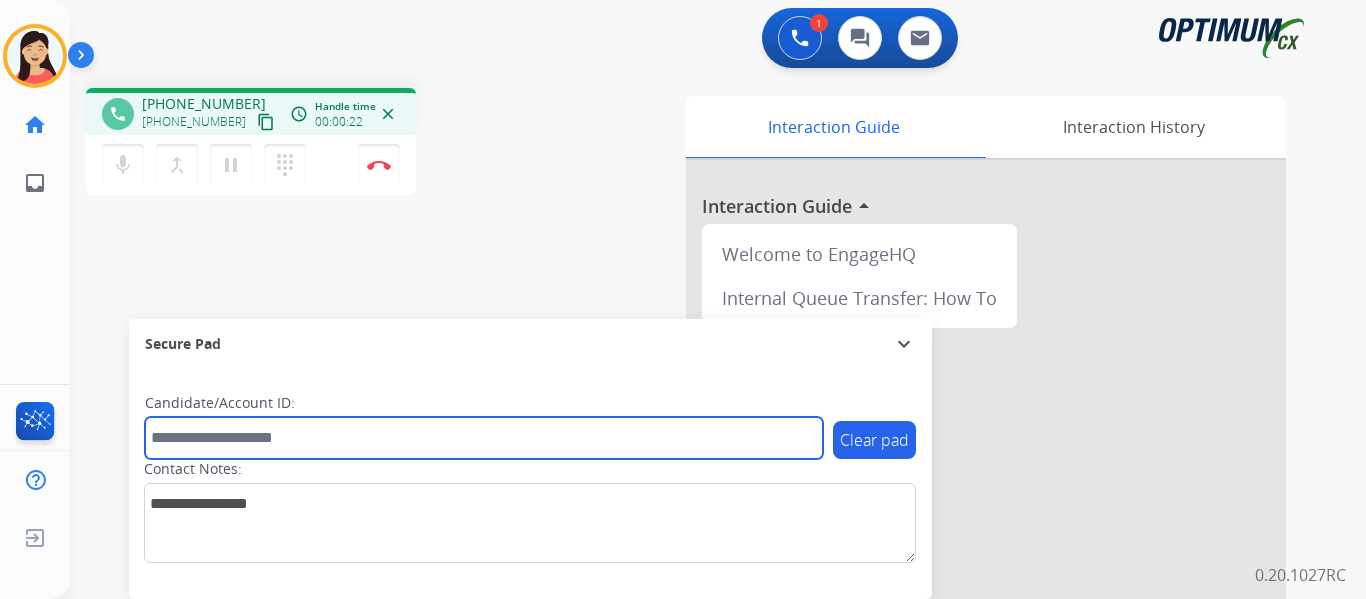 paste on "*******" 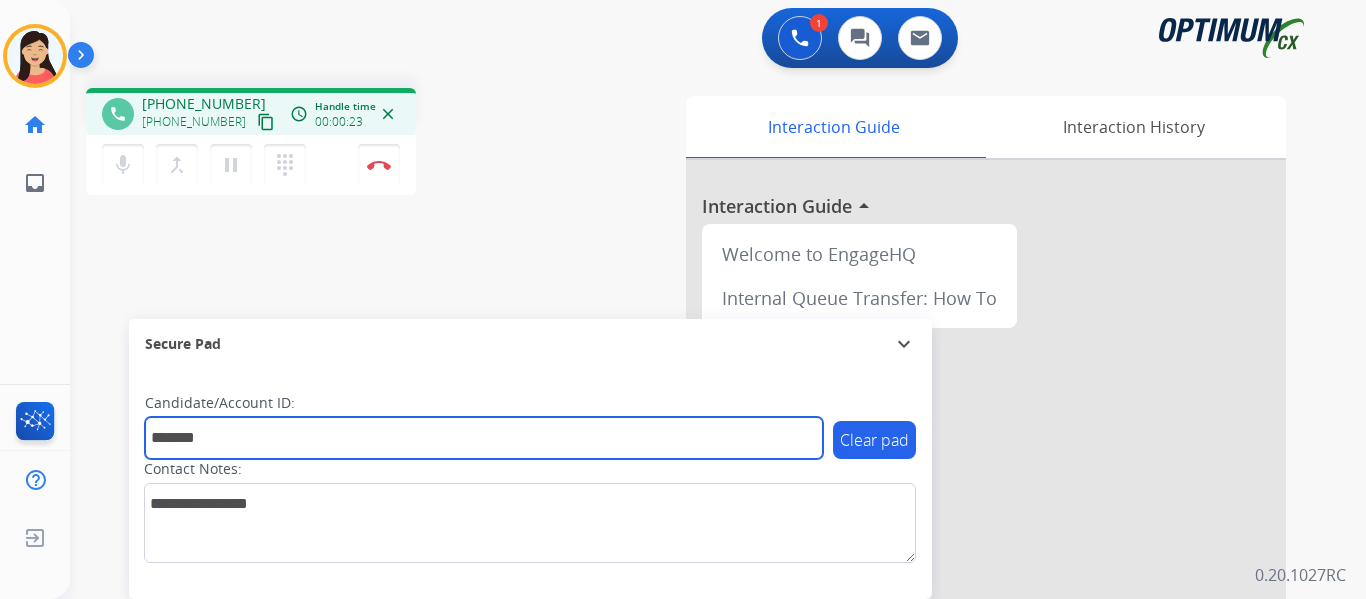 type on "*******" 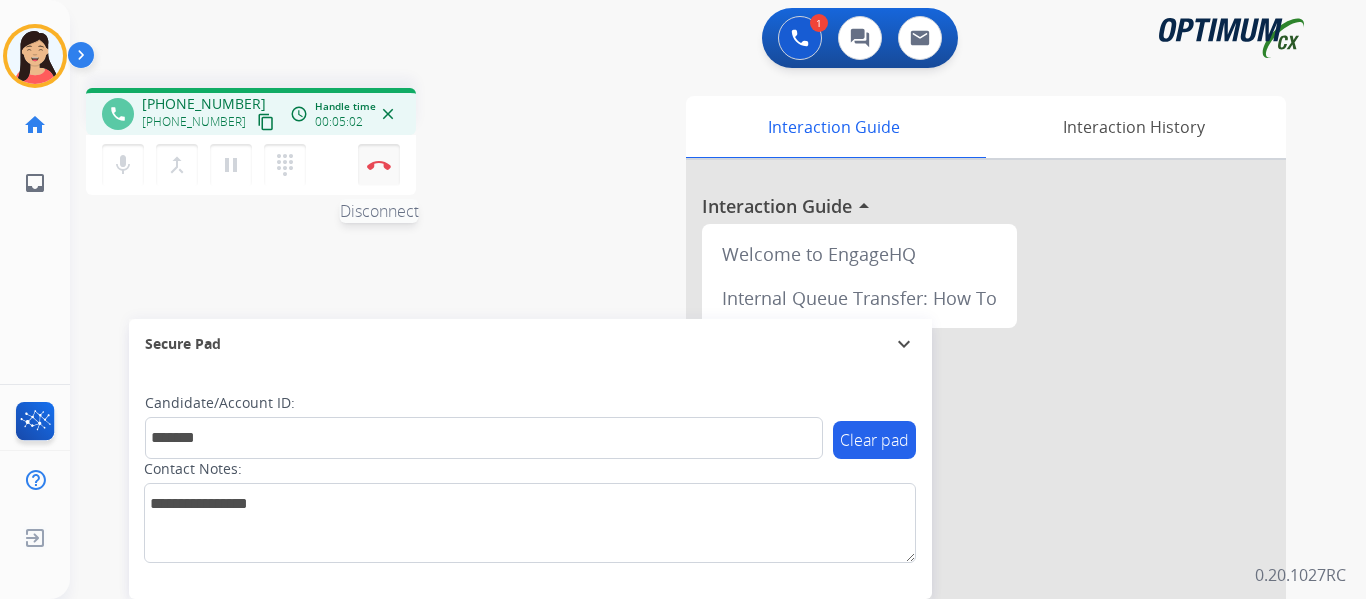 click on "Disconnect" at bounding box center (379, 165) 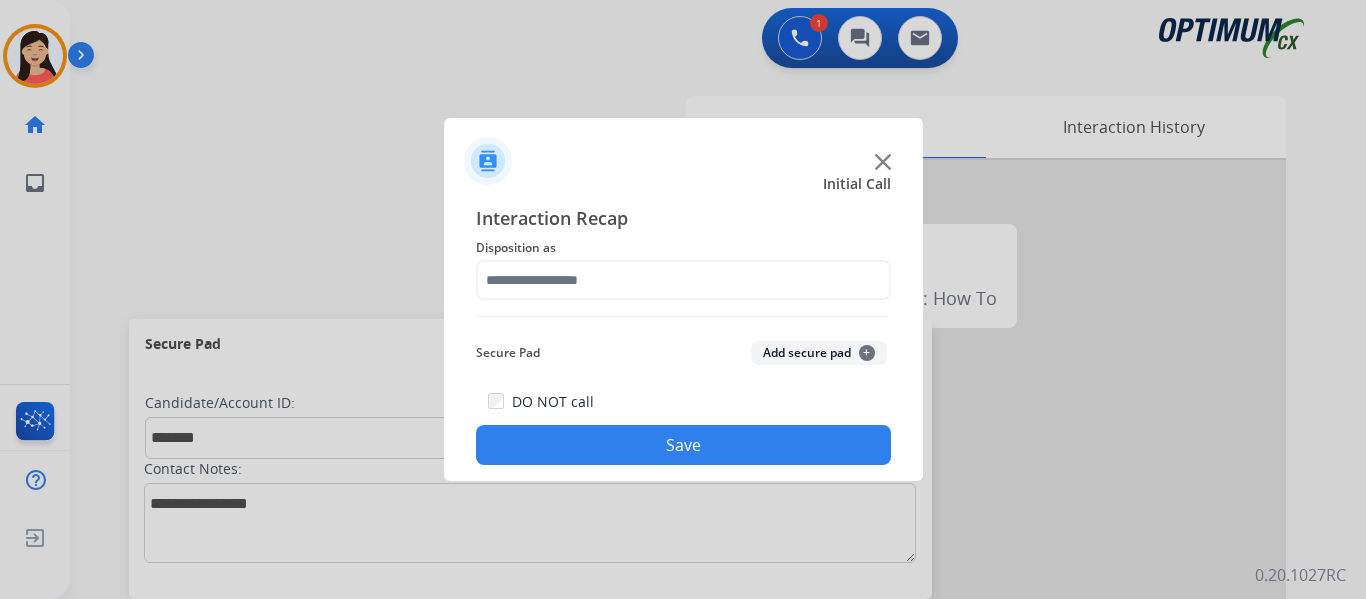 click on "Add secure pad  +" 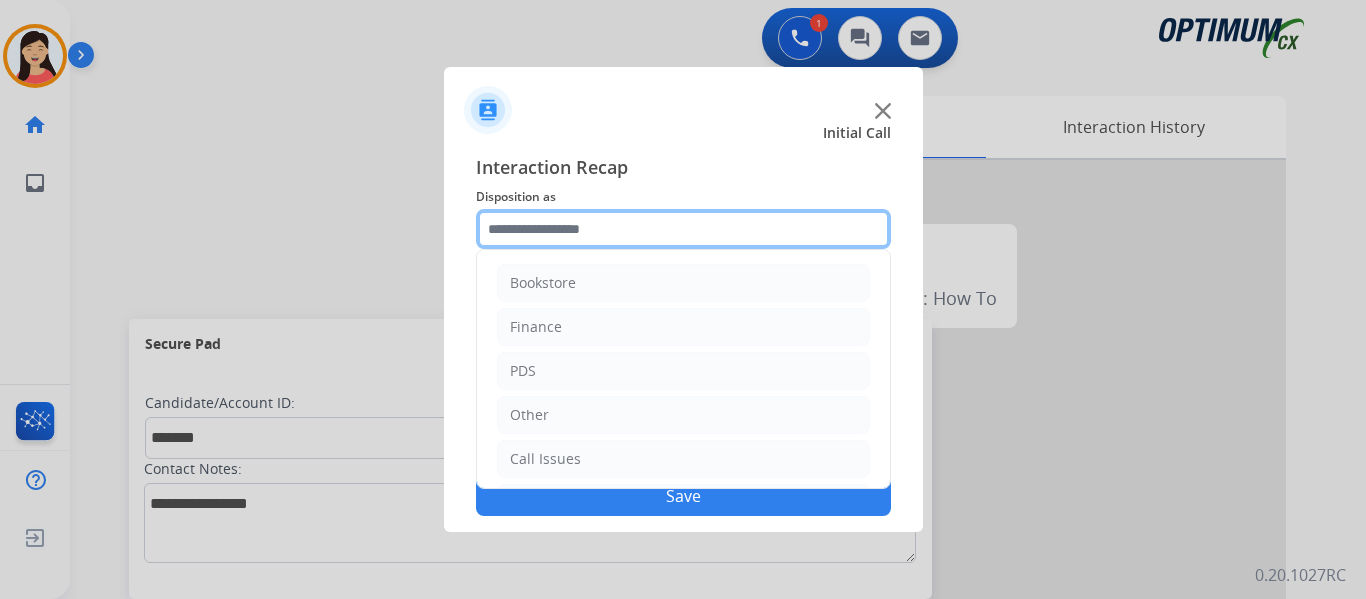 click 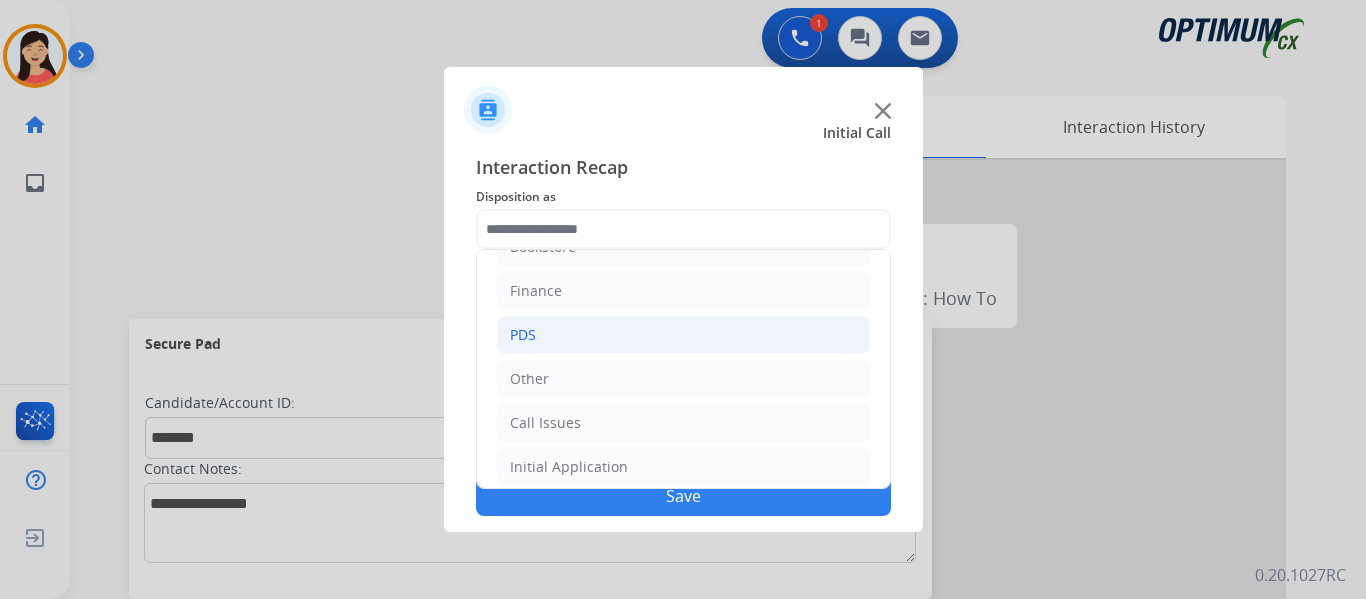 click on "PDS" 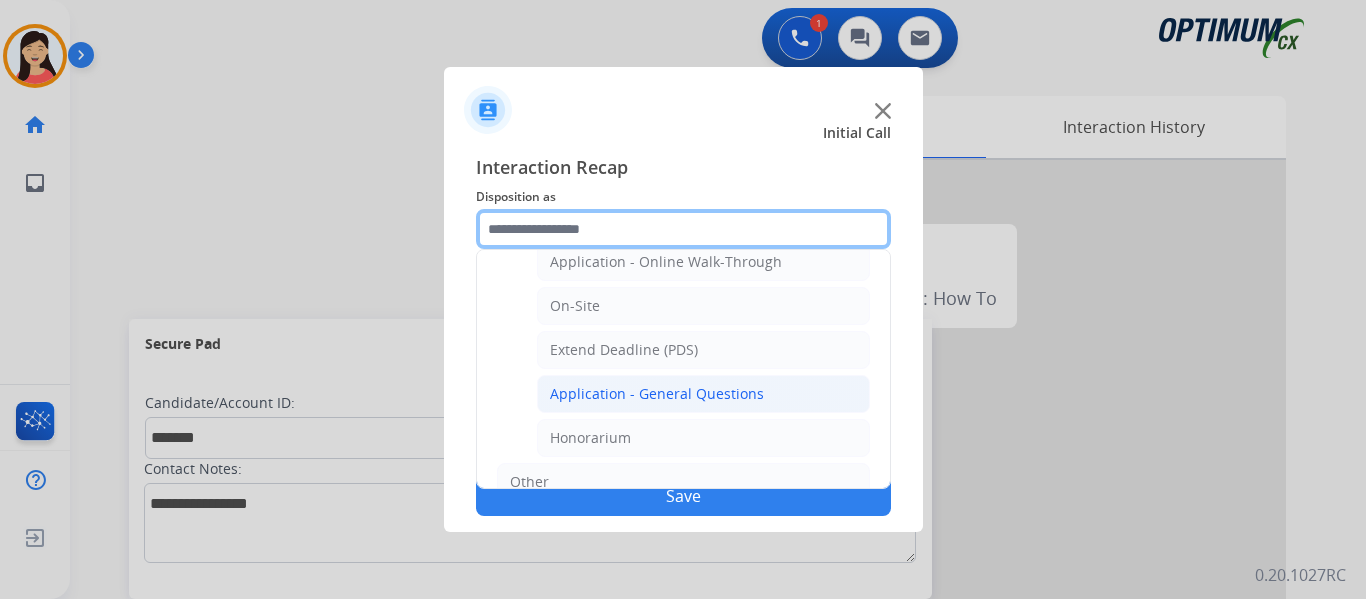 scroll, scrollTop: 536, scrollLeft: 0, axis: vertical 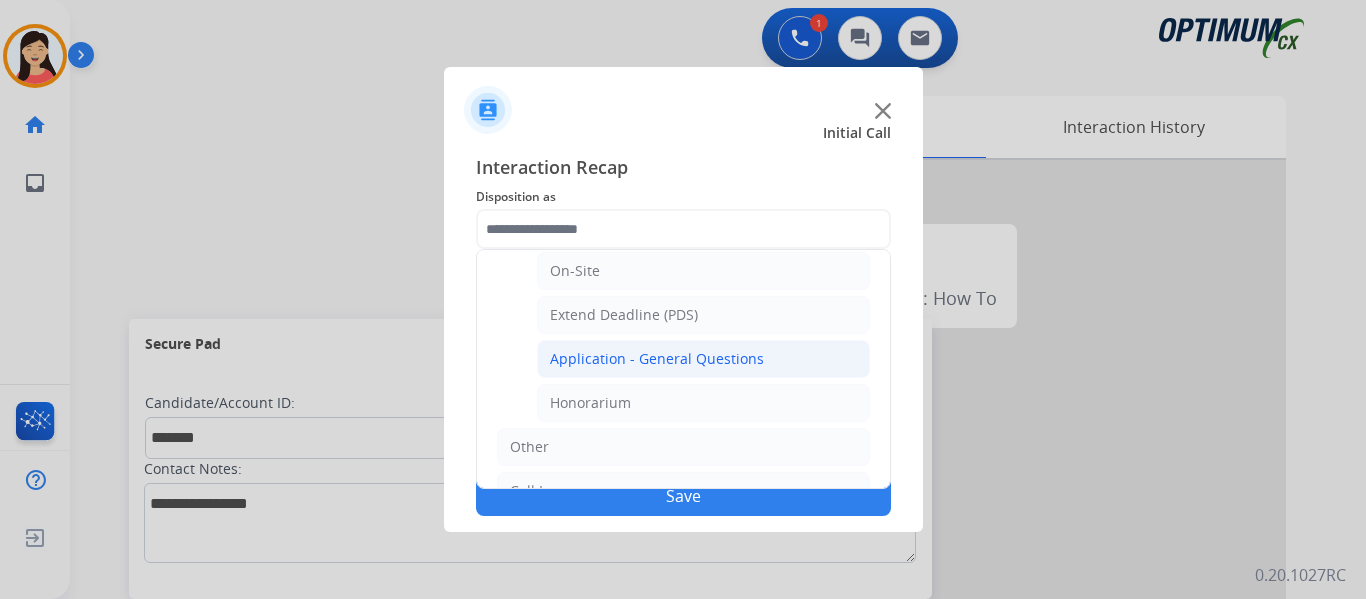 click on "Application - General Questions" 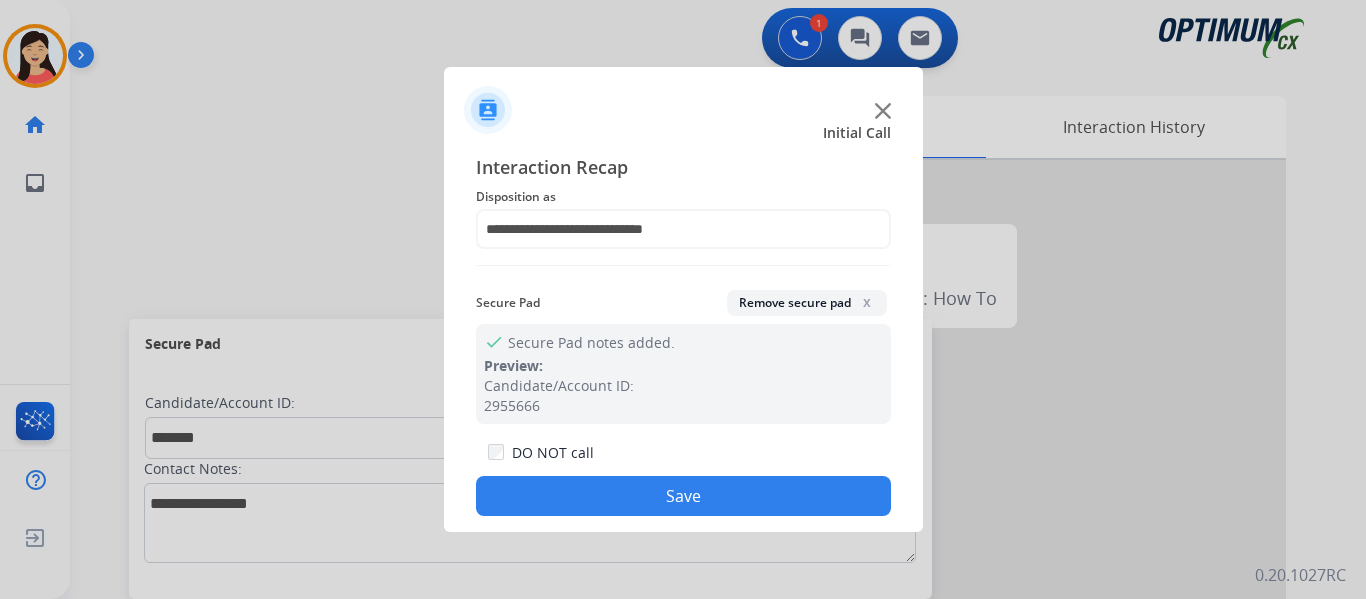 click on "Save" 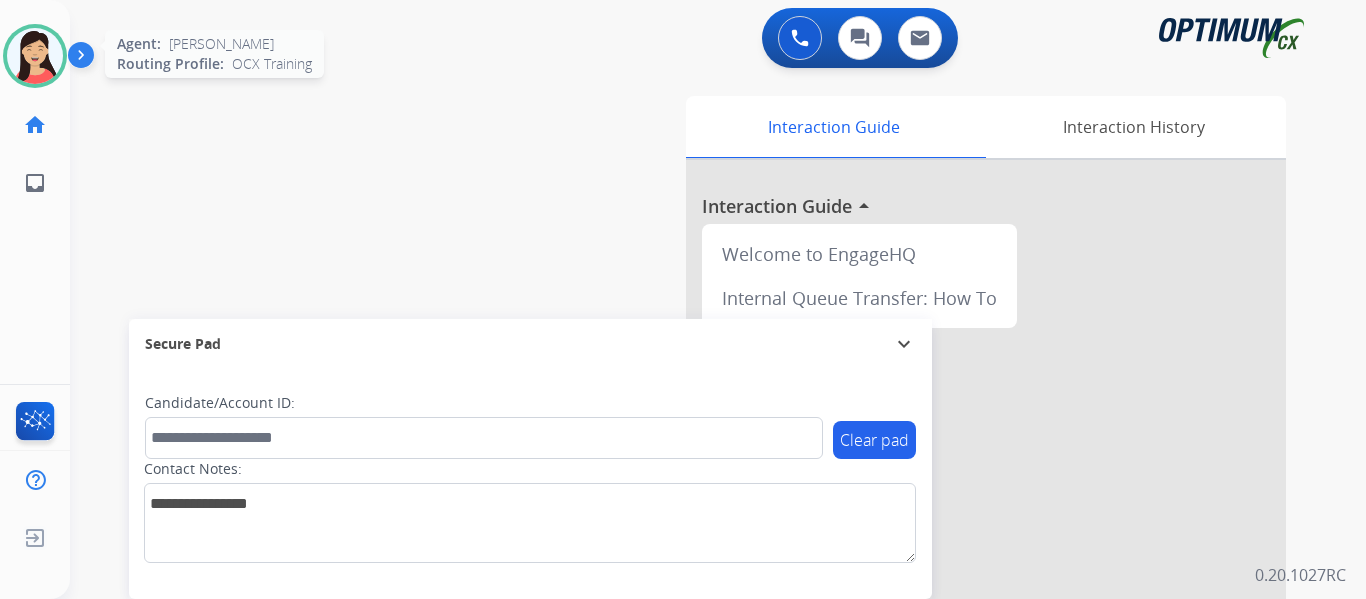drag, startPoint x: 26, startPoint y: 50, endPoint x: 65, endPoint y: 78, distance: 48.010414 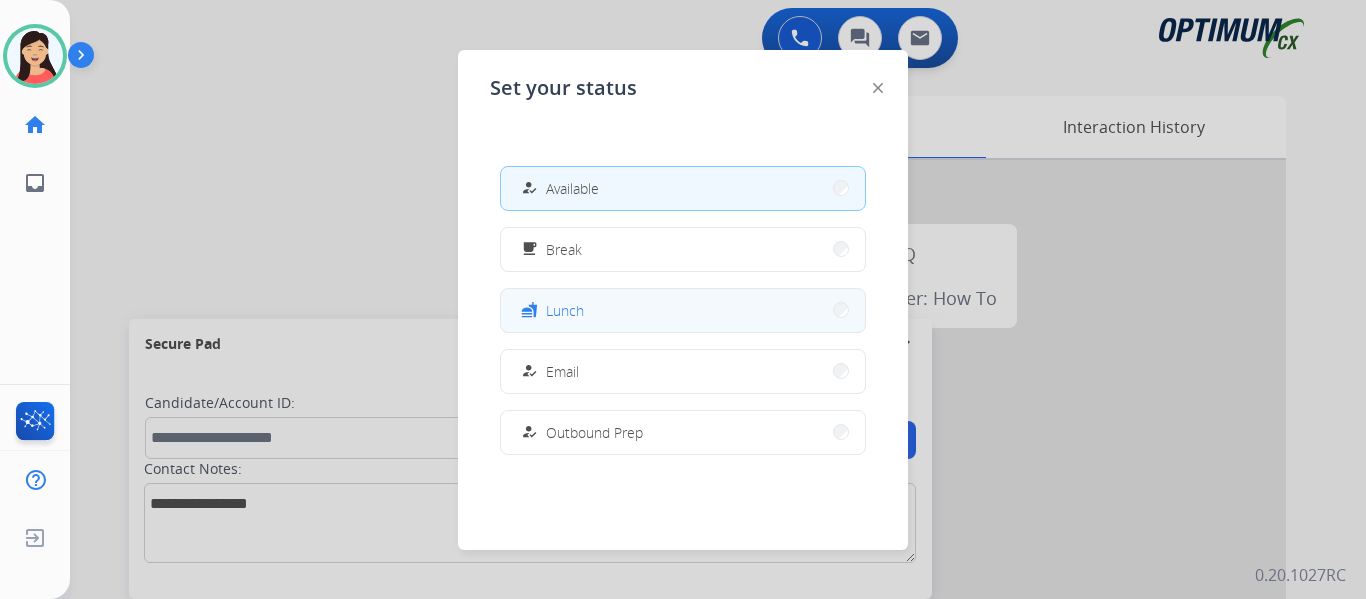 click on "fastfood Lunch" at bounding box center [683, 310] 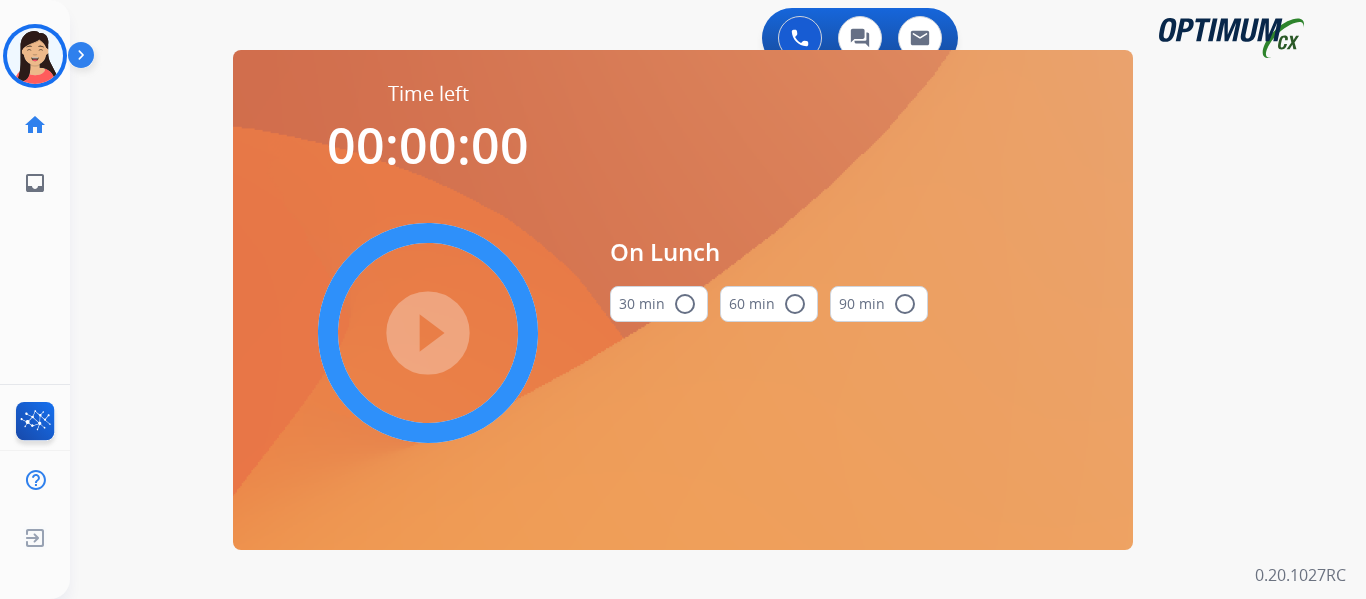 drag, startPoint x: 630, startPoint y: 306, endPoint x: 649, endPoint y: 310, distance: 19.416489 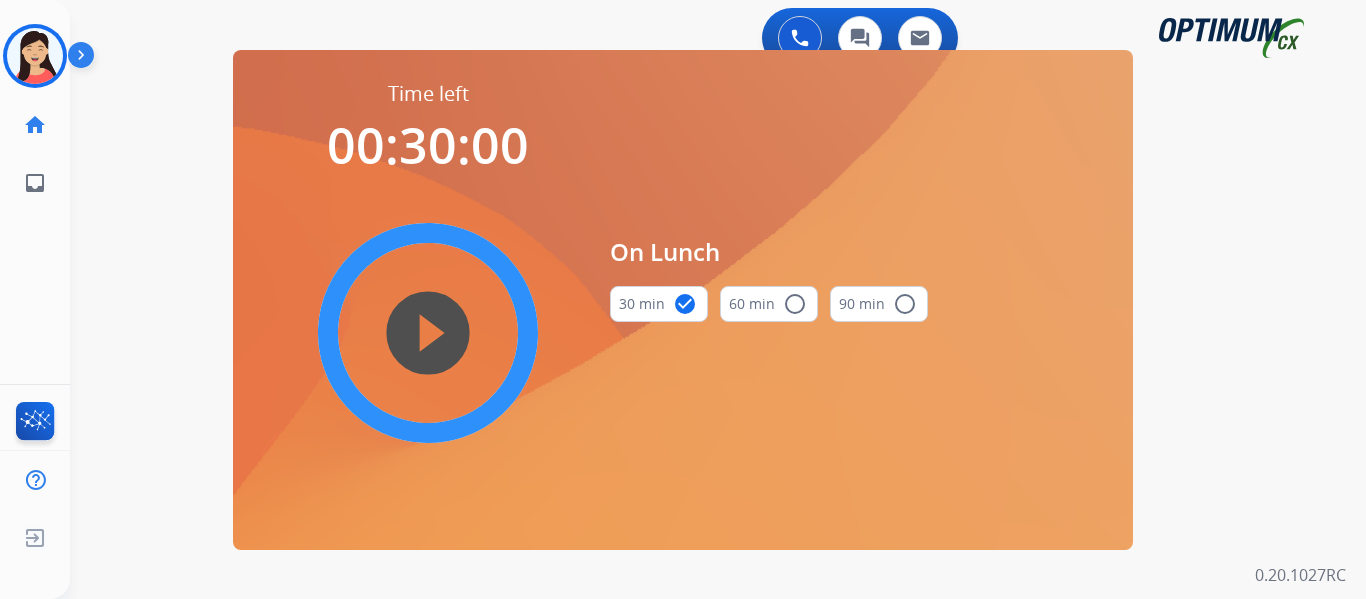 click on "play_circle_filled" at bounding box center (428, 333) 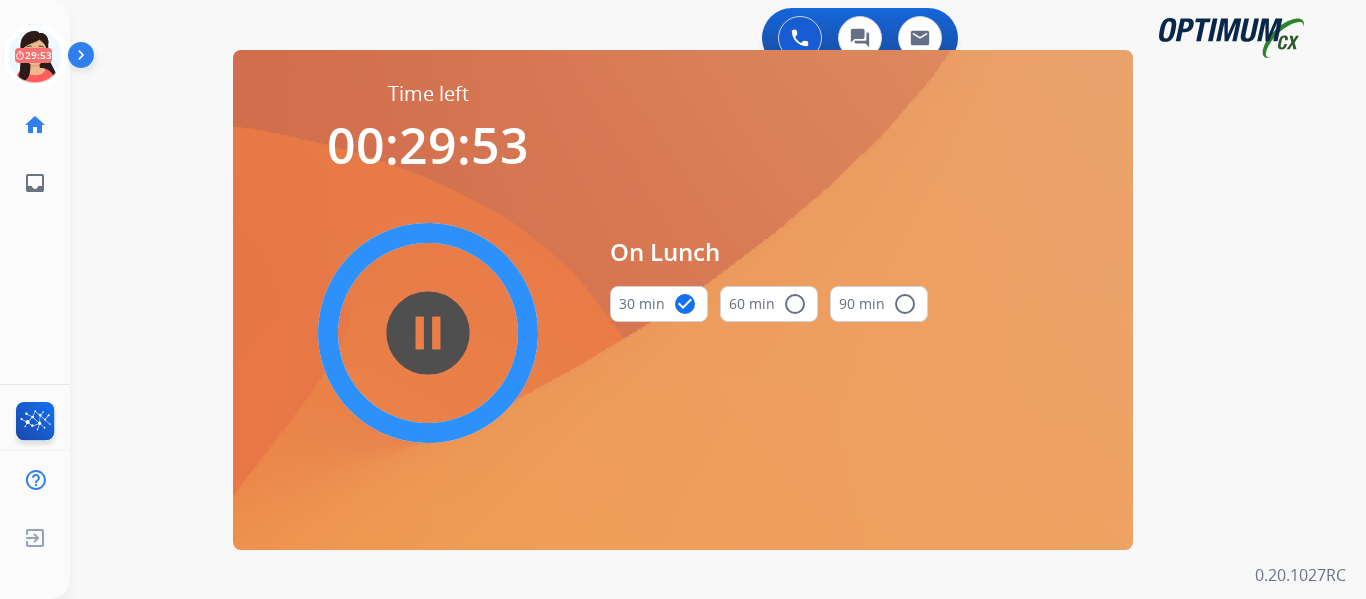 click on "Time left 00:29:53 pause_circle_filled On Lunch  30 min  check_circle  60 min  radio_button_unchecked  90 min  radio_button_unchecked" at bounding box center [683, 300] 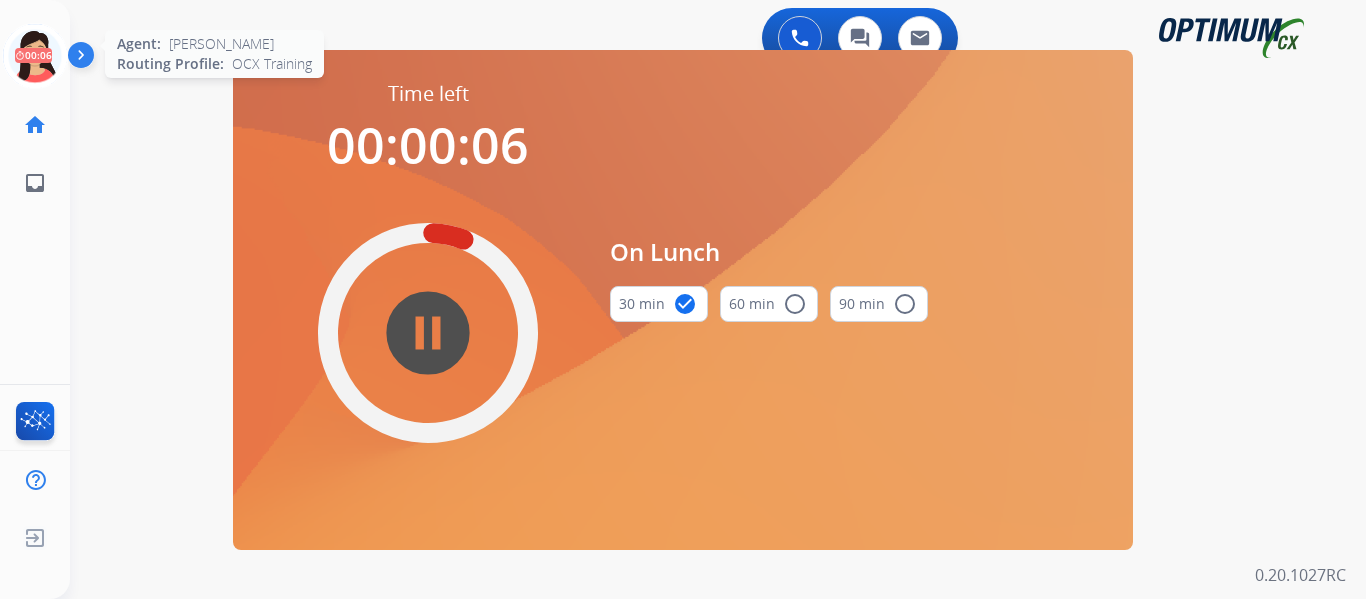 click 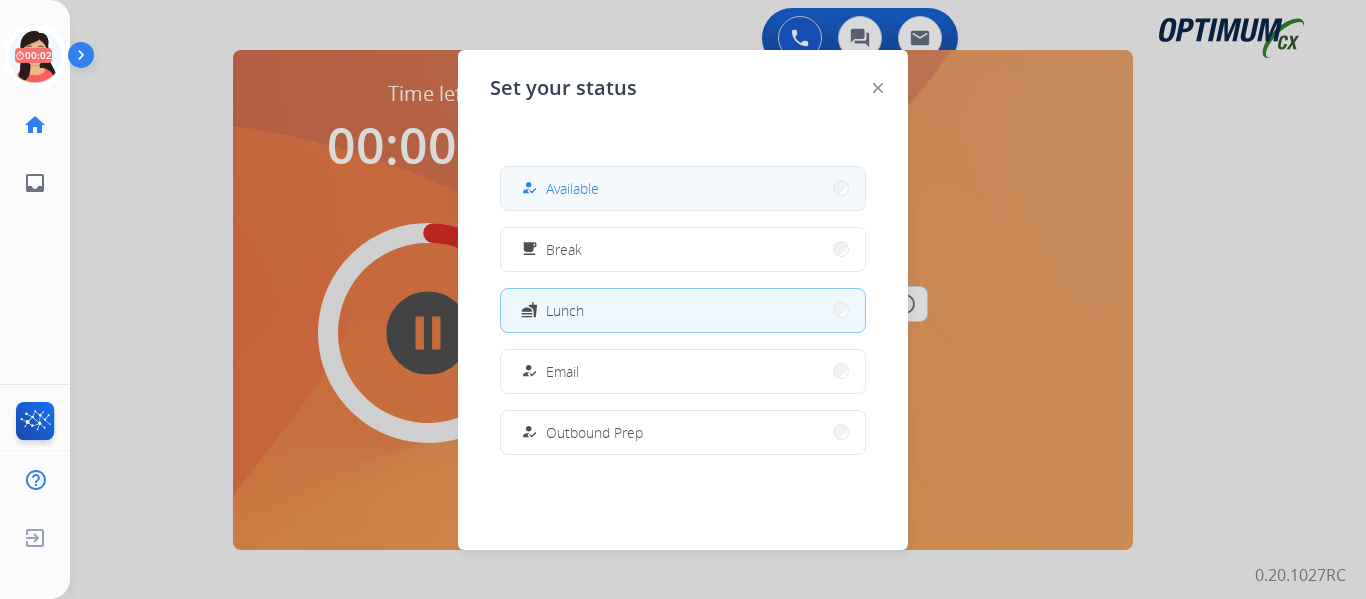 click on "Available" at bounding box center [572, 188] 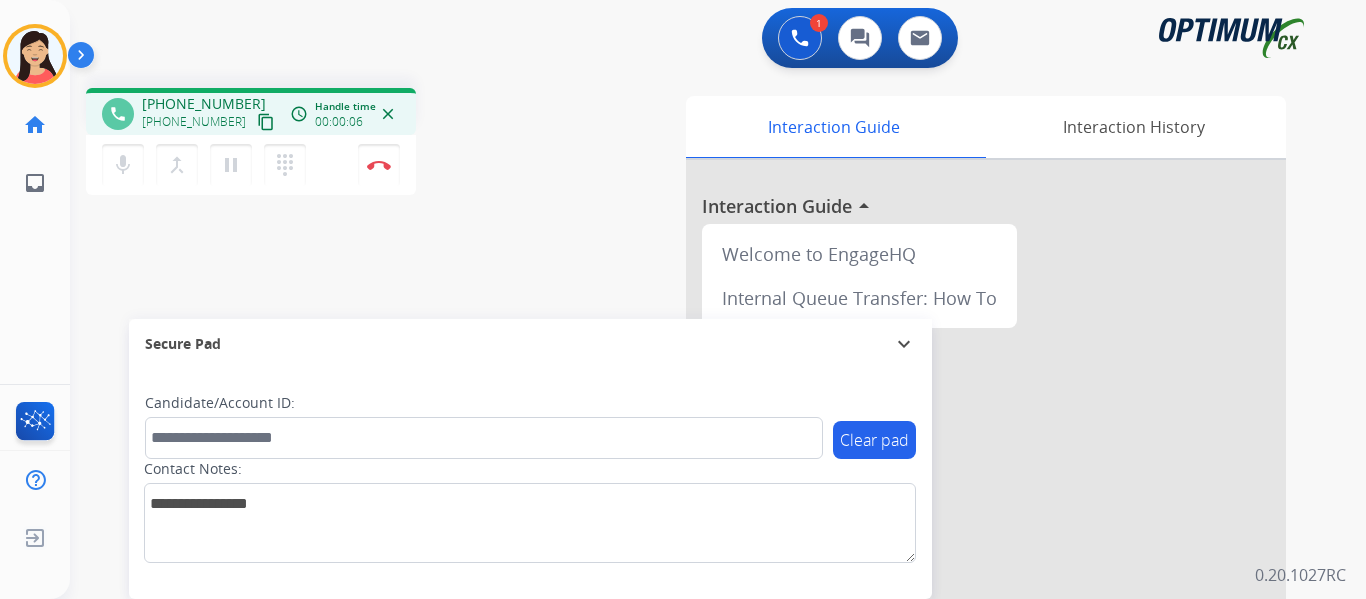 click on "content_copy" at bounding box center [266, 122] 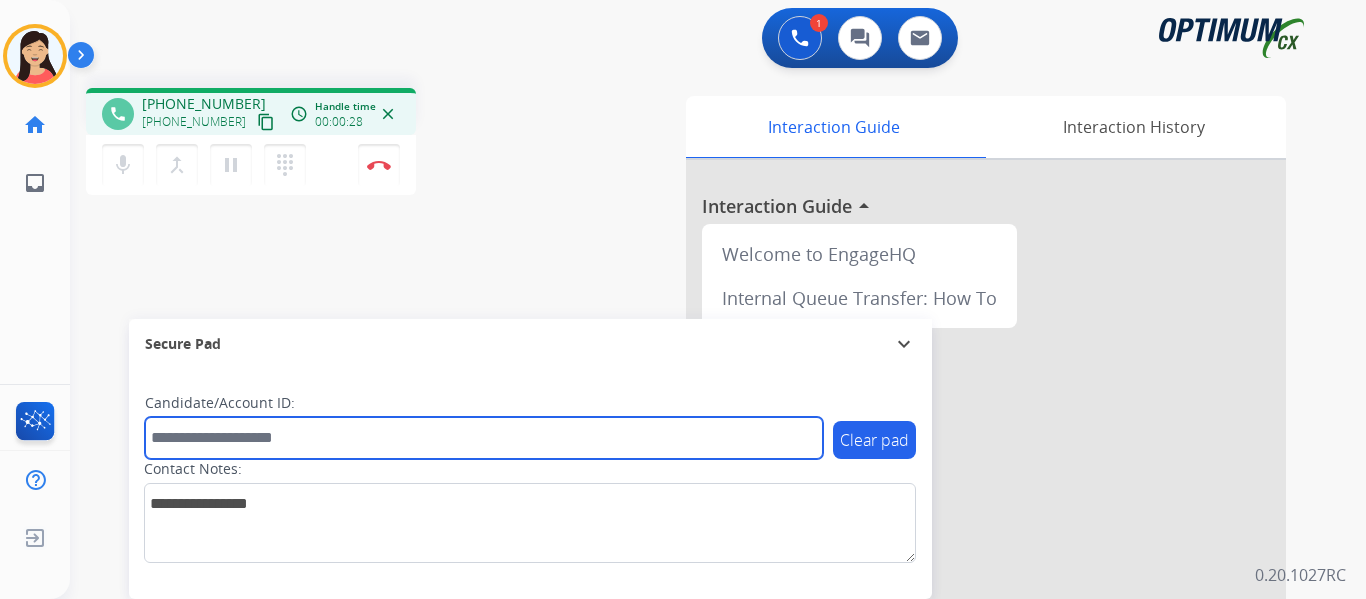 click at bounding box center (484, 438) 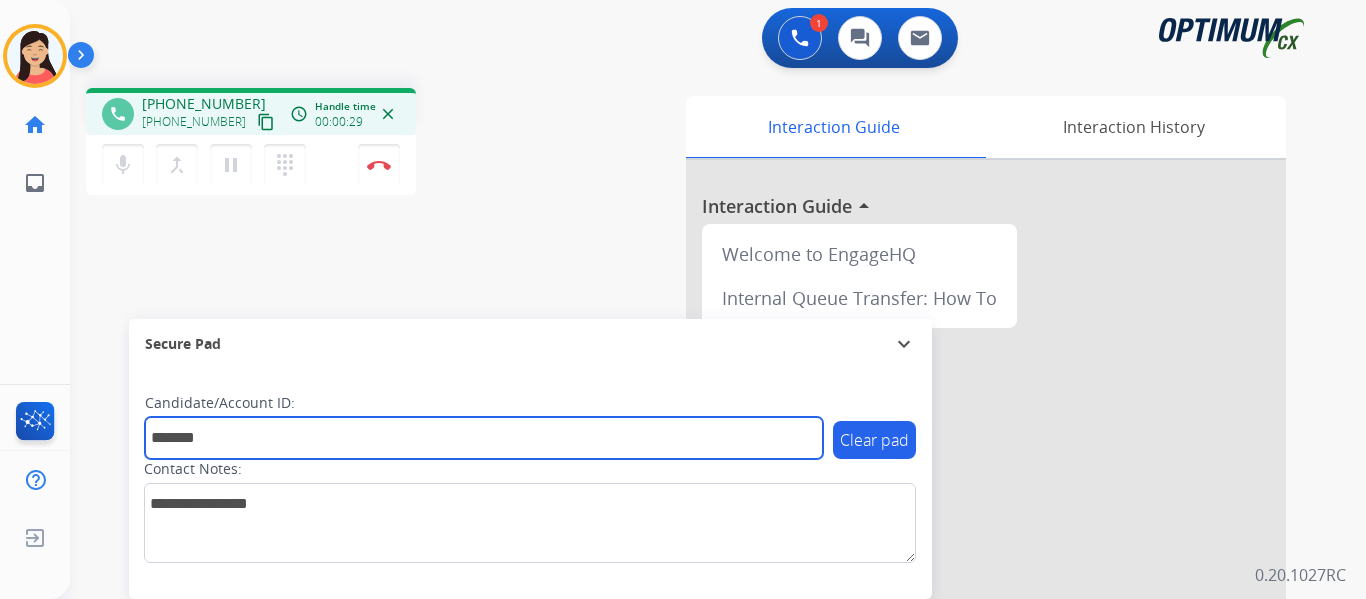 type on "*******" 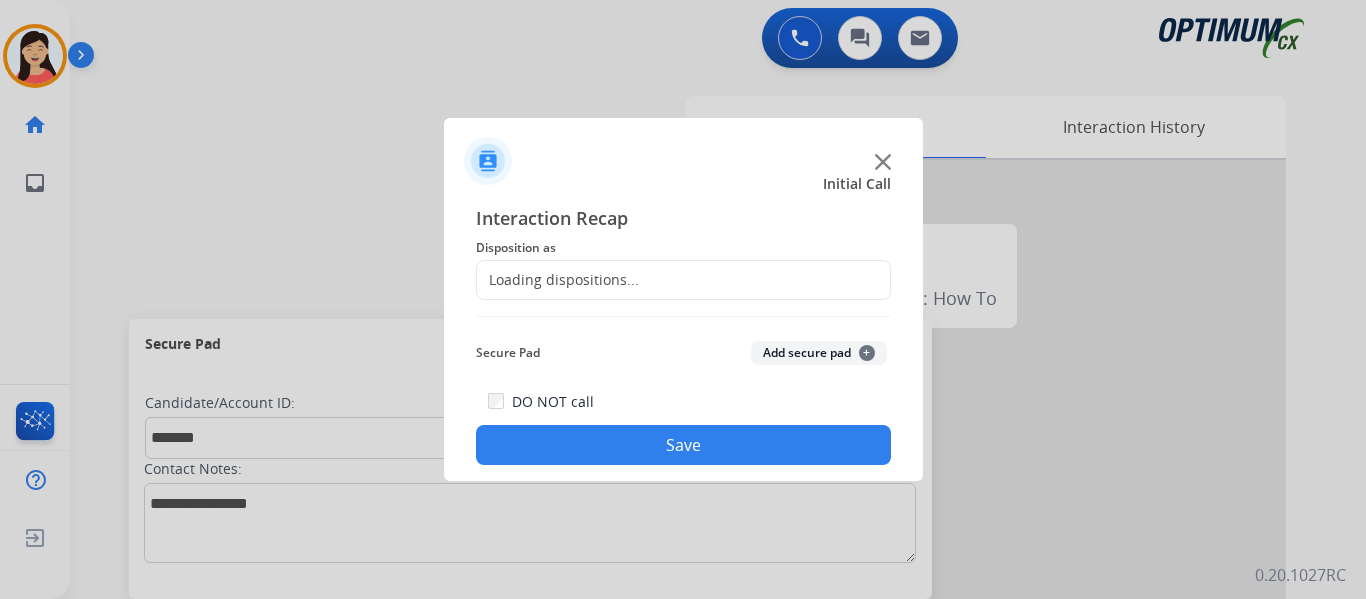 click at bounding box center [683, 299] 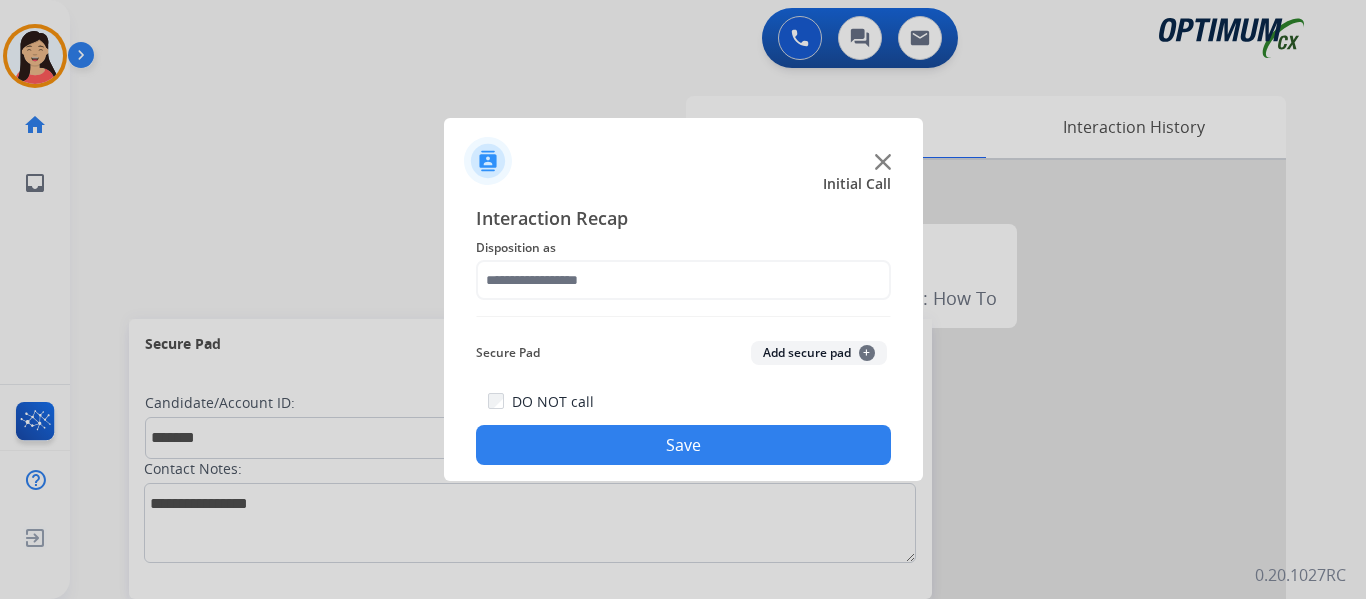 click on "Add secure pad  +" 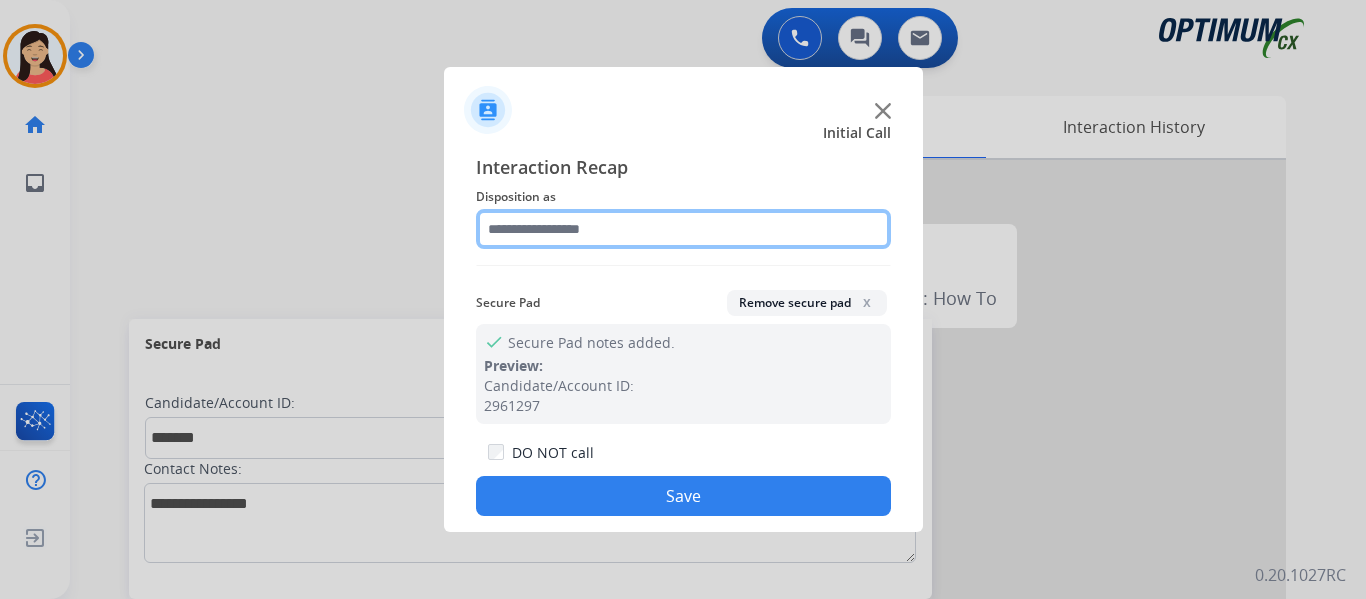 click 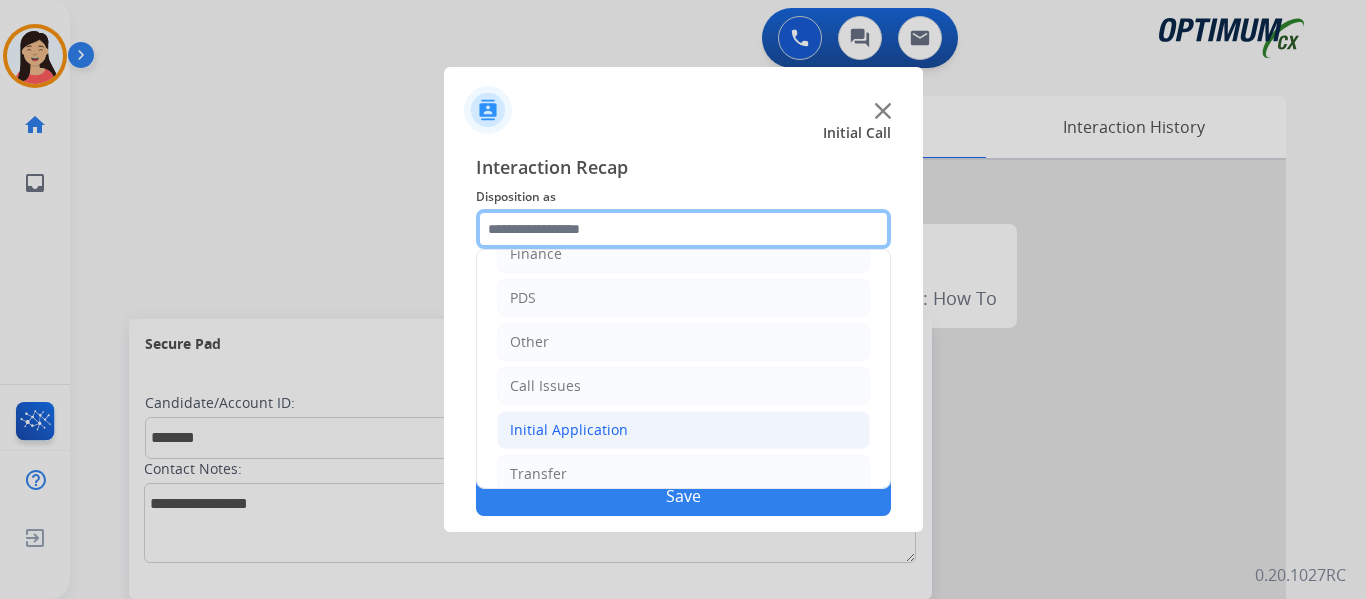 scroll, scrollTop: 136, scrollLeft: 0, axis: vertical 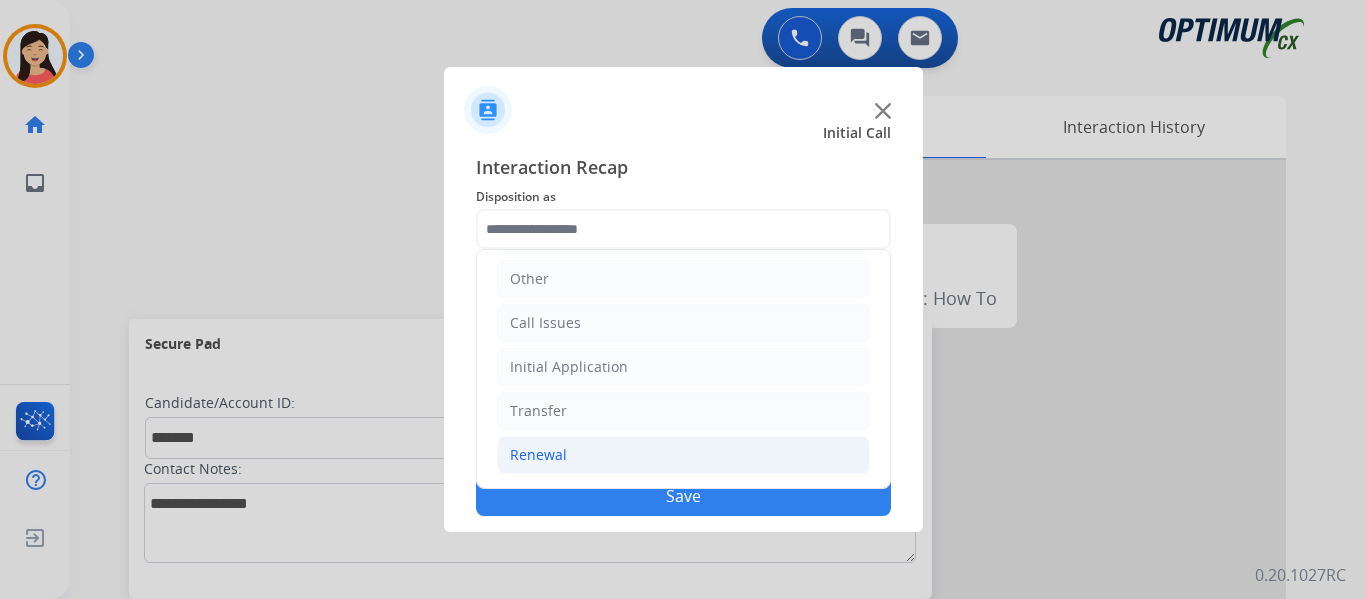 click on "Renewal" 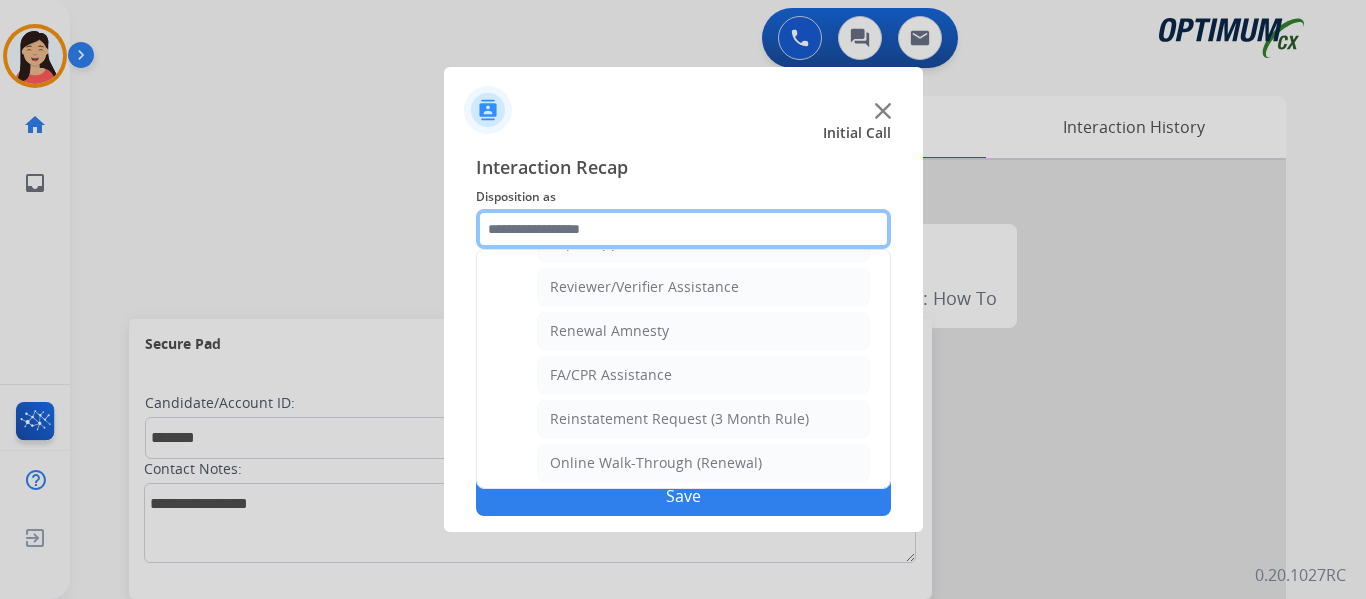 scroll, scrollTop: 772, scrollLeft: 0, axis: vertical 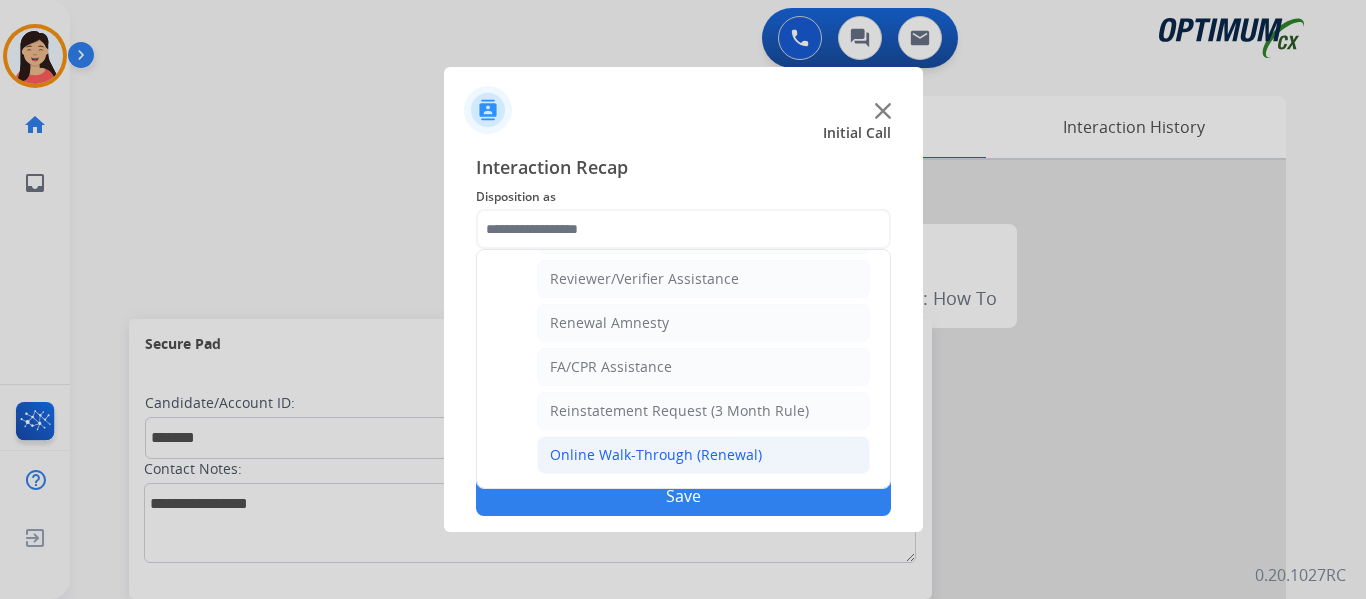 click on "Online Walk-Through (Renewal)" 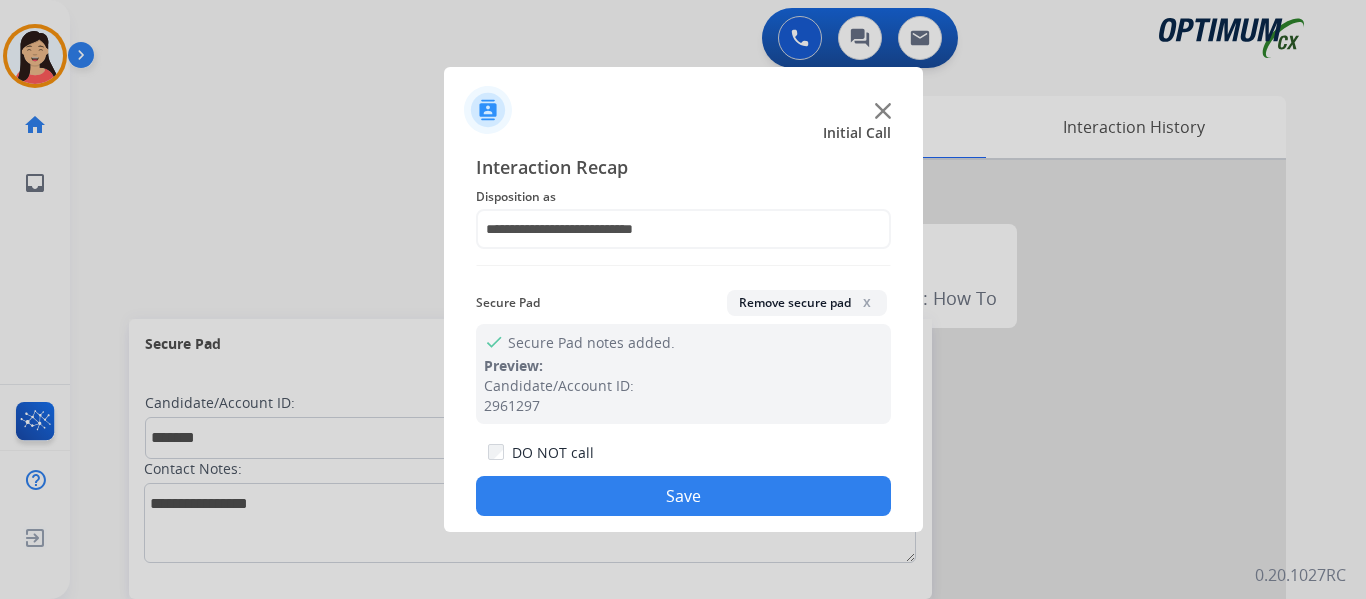 click on "Save" 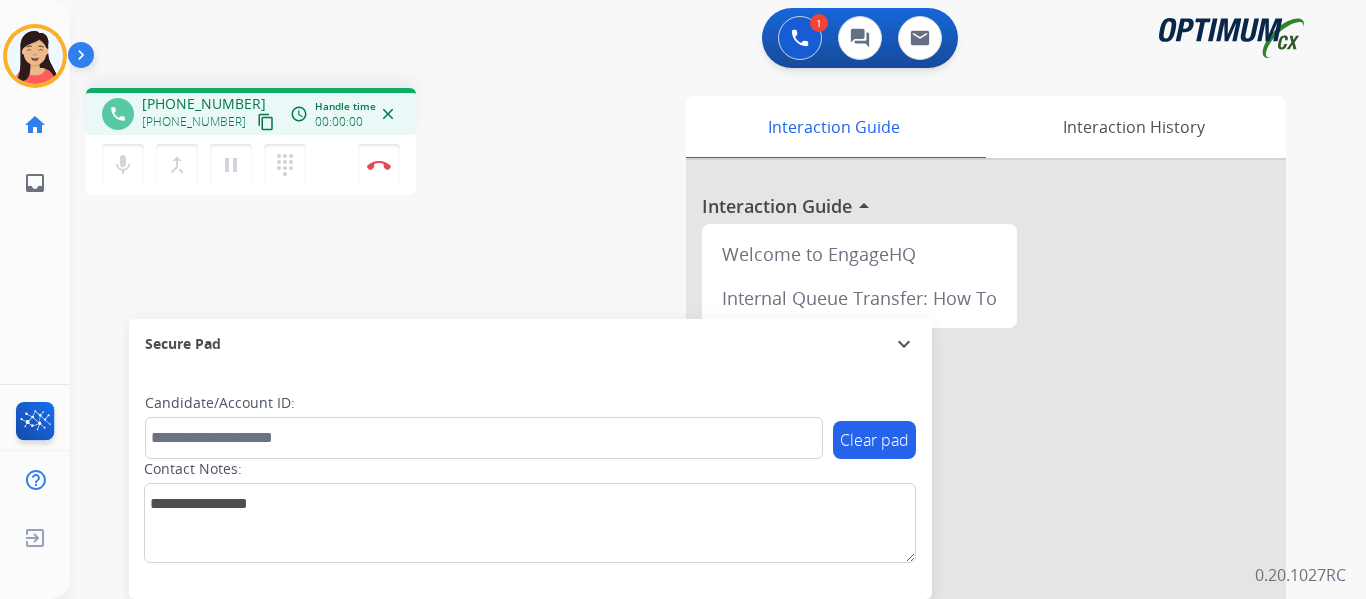 click on "content_copy" at bounding box center [266, 122] 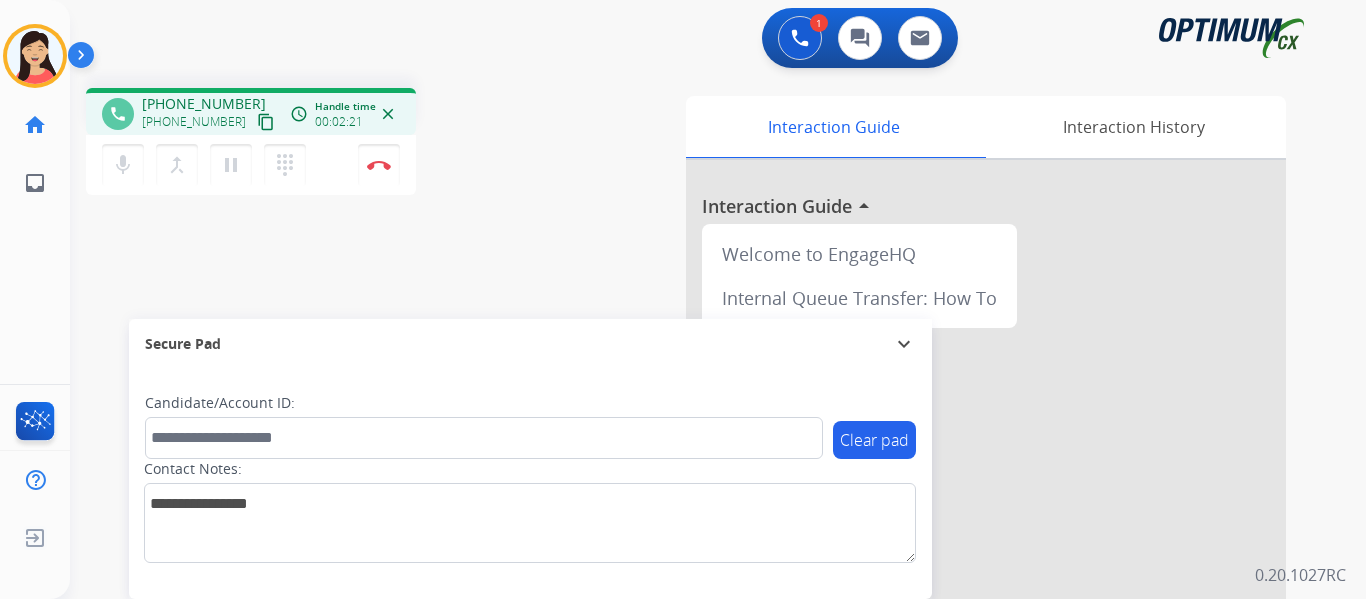 click on "content_copy" at bounding box center (266, 122) 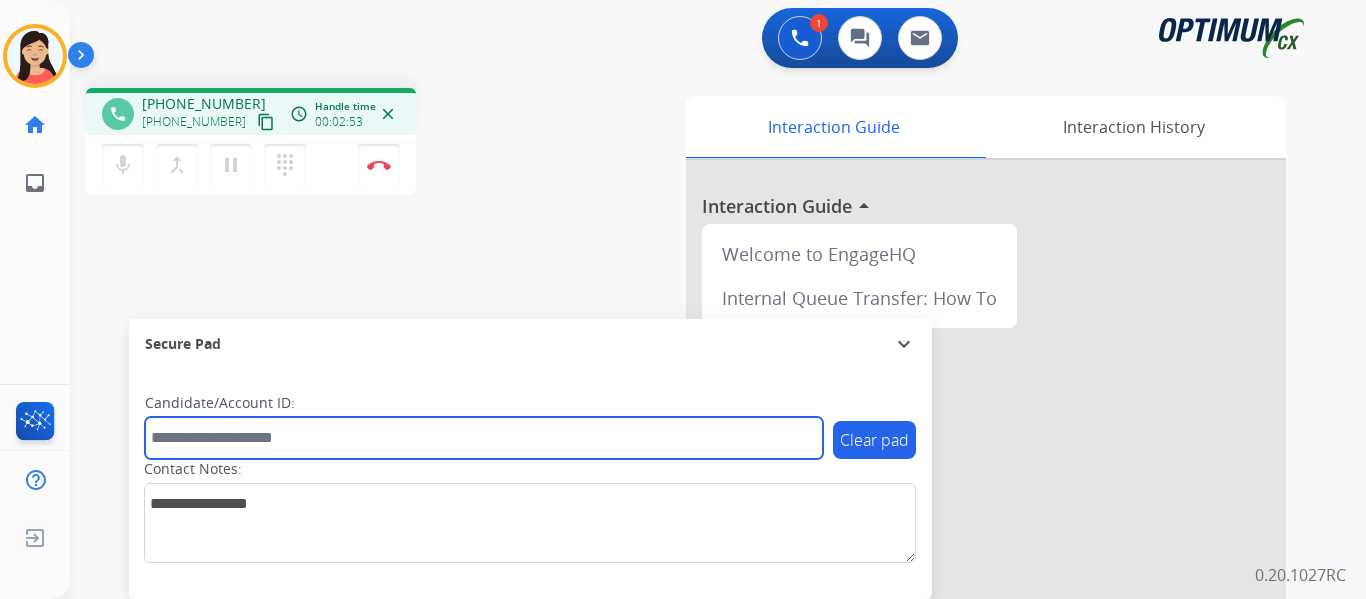 click at bounding box center (484, 438) 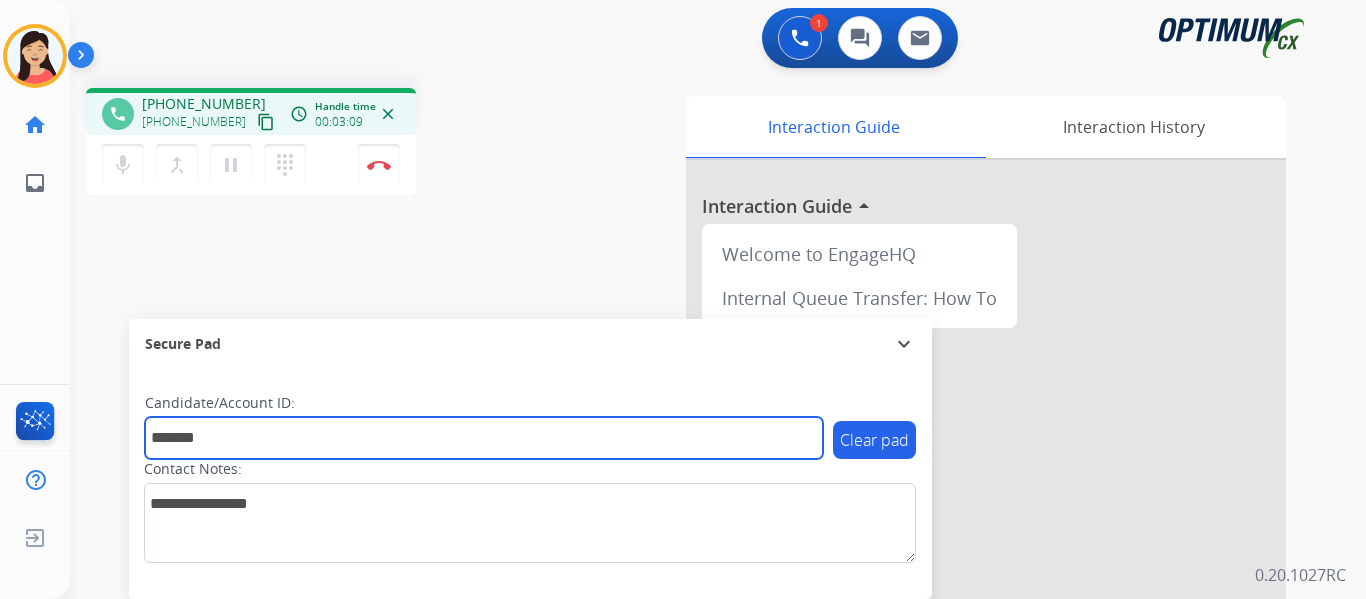 type on "*******" 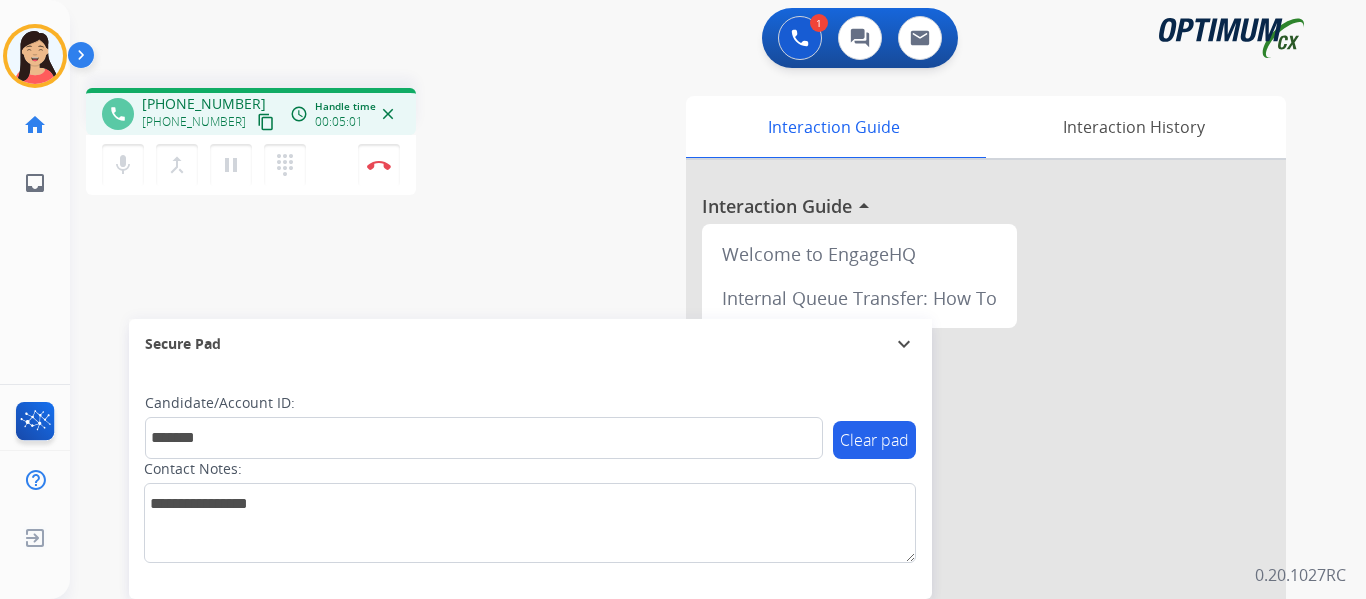 click on "content_copy" at bounding box center (266, 122) 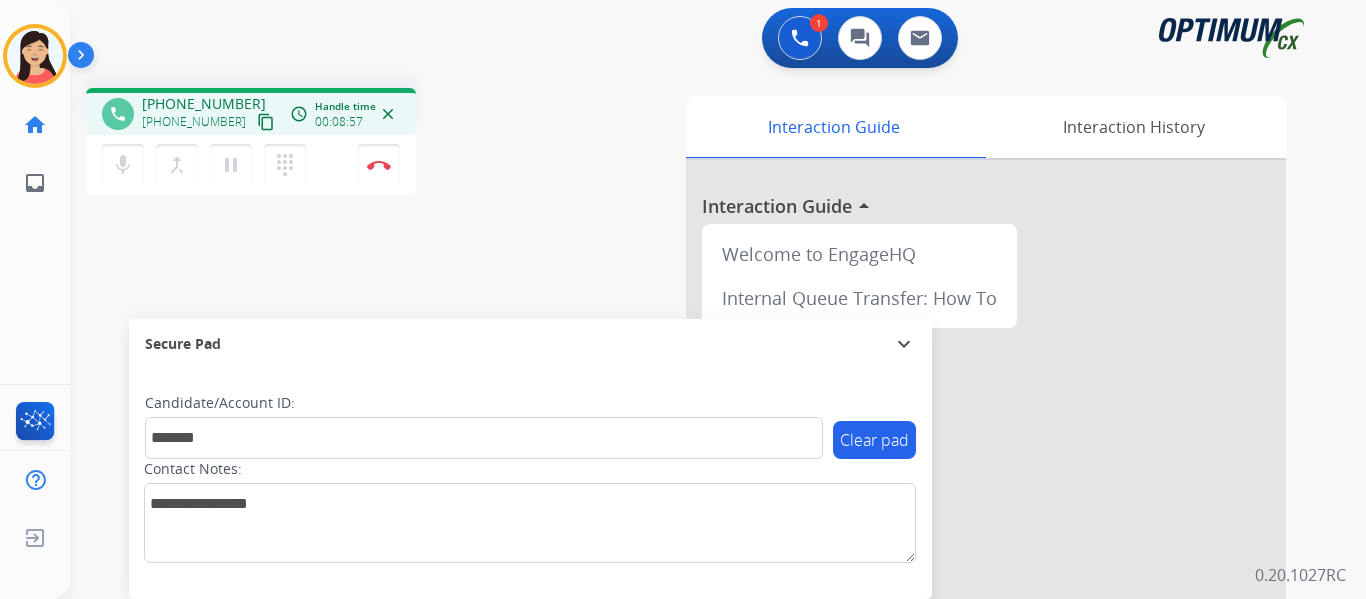 click on "content_copy" at bounding box center [266, 122] 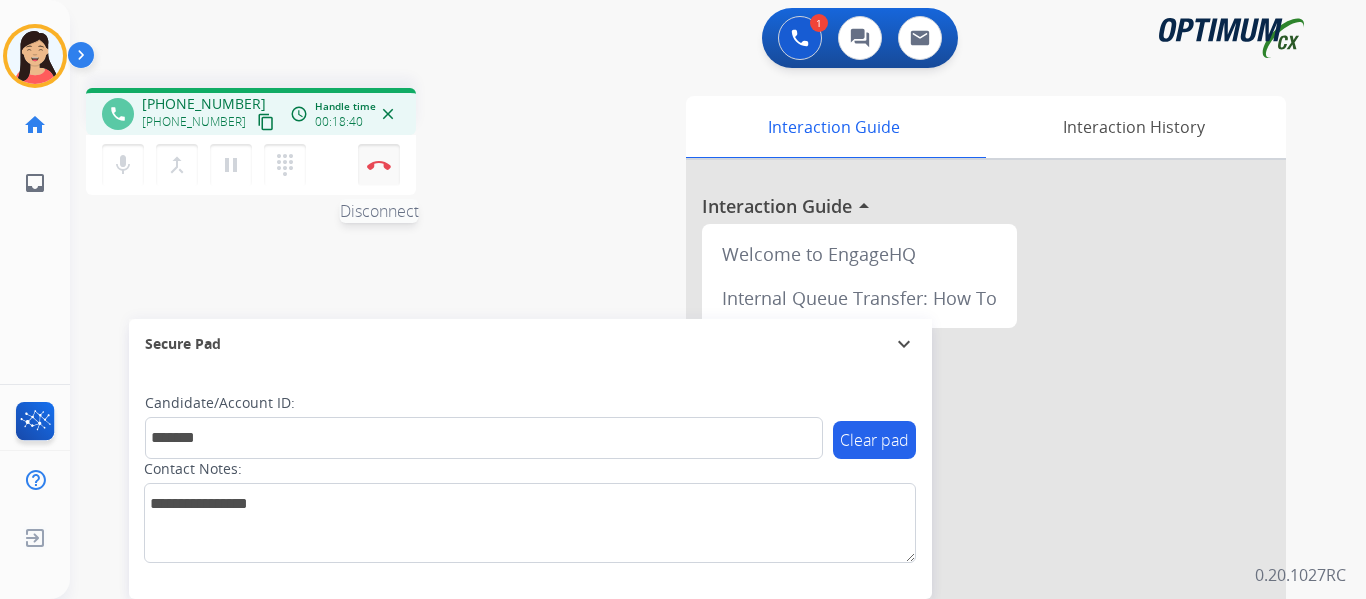 click at bounding box center [379, 165] 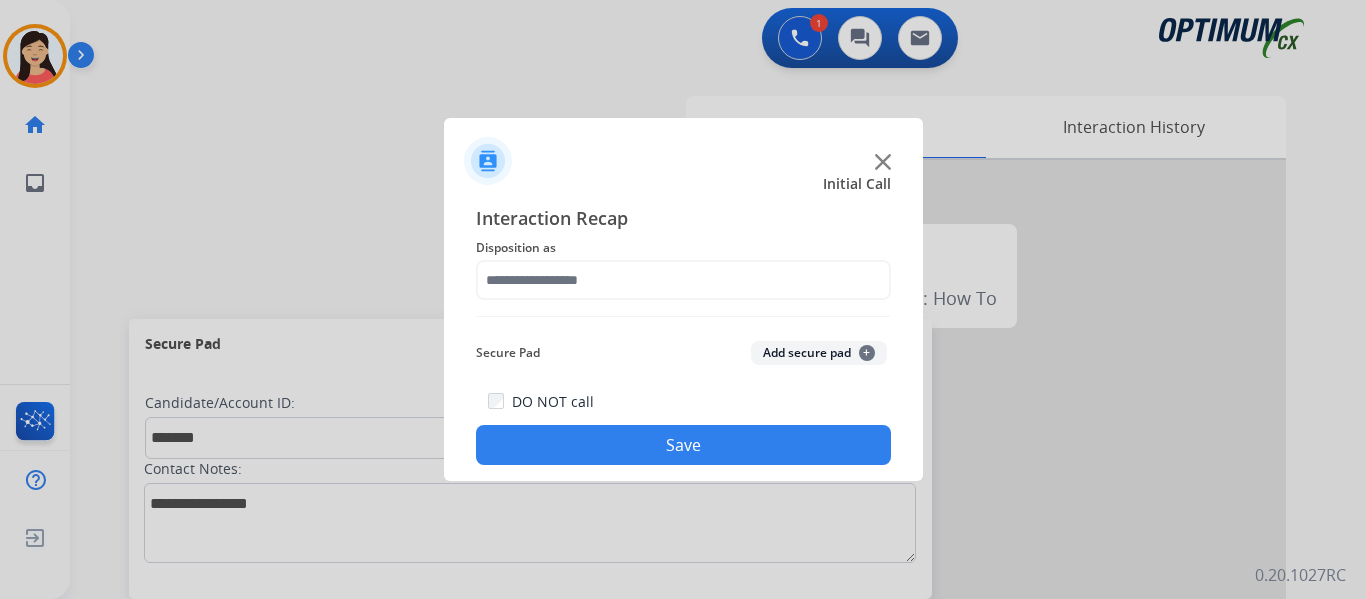 click on "Add secure pad  +" 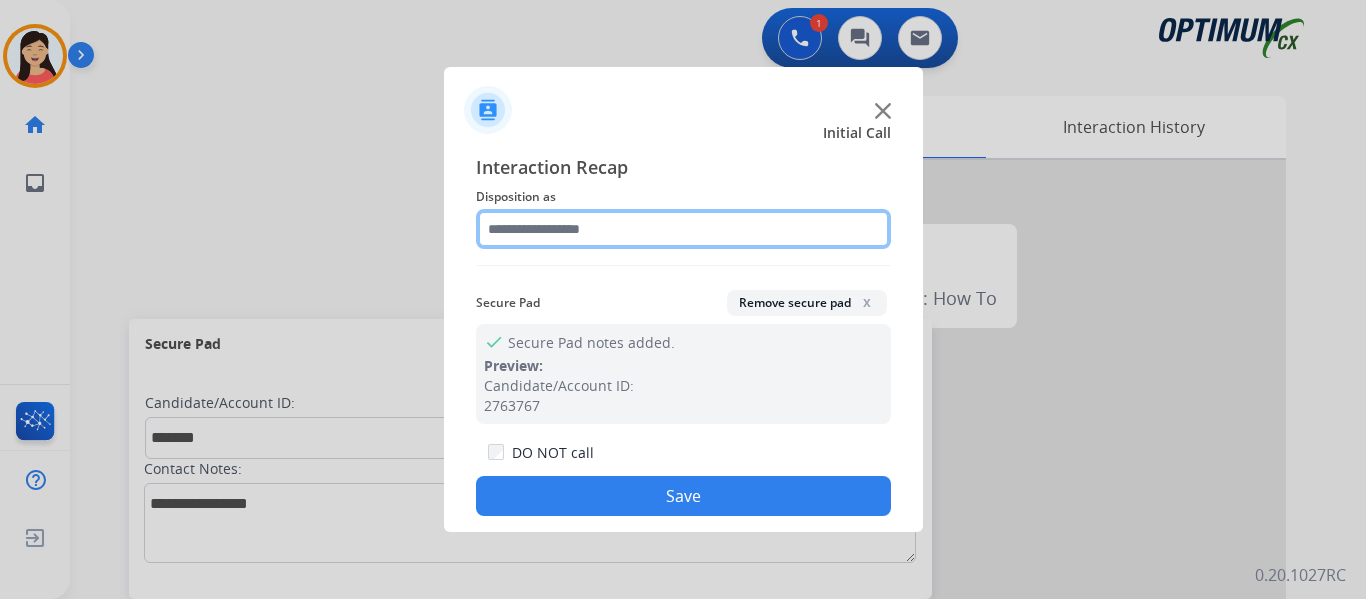 click 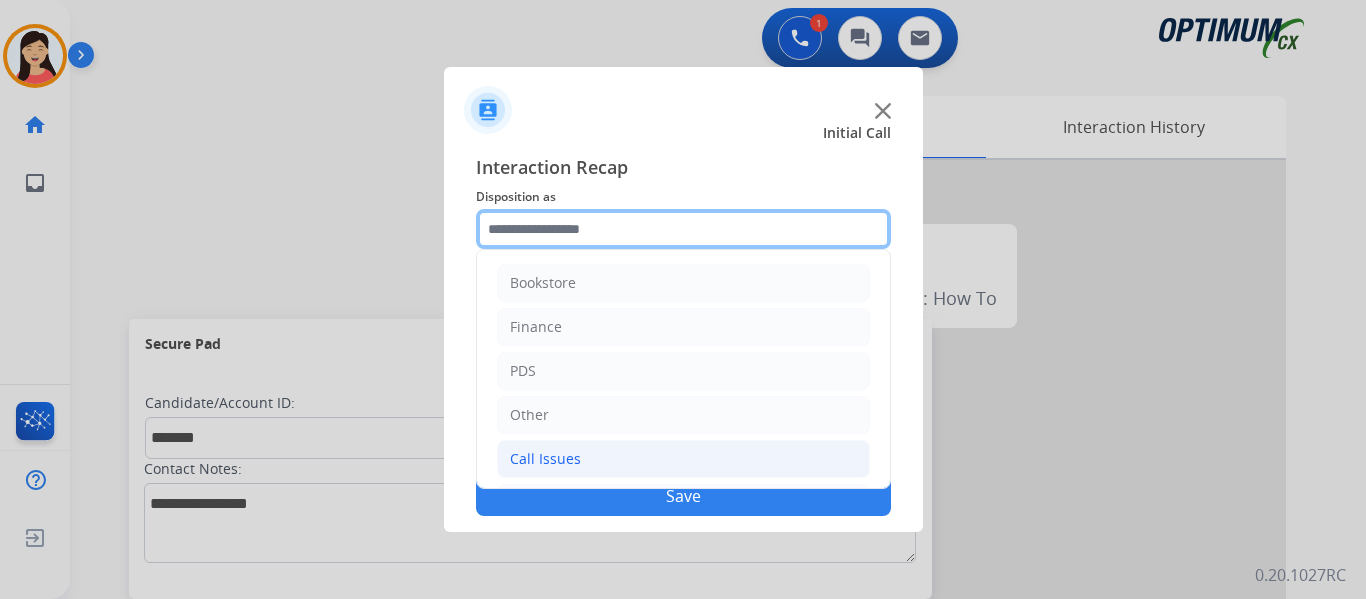 scroll, scrollTop: 136, scrollLeft: 0, axis: vertical 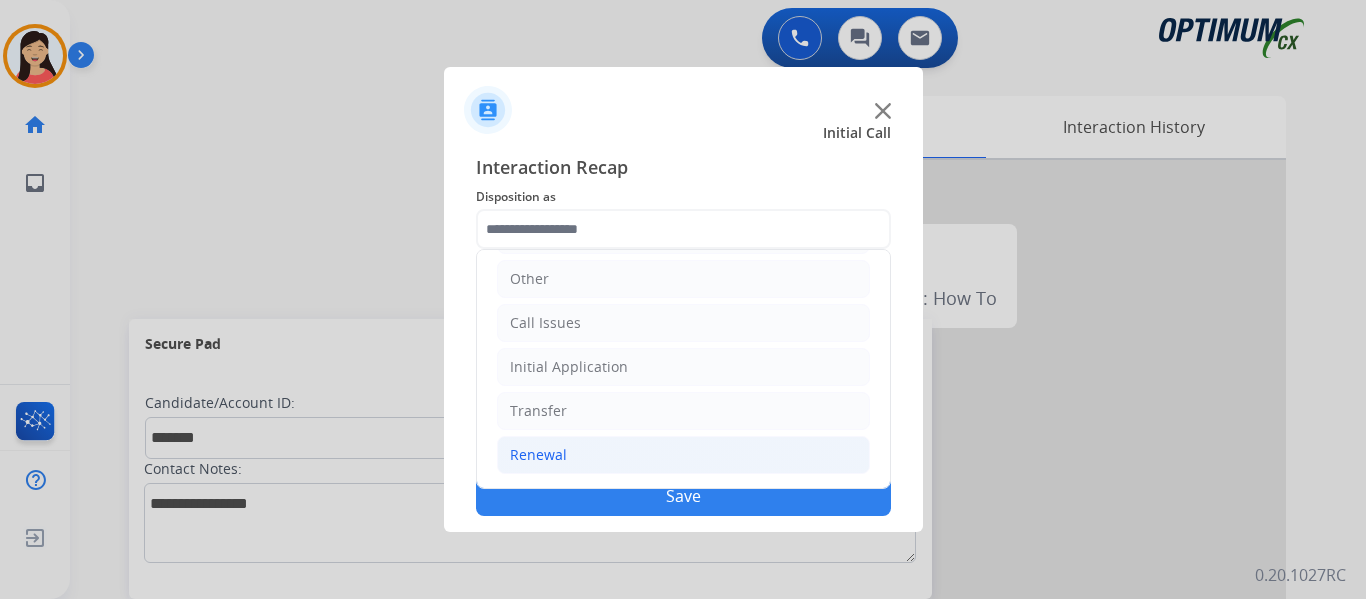 click on "Renewal" 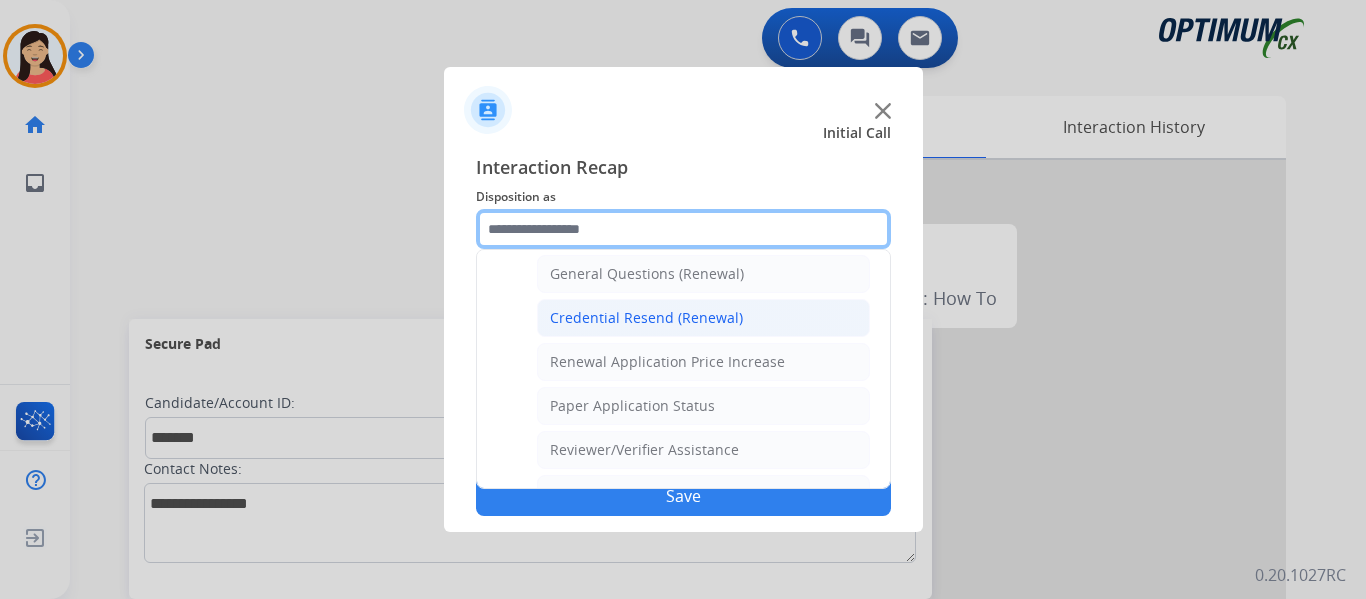 scroll, scrollTop: 636, scrollLeft: 0, axis: vertical 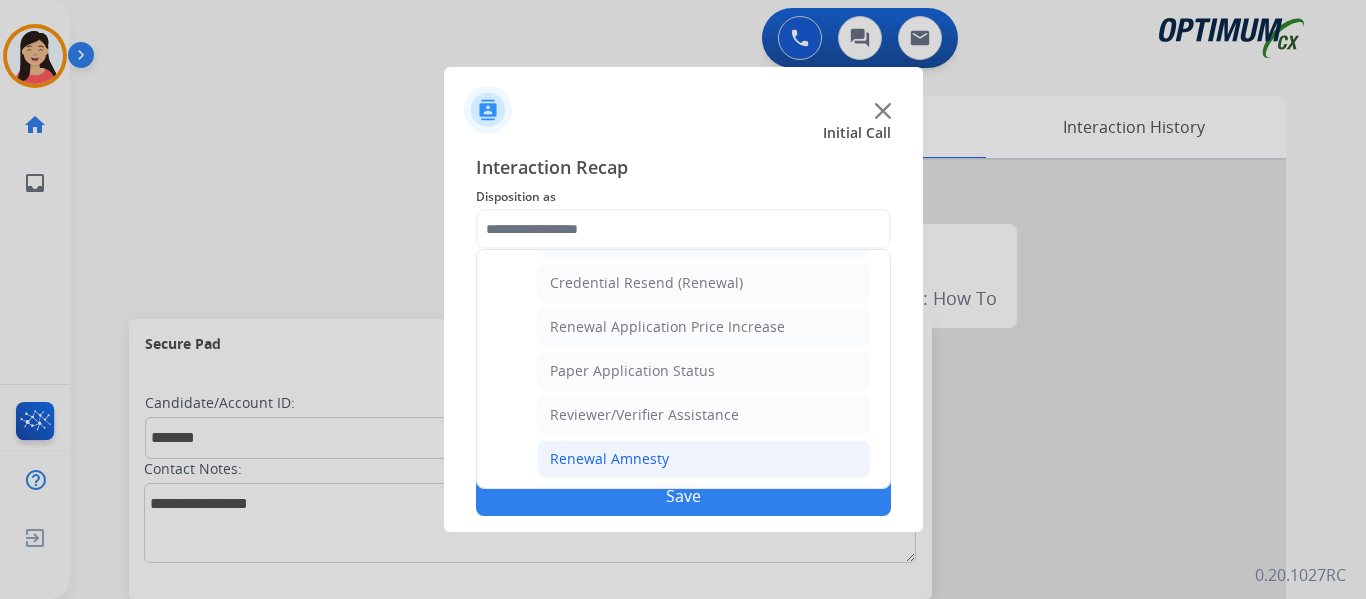 click on "Renewal Amnesty" 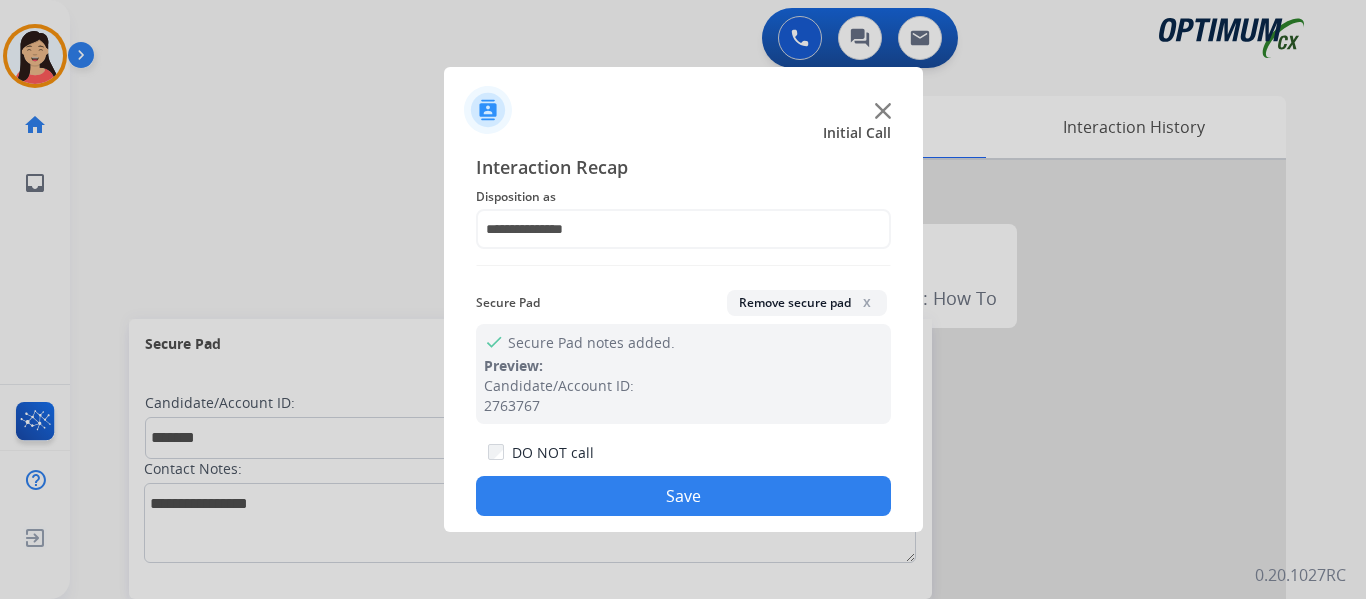 click on "Save" 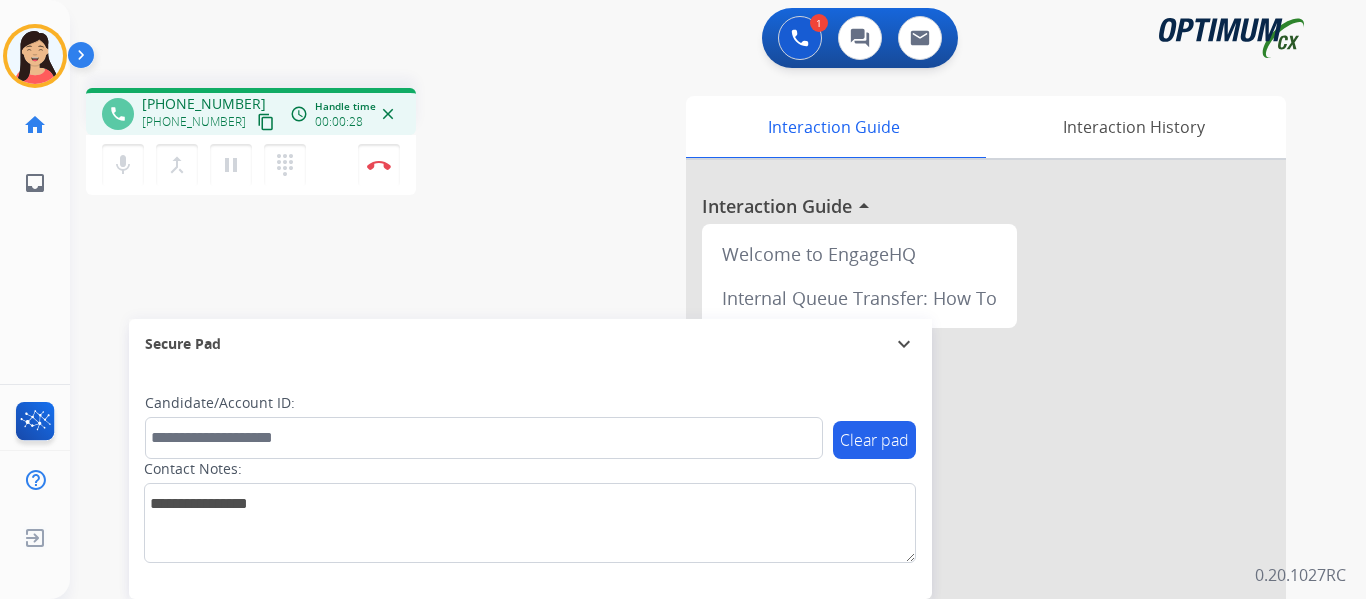 click on "content_copy" at bounding box center [266, 122] 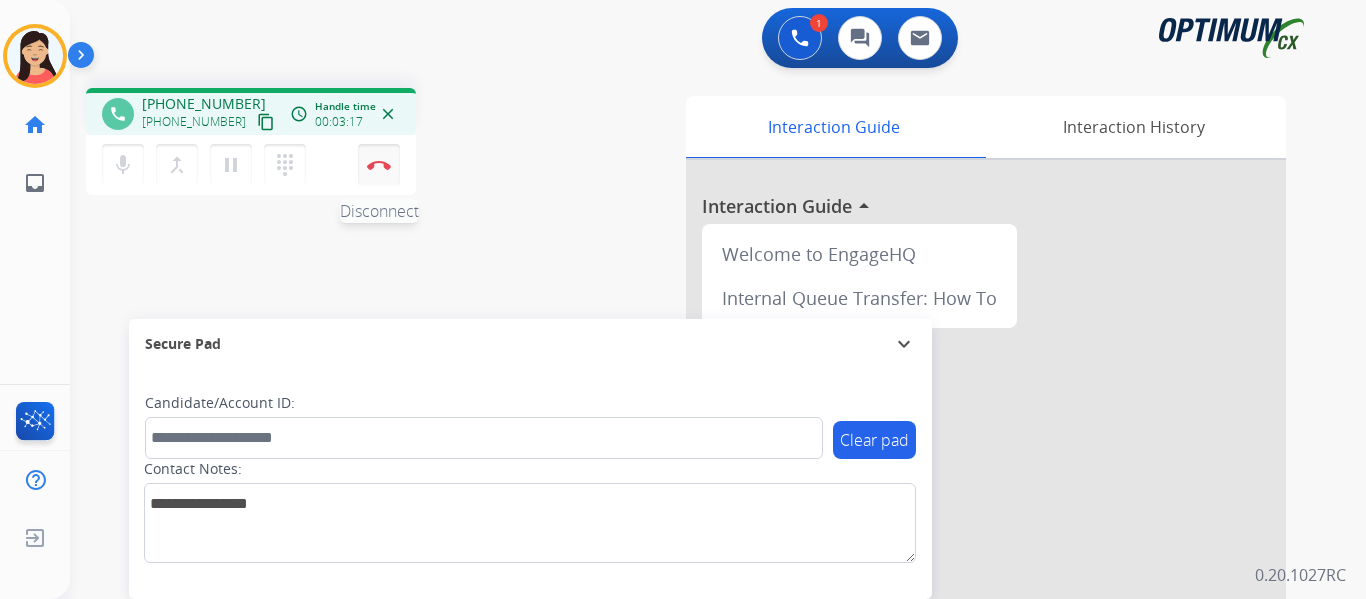 click at bounding box center [379, 165] 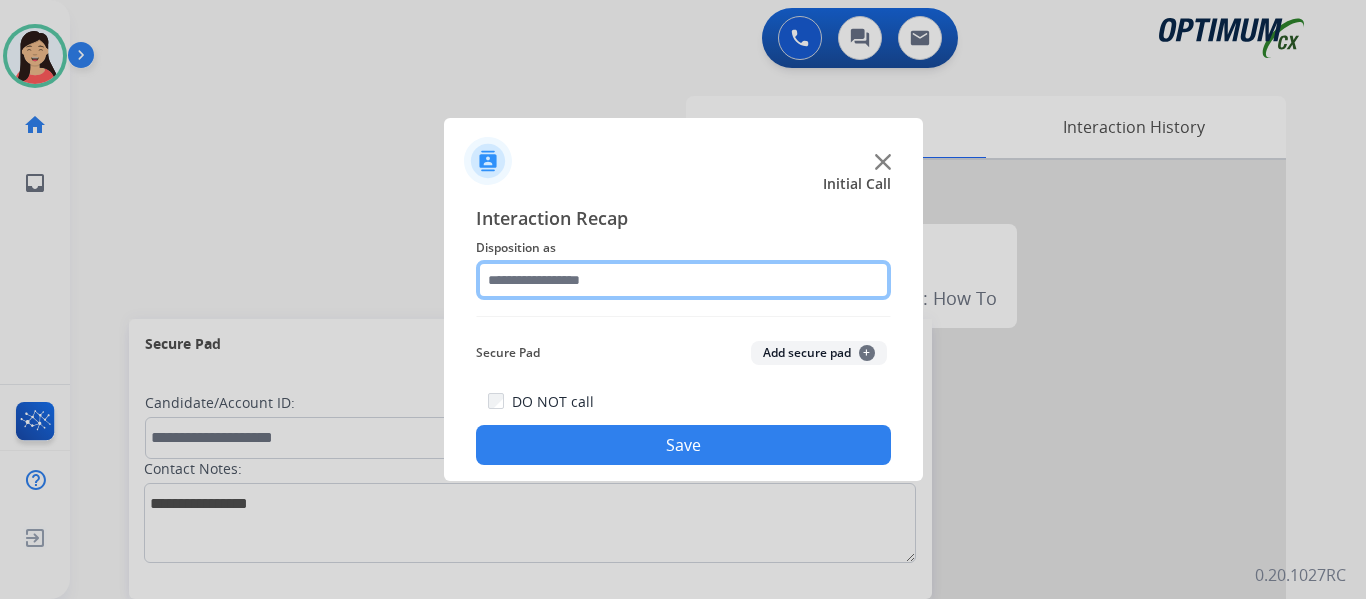 click 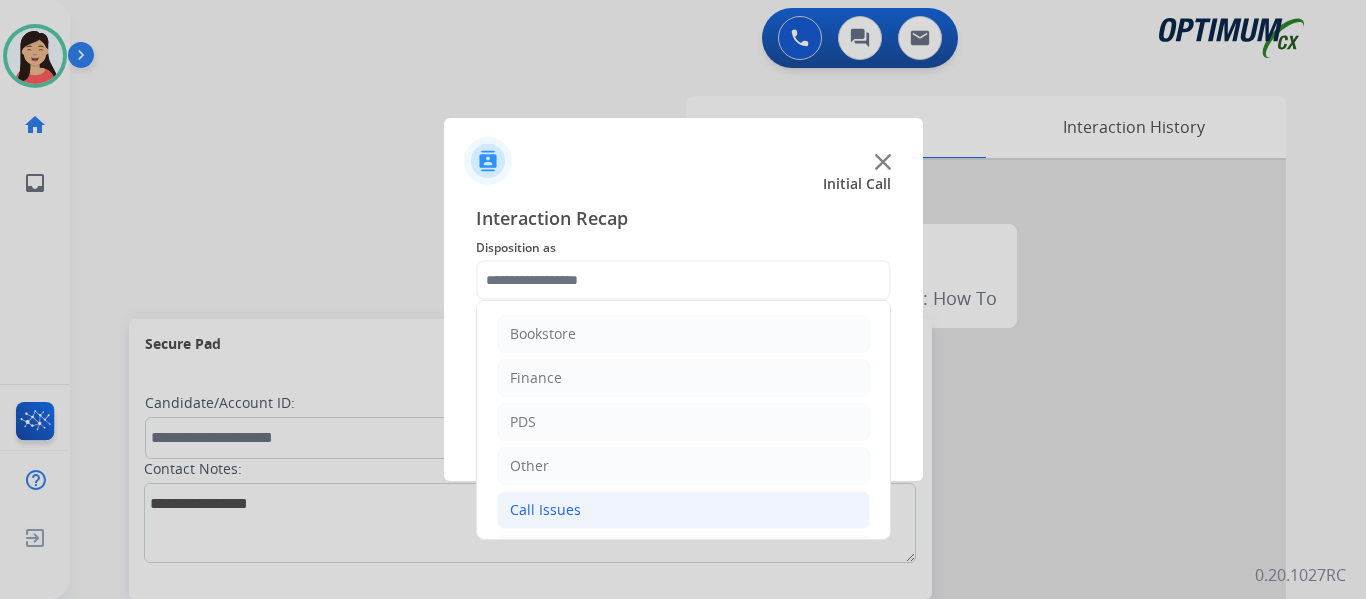 click on "Call Issues" 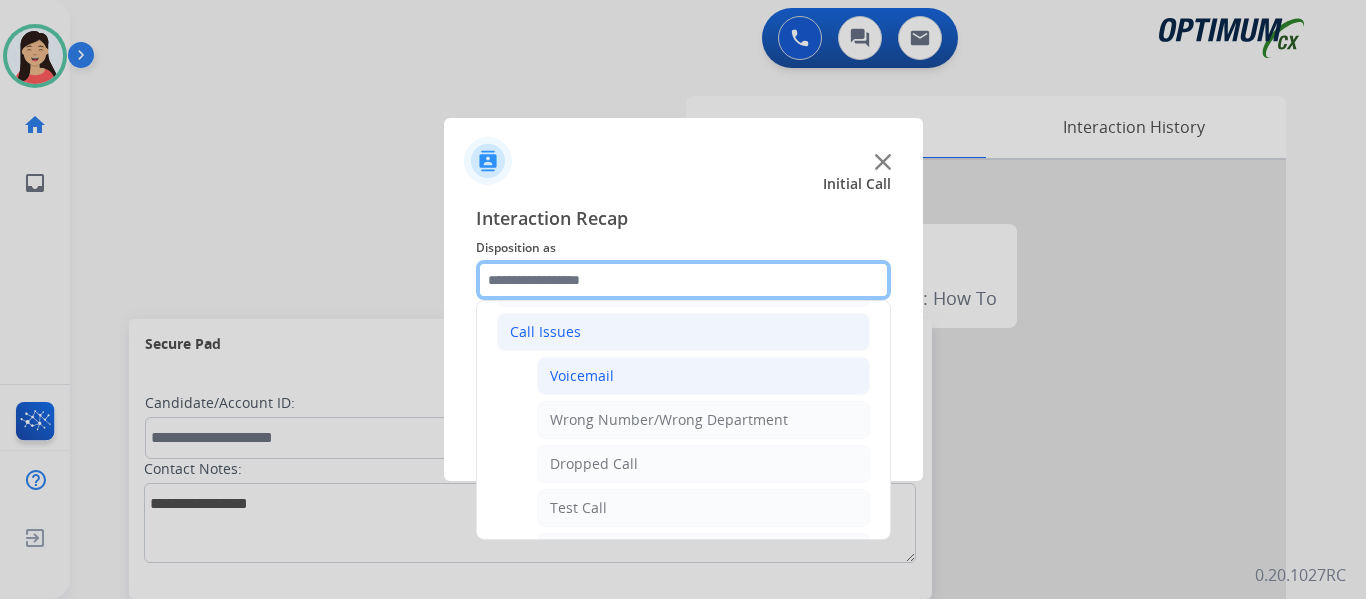 scroll, scrollTop: 200, scrollLeft: 0, axis: vertical 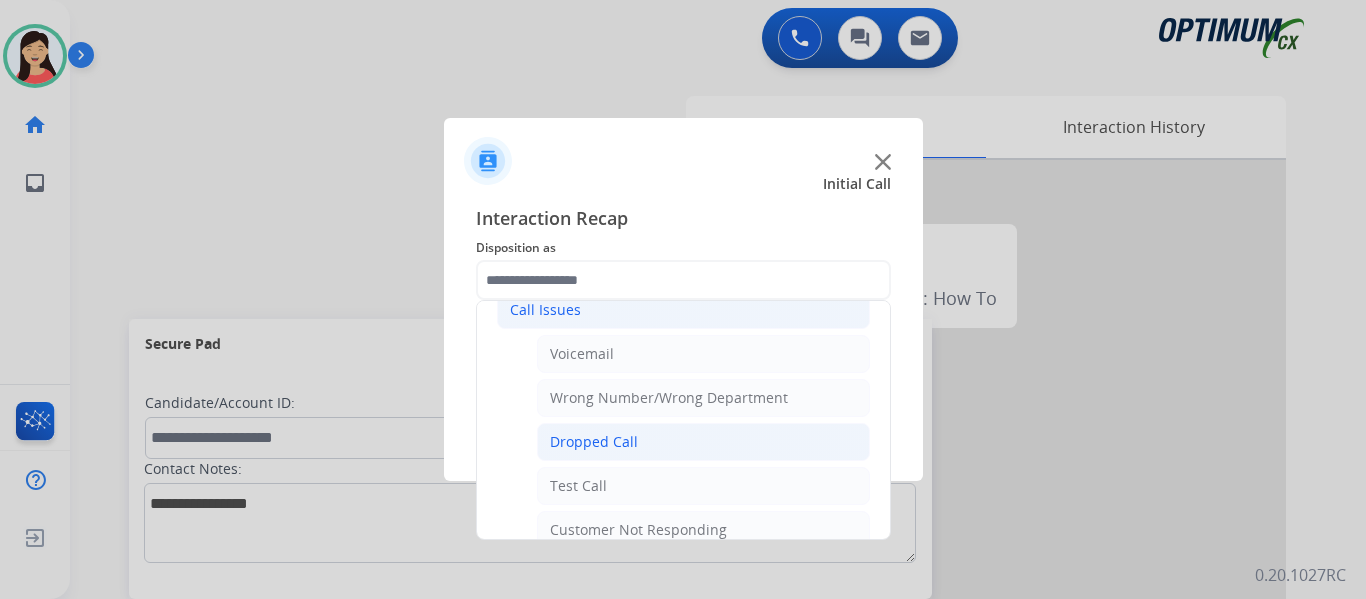 click on "Dropped Call" 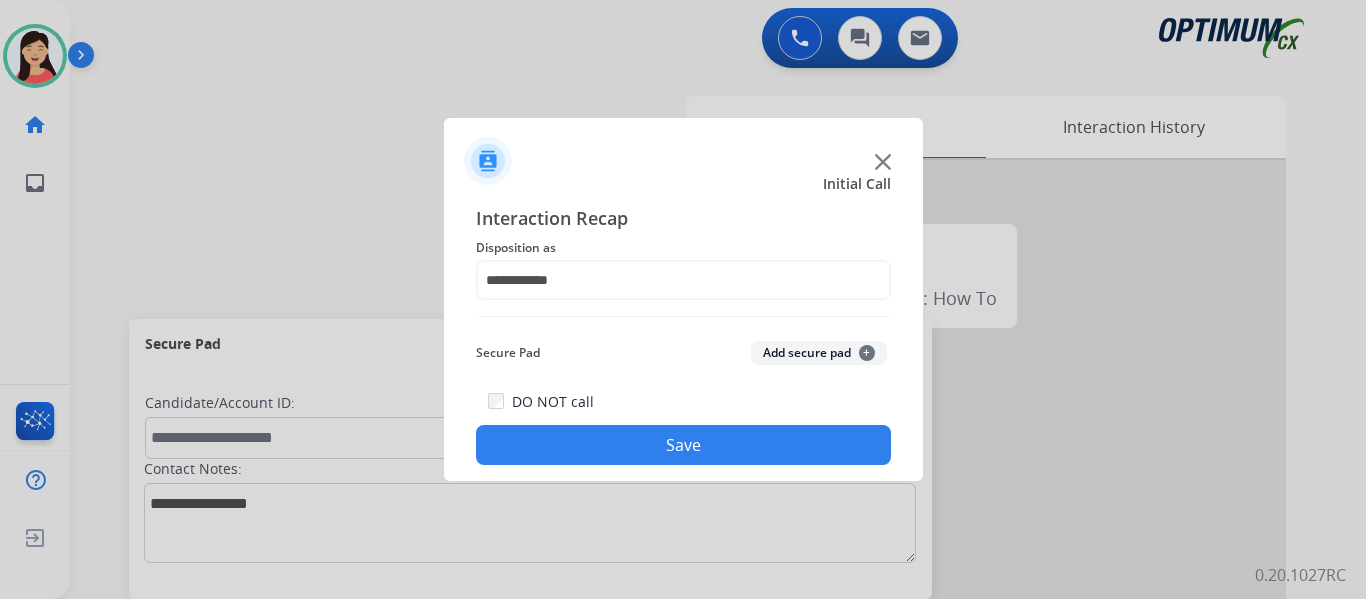 click on "Save" 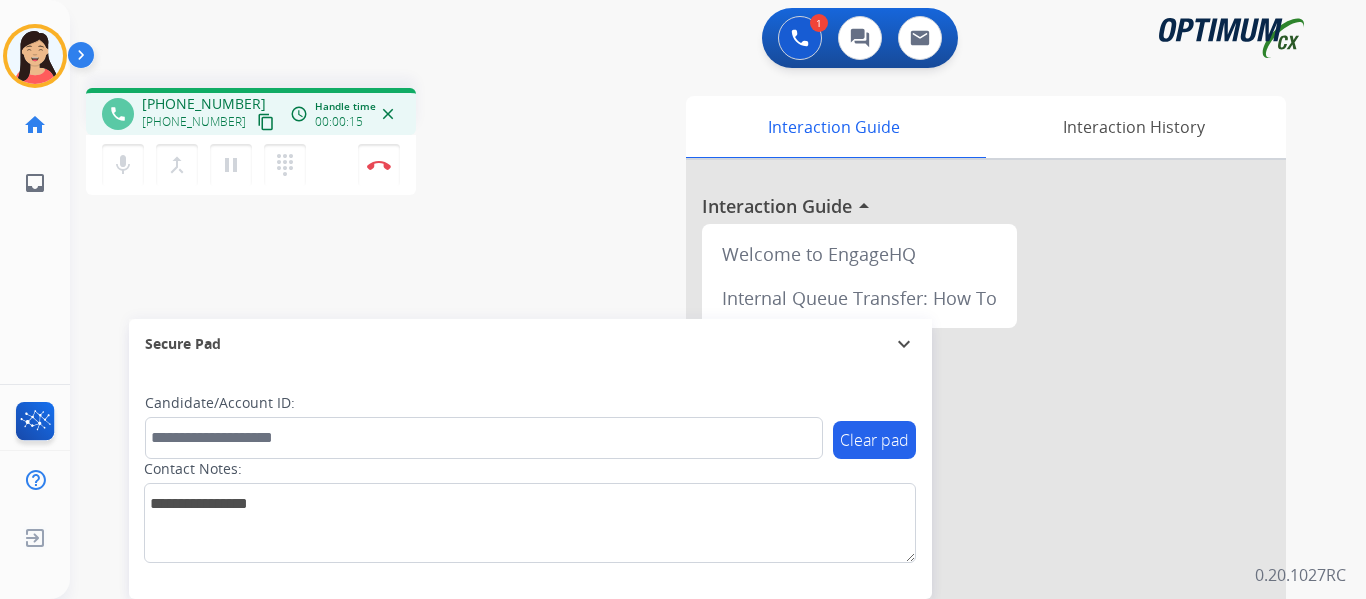 click on "content_copy" at bounding box center (266, 122) 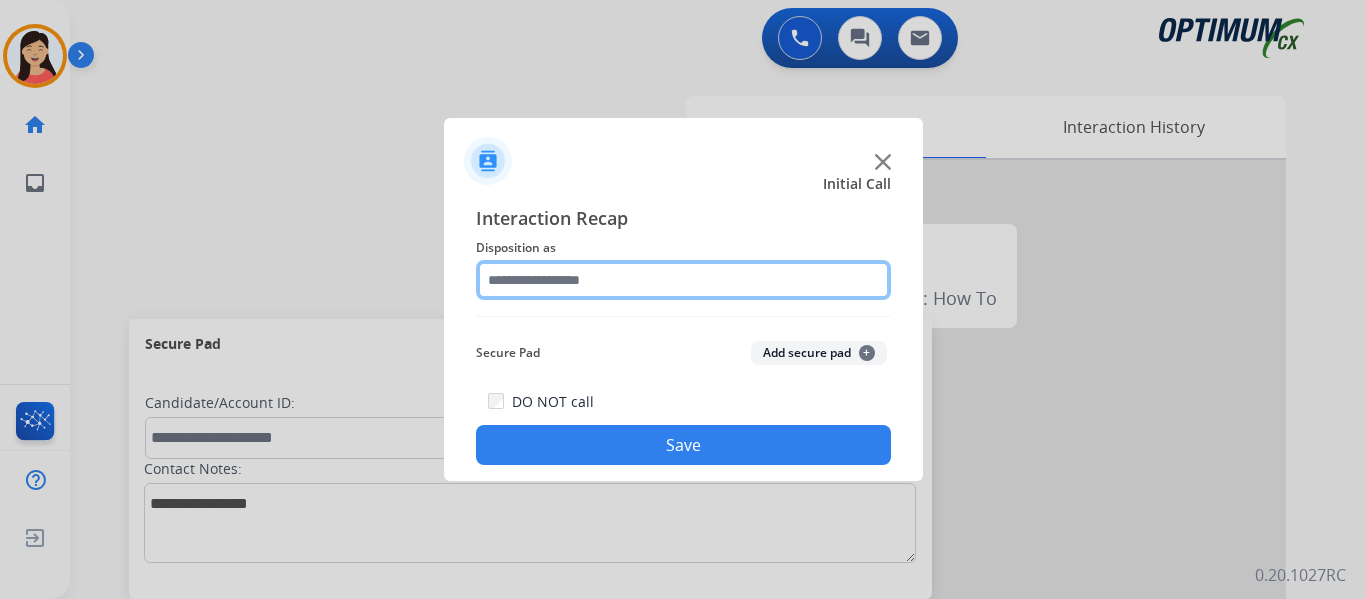 click 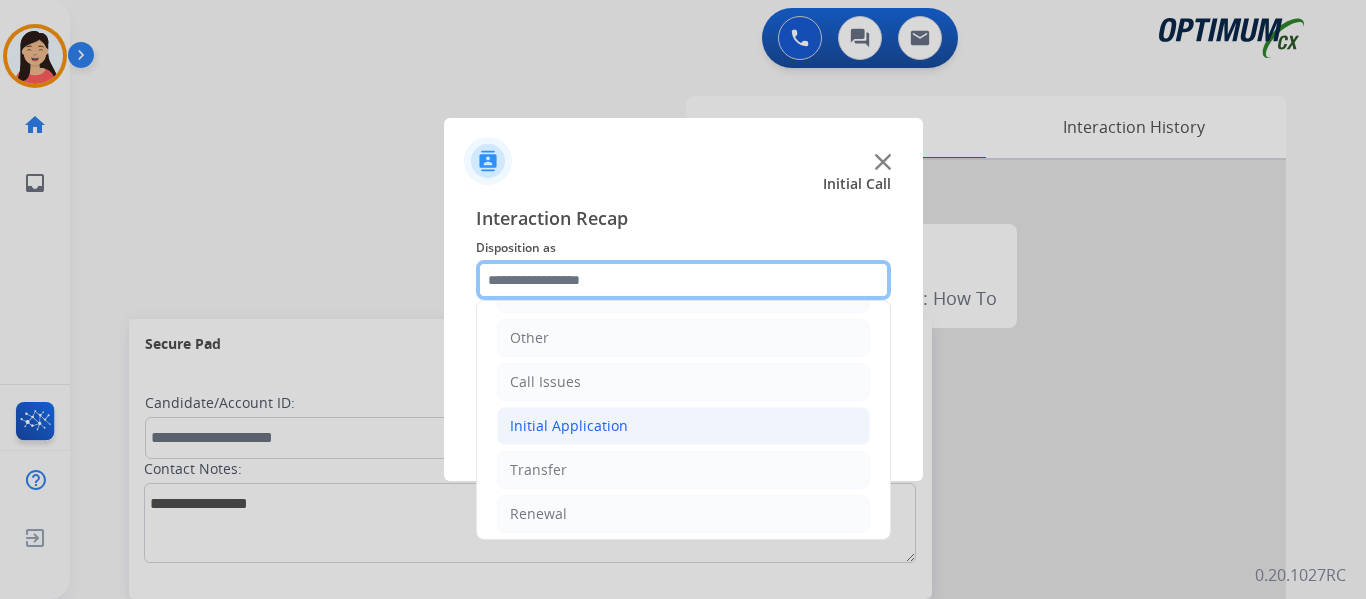 scroll, scrollTop: 136, scrollLeft: 0, axis: vertical 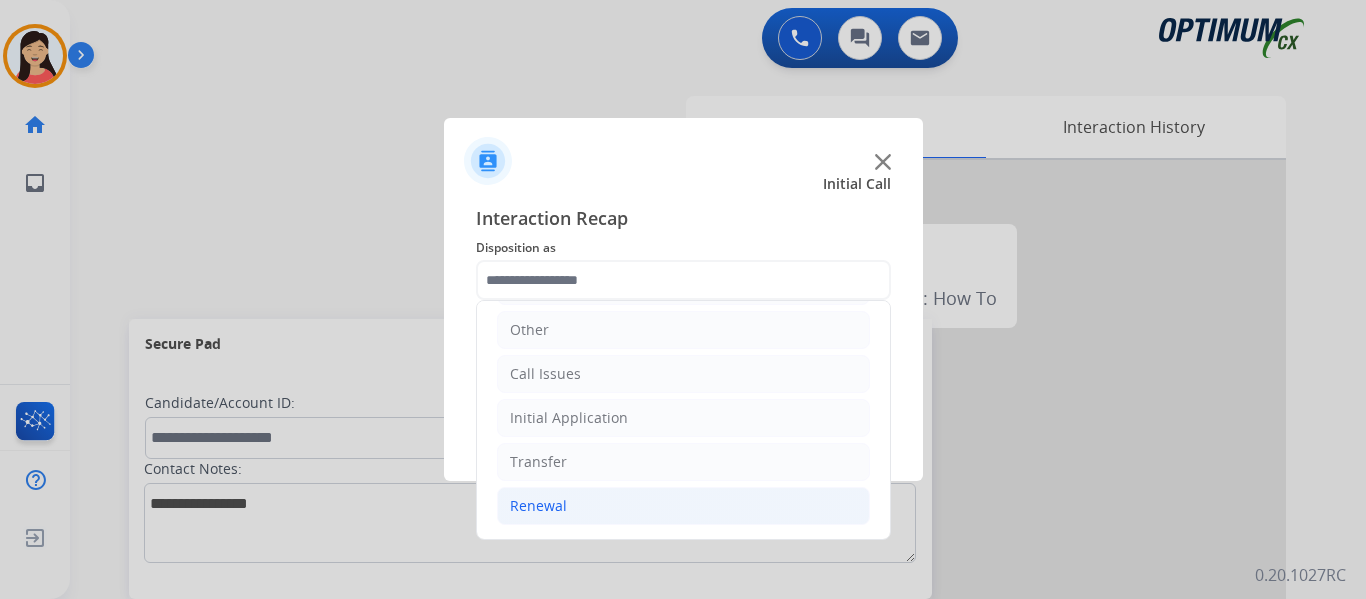 click on "Renewal" 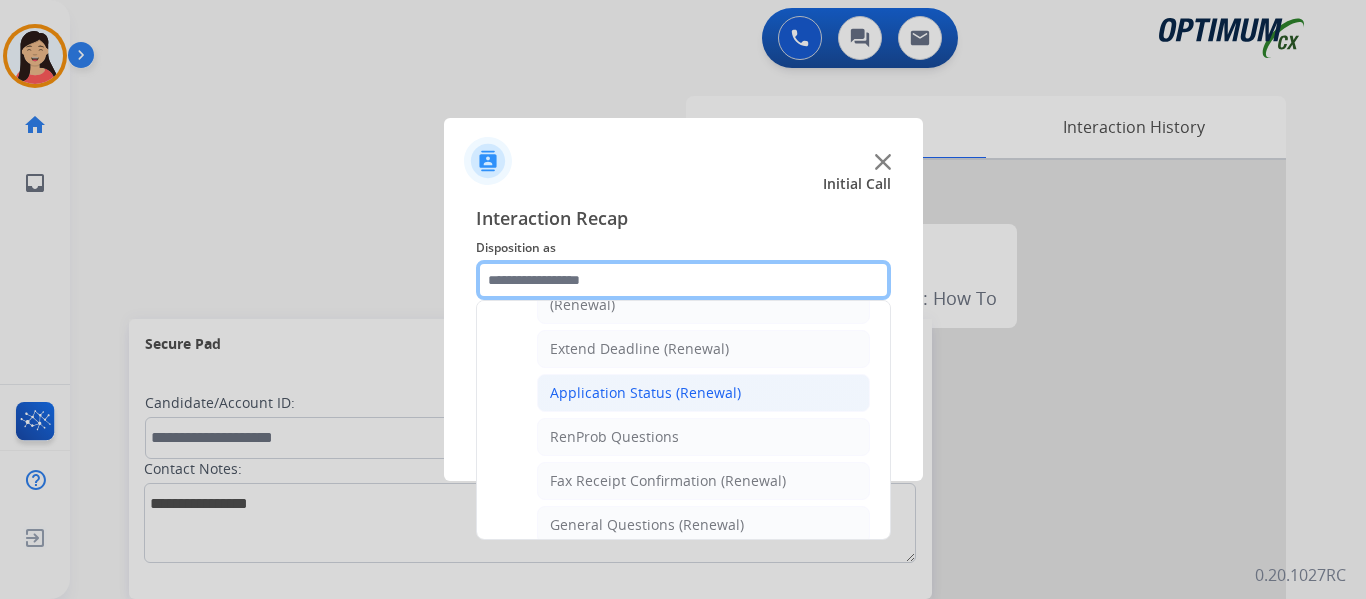 scroll, scrollTop: 436, scrollLeft: 0, axis: vertical 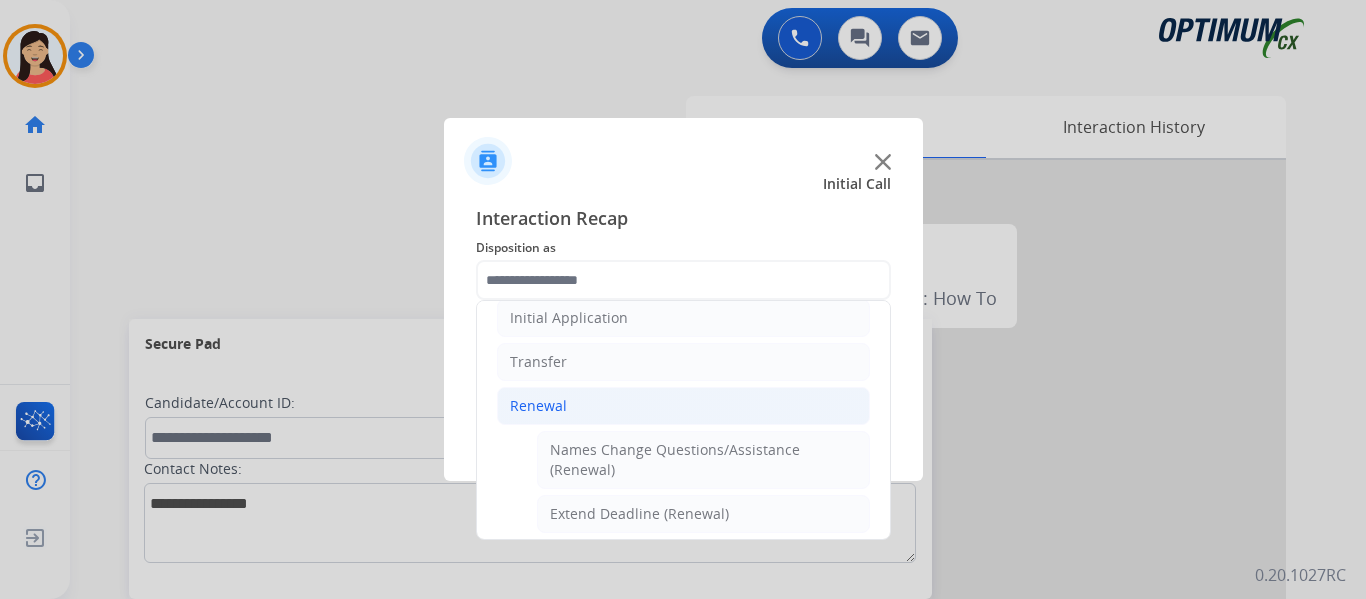 click on "Renewal" 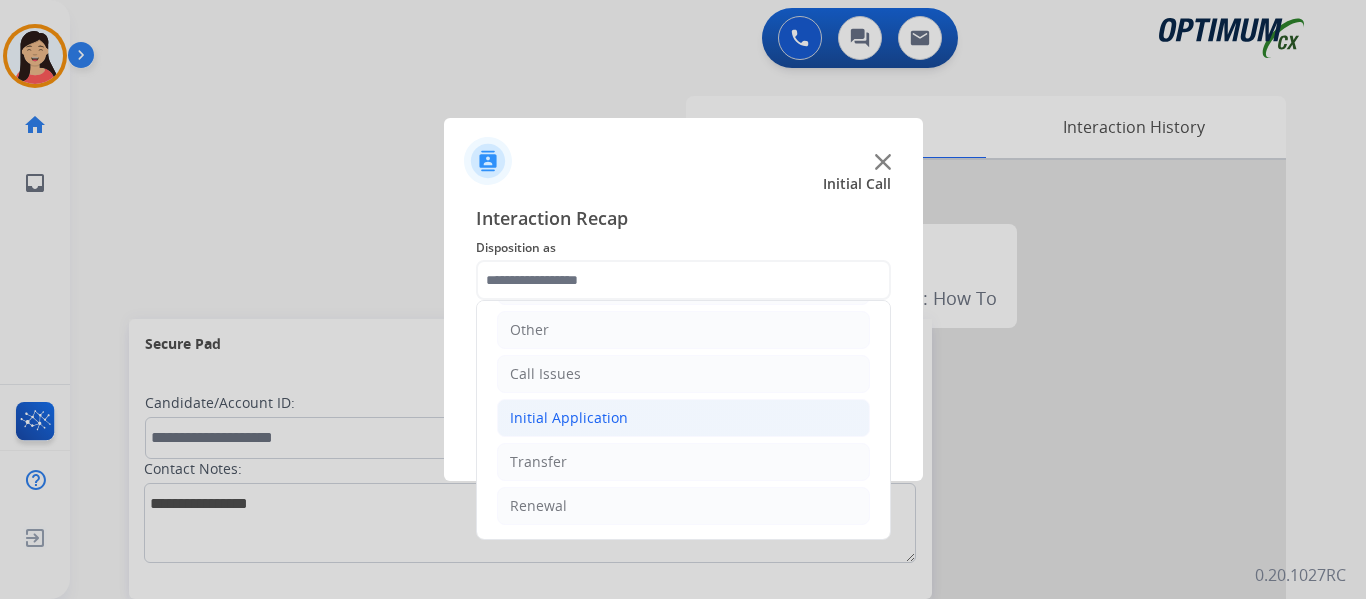 click on "Initial Application" 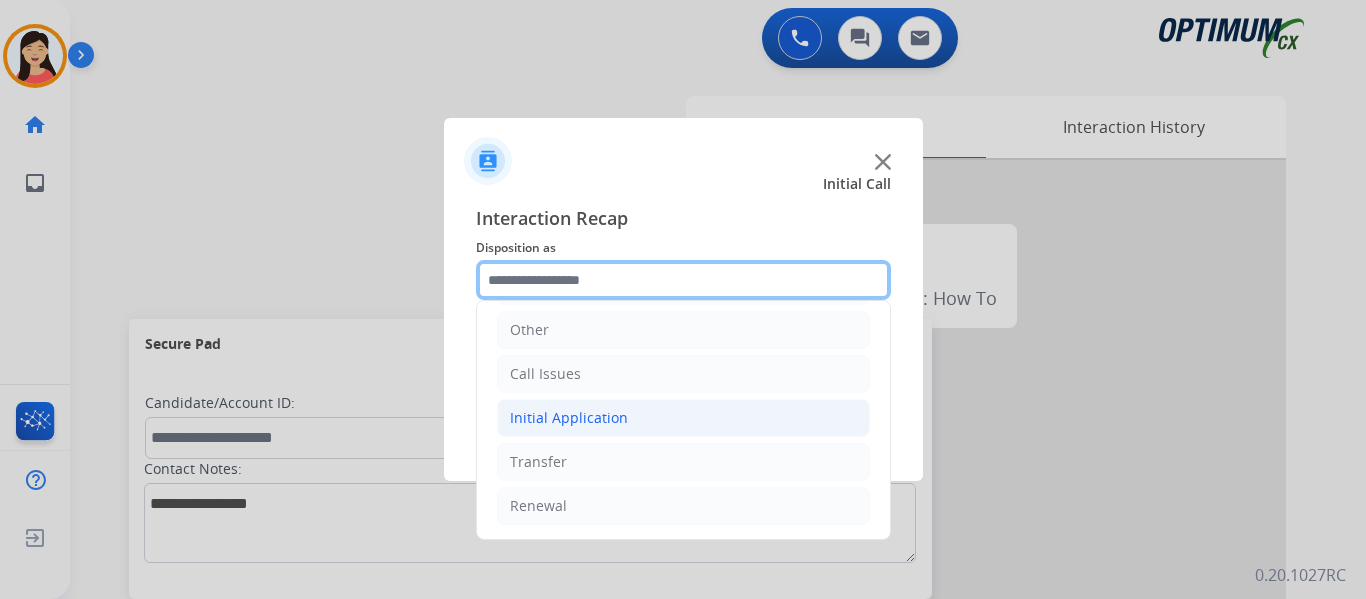 scroll, scrollTop: 236, scrollLeft: 0, axis: vertical 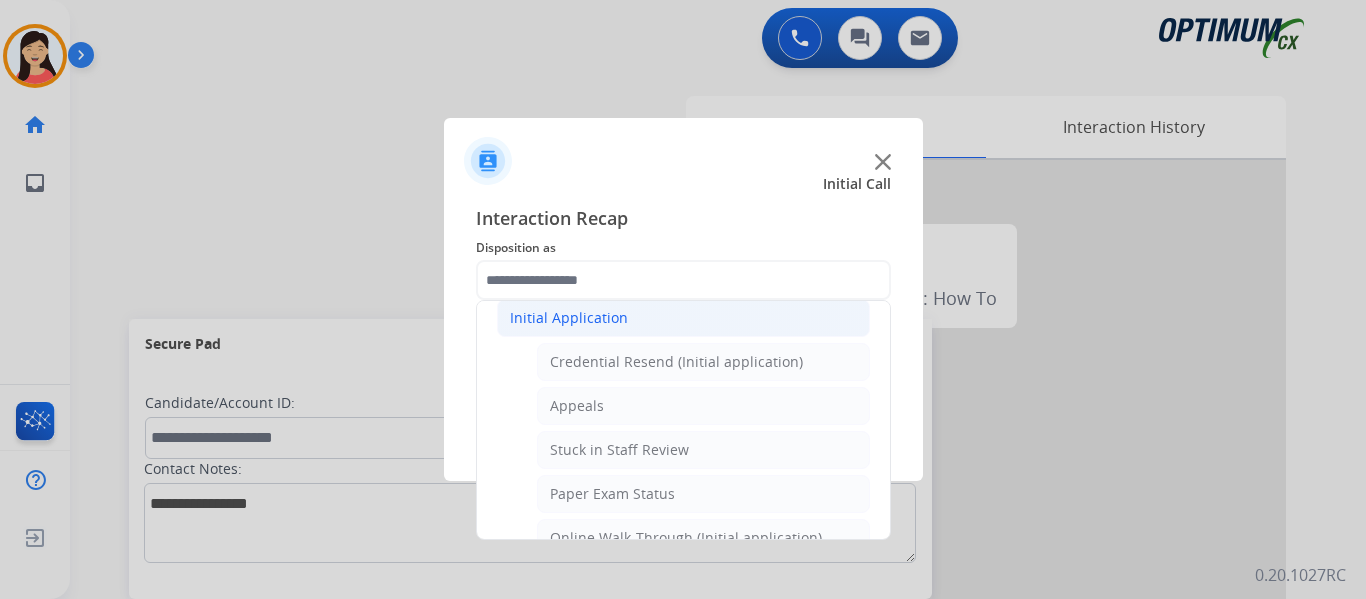 click on "Initial Application" 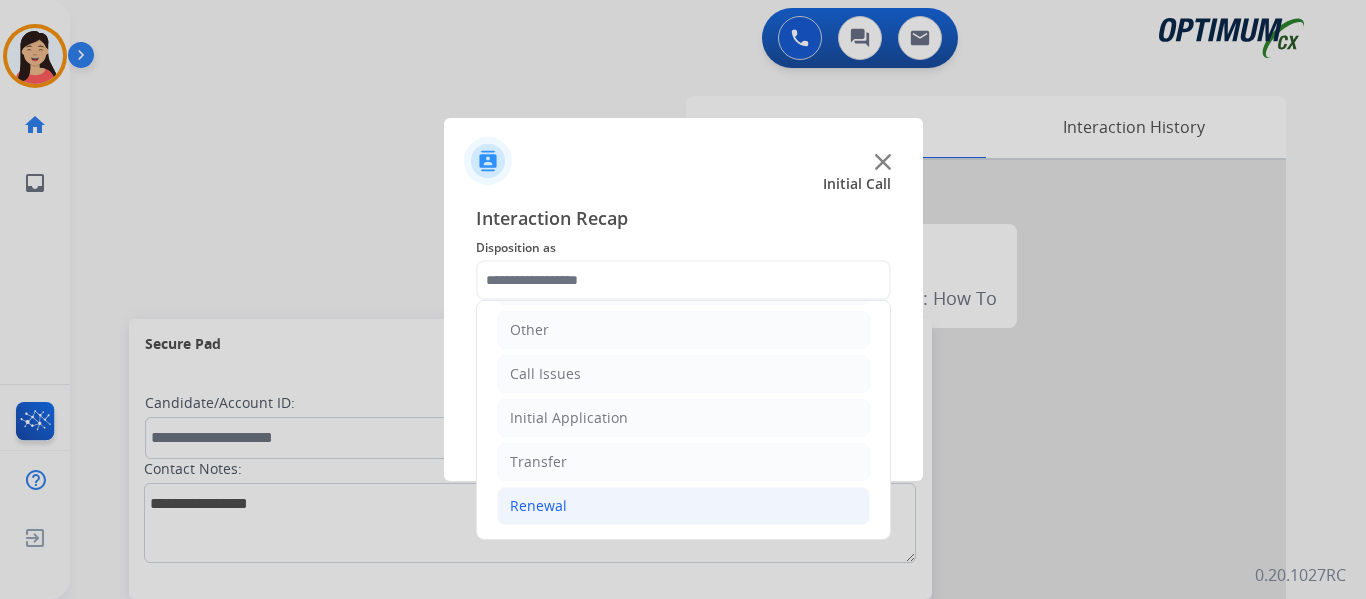 click on "Renewal" 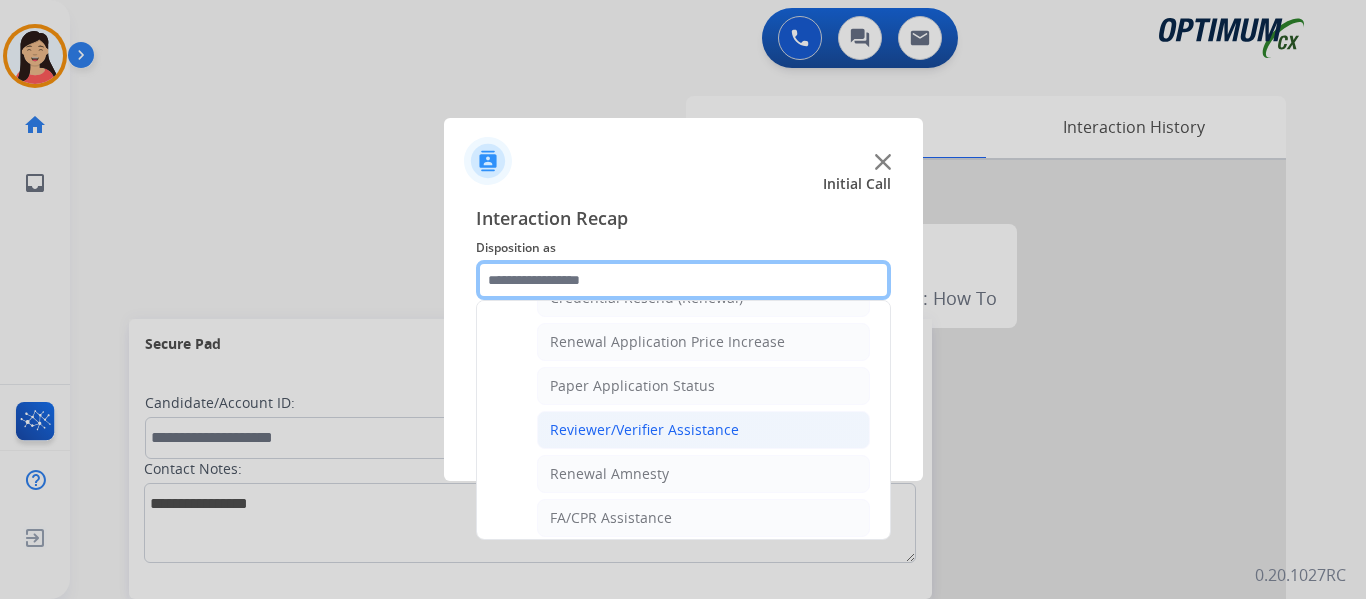 scroll, scrollTop: 572, scrollLeft: 0, axis: vertical 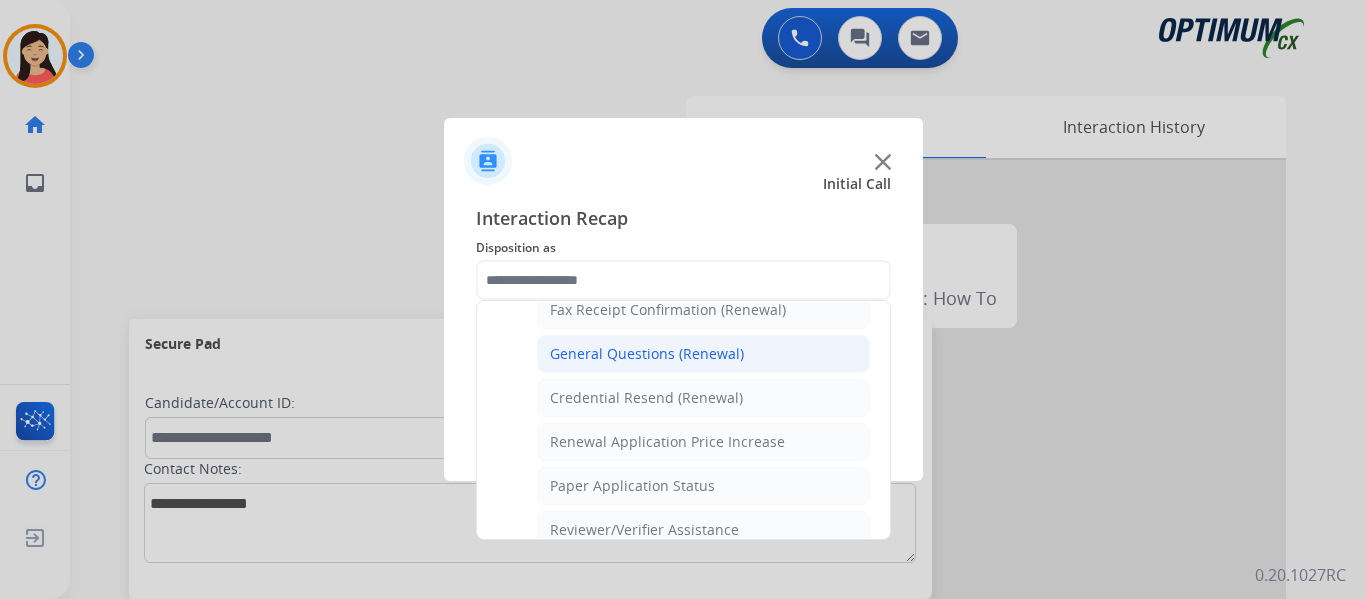 click on "General Questions (Renewal)" 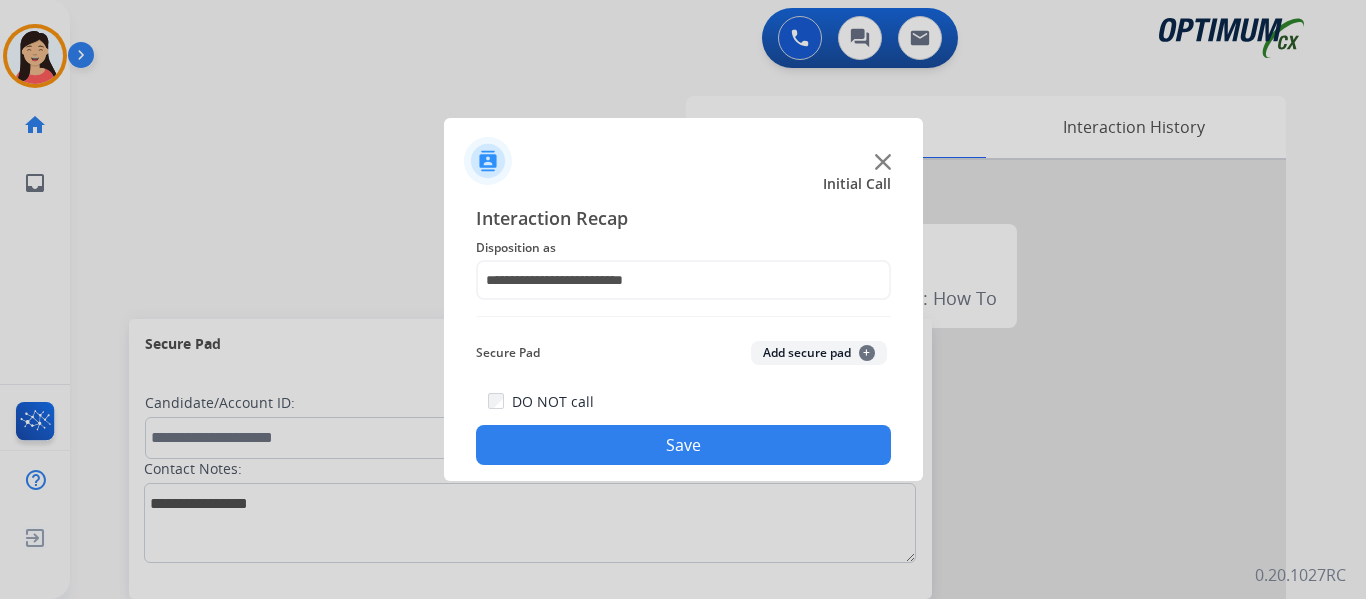 click on "Save" 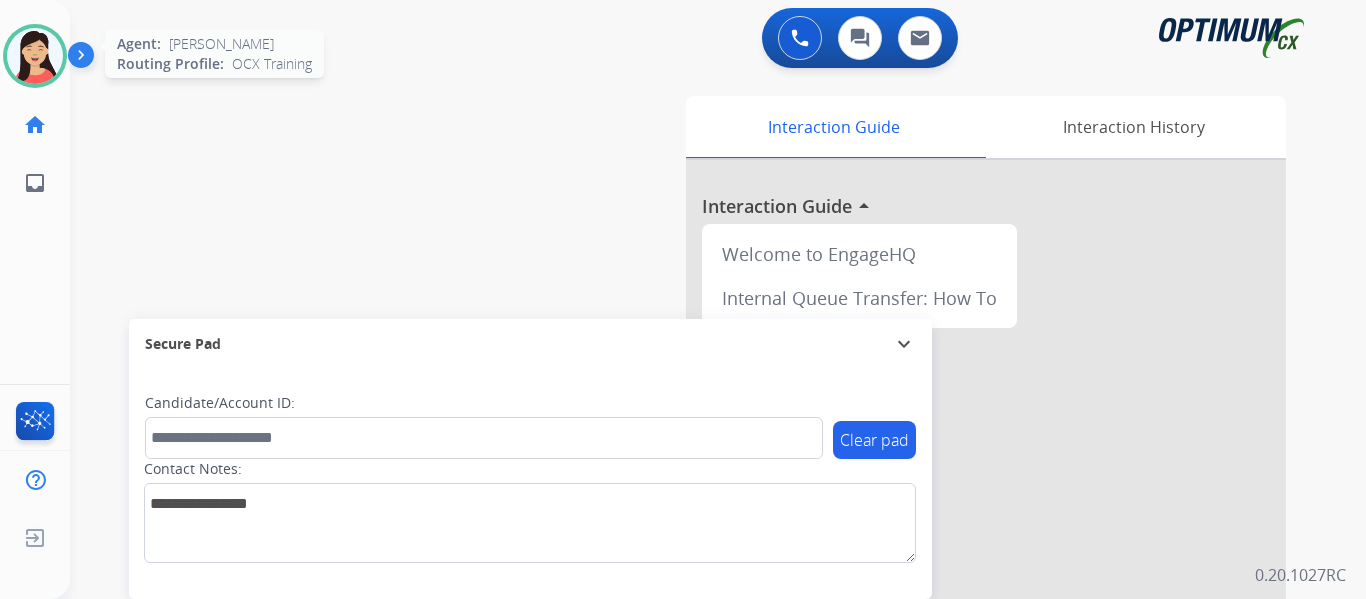 click at bounding box center [35, 56] 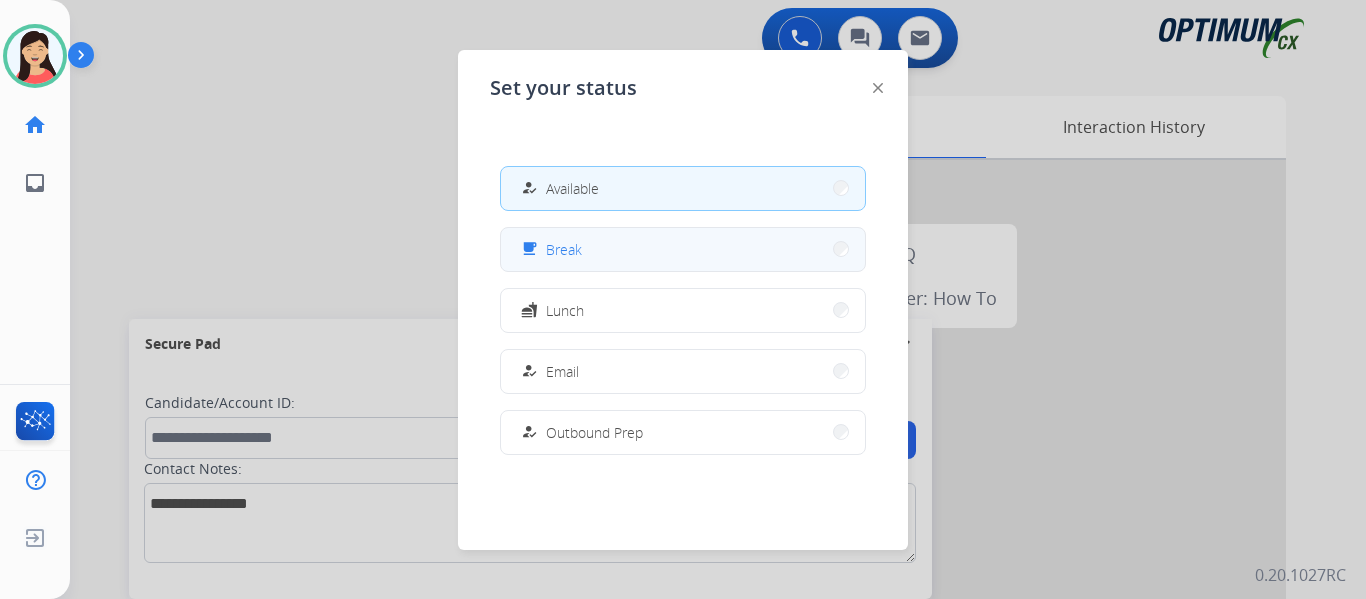 click on "Break" at bounding box center (564, 249) 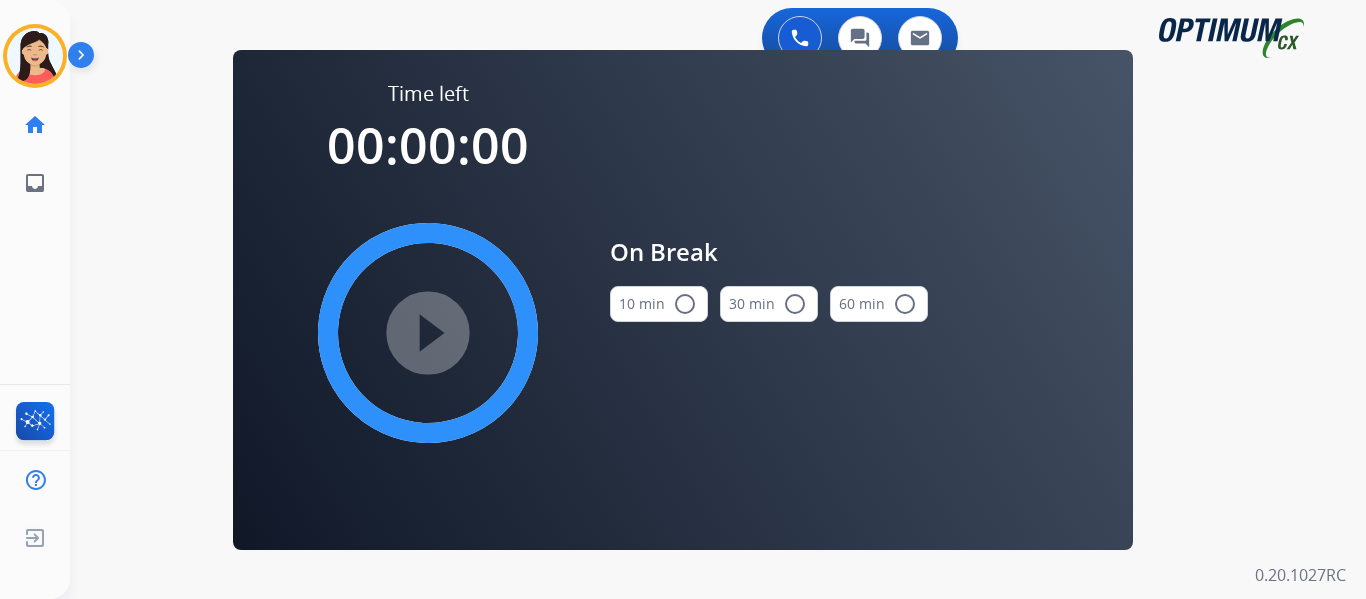 click on "10 min  radio_button_unchecked" at bounding box center [659, 304] 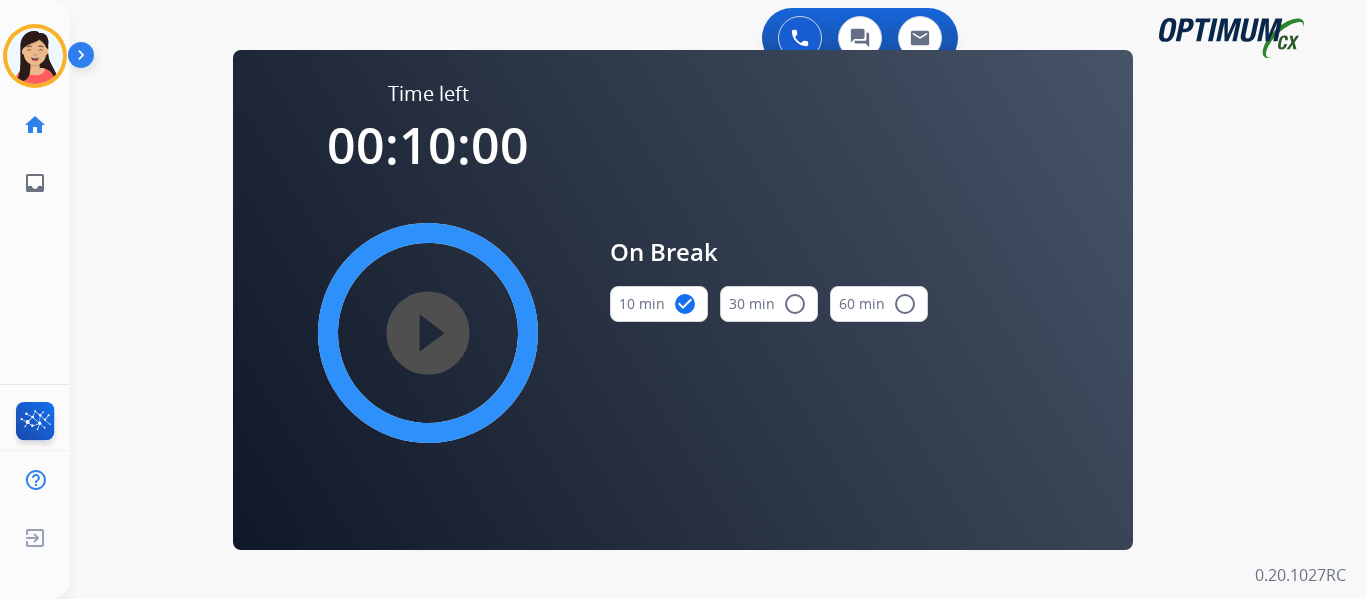 click on "play_circle_filled" at bounding box center [428, 333] 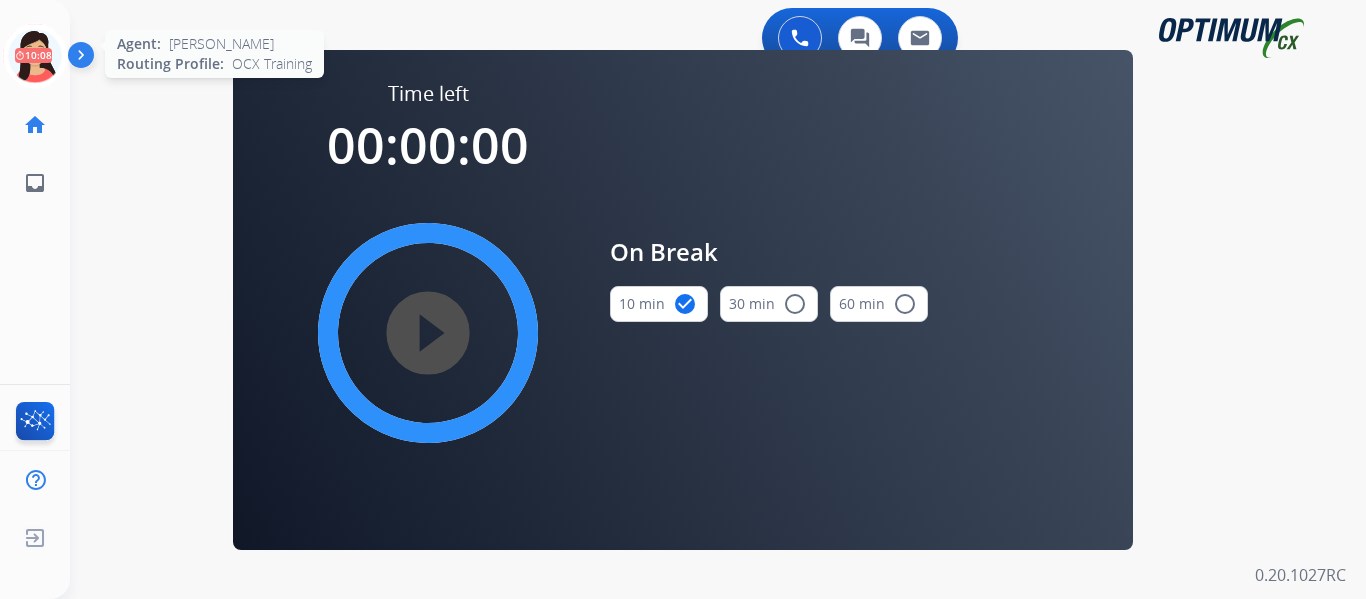 click 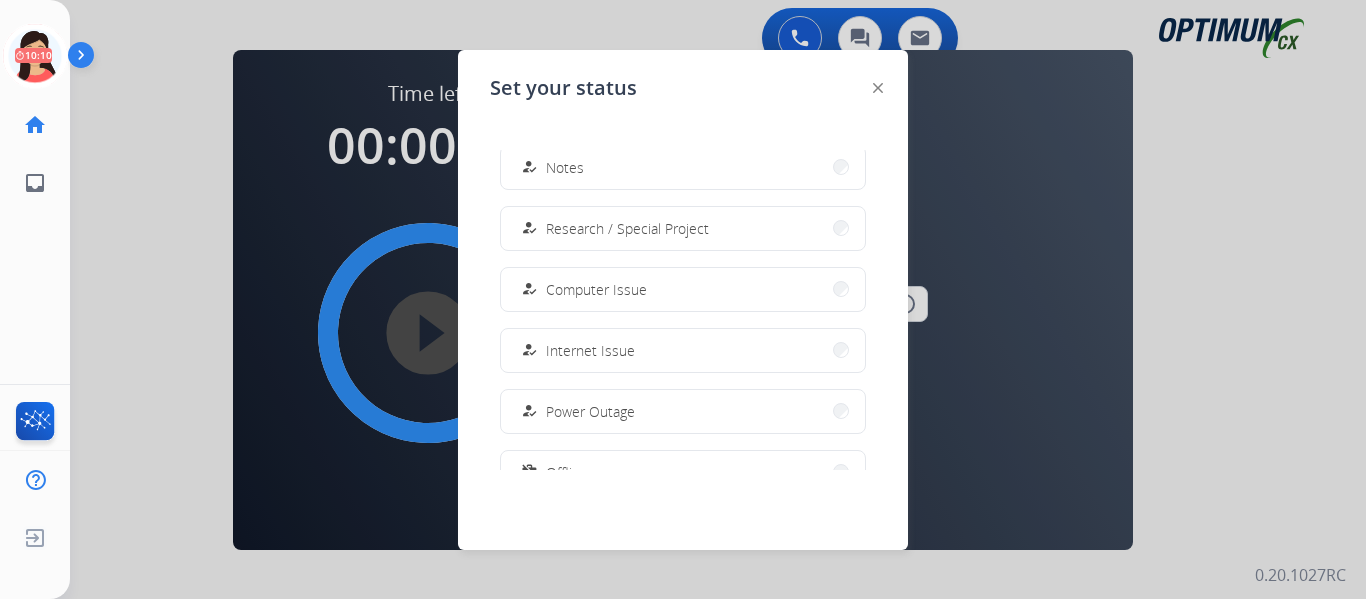 scroll, scrollTop: 299, scrollLeft: 0, axis: vertical 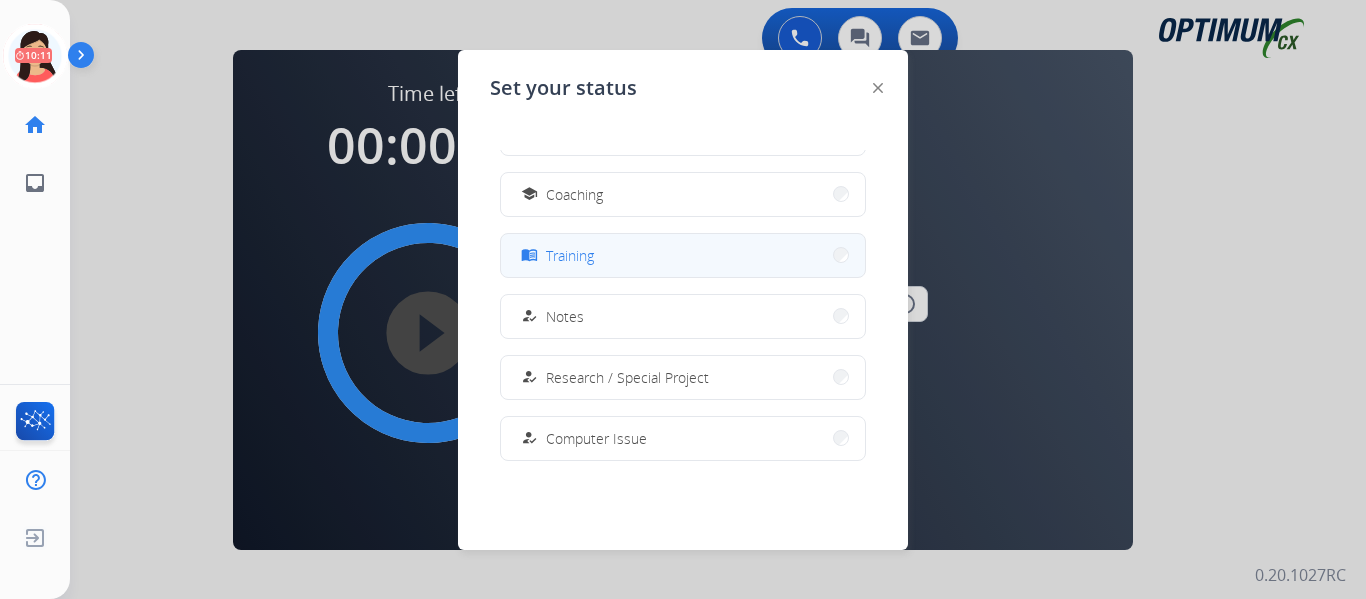 click on "menu_book Training" at bounding box center (683, 255) 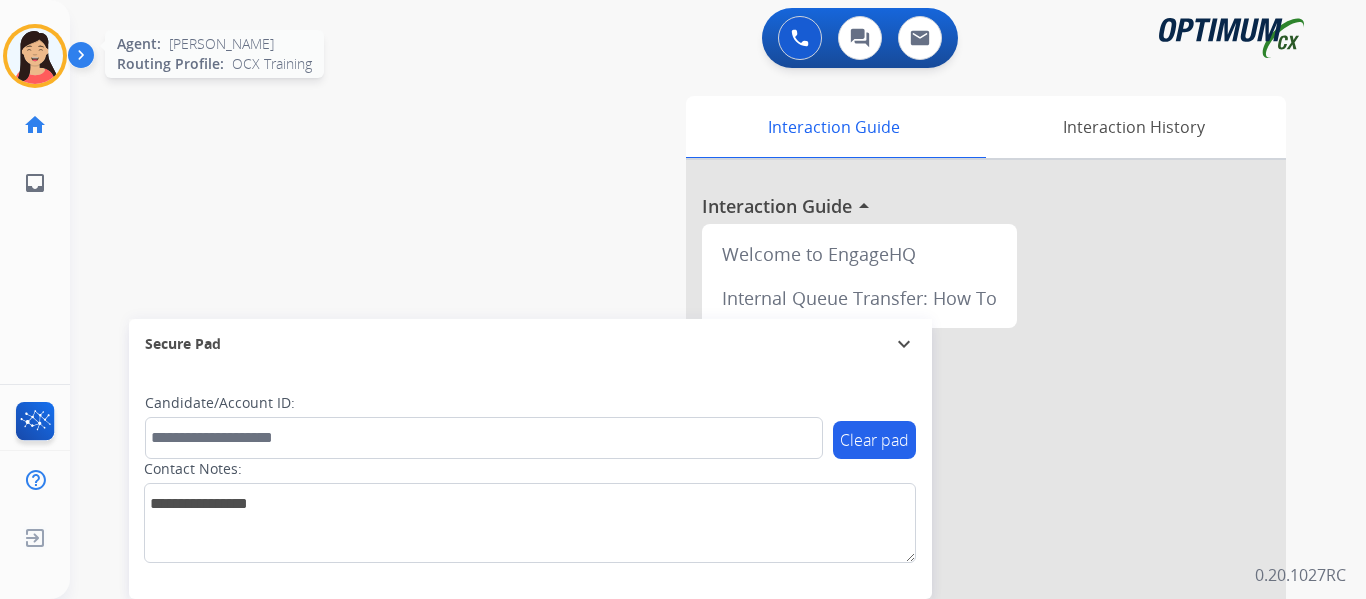 click at bounding box center [35, 56] 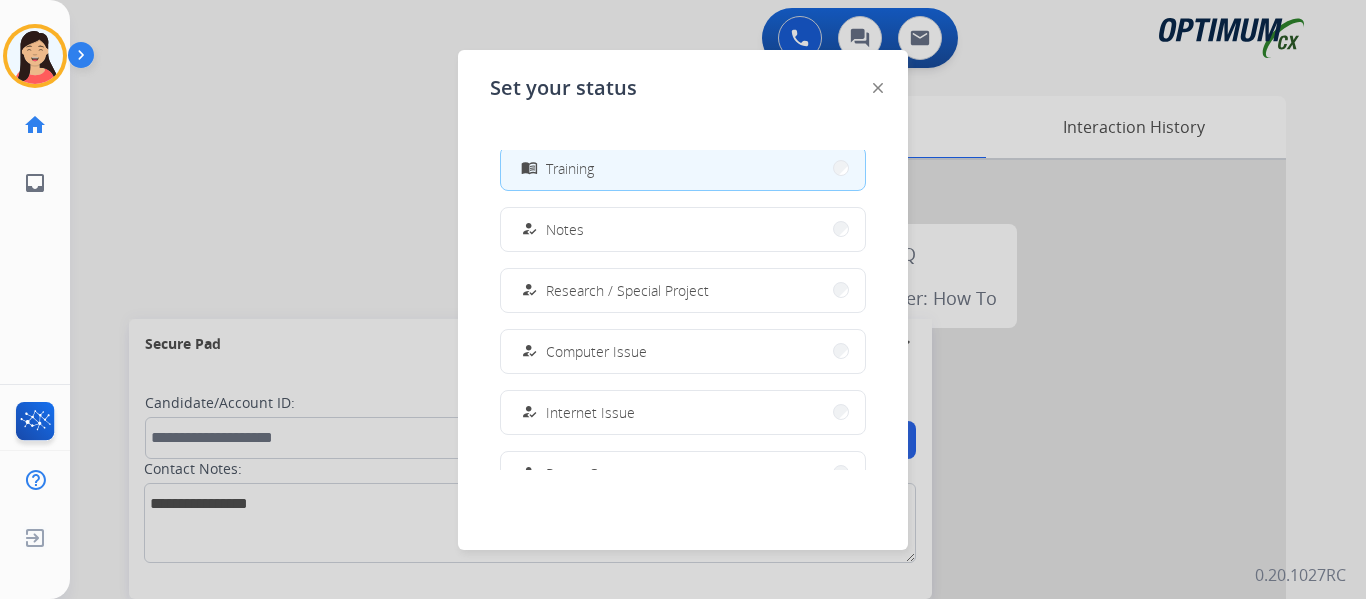 scroll, scrollTop: 0, scrollLeft: 0, axis: both 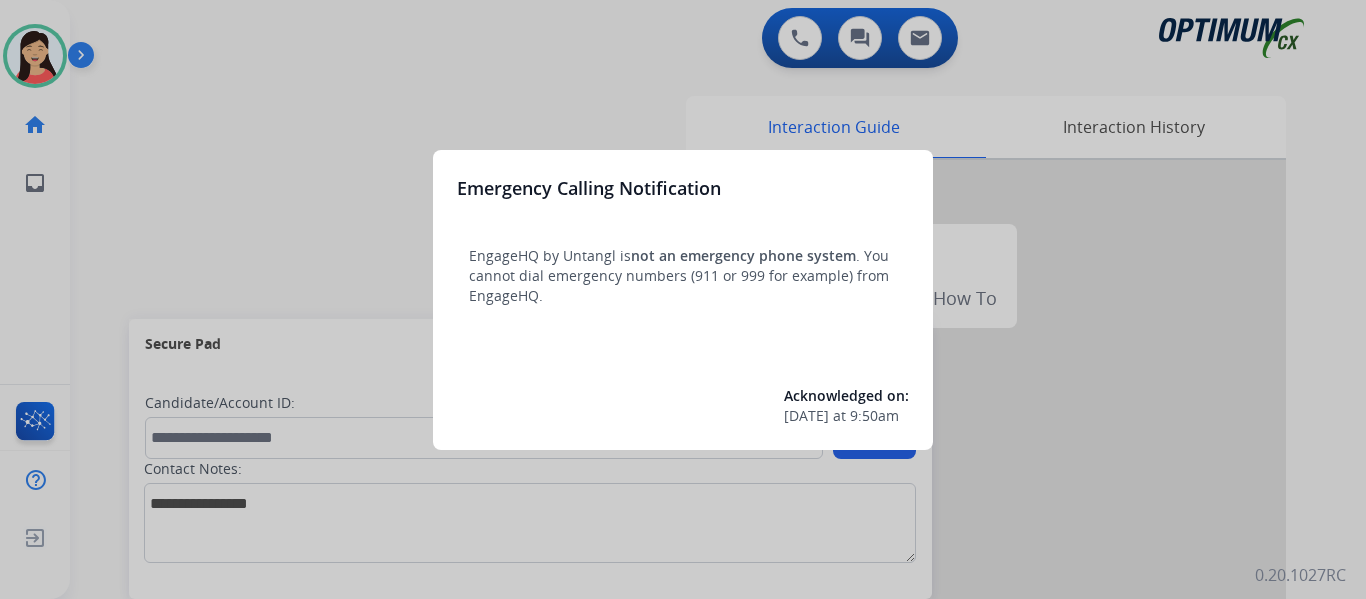 click at bounding box center [683, 299] 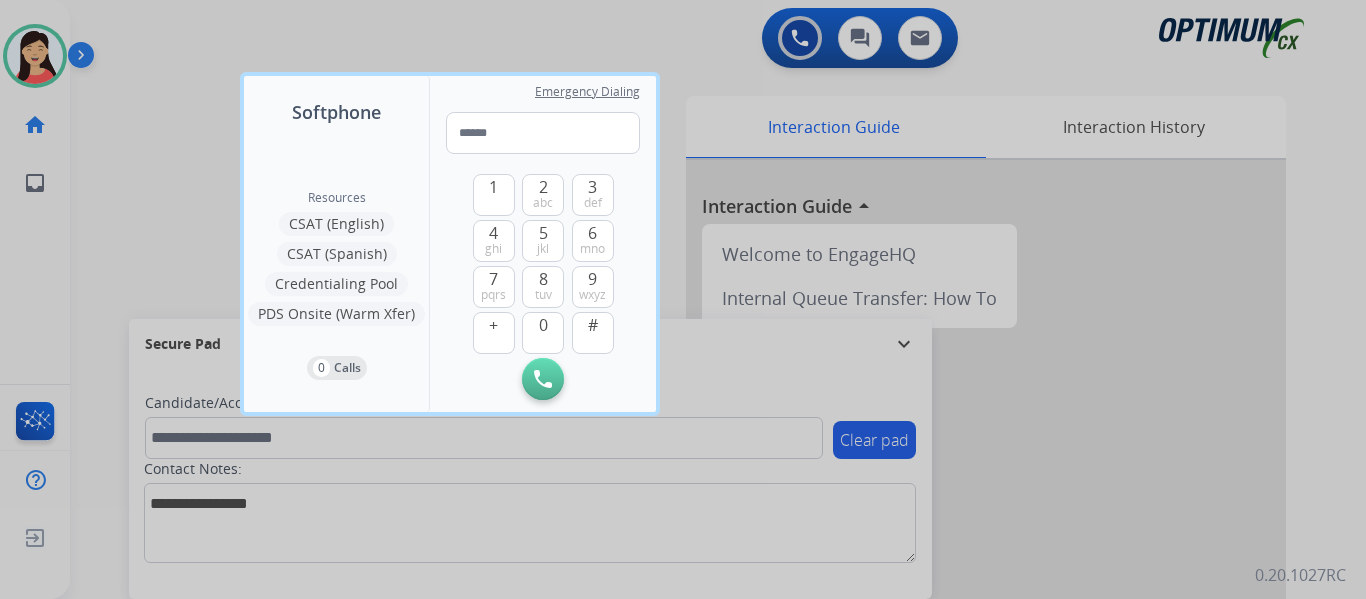 click at bounding box center (683, 299) 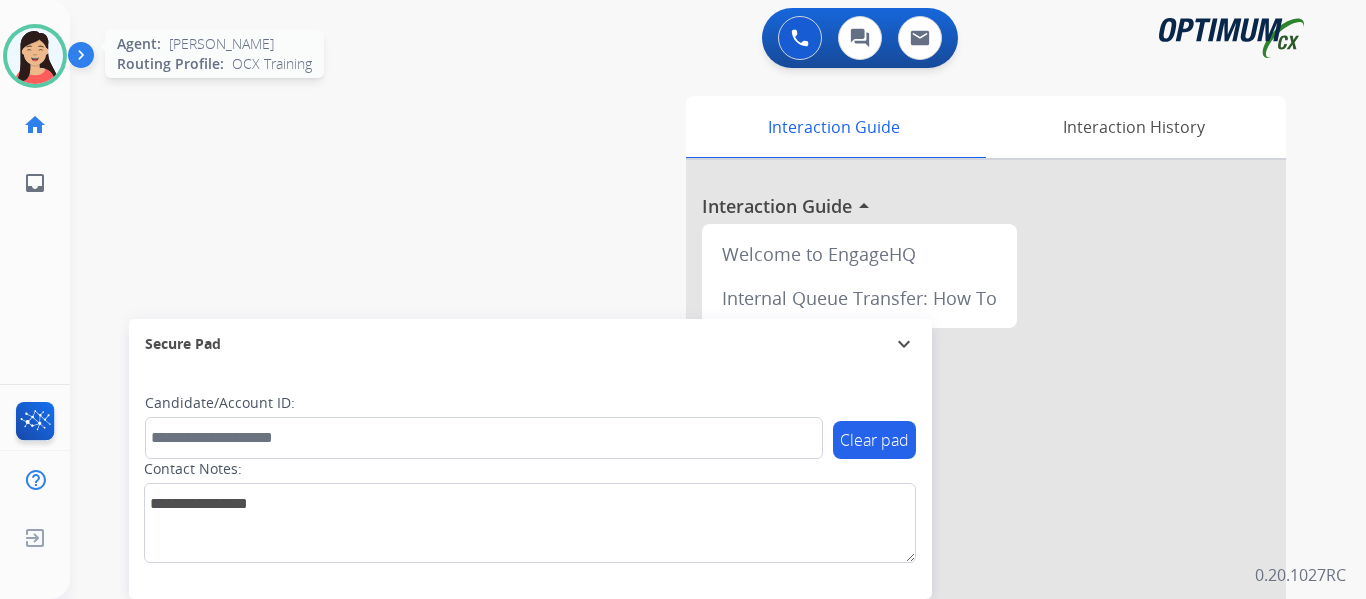 click at bounding box center [35, 56] 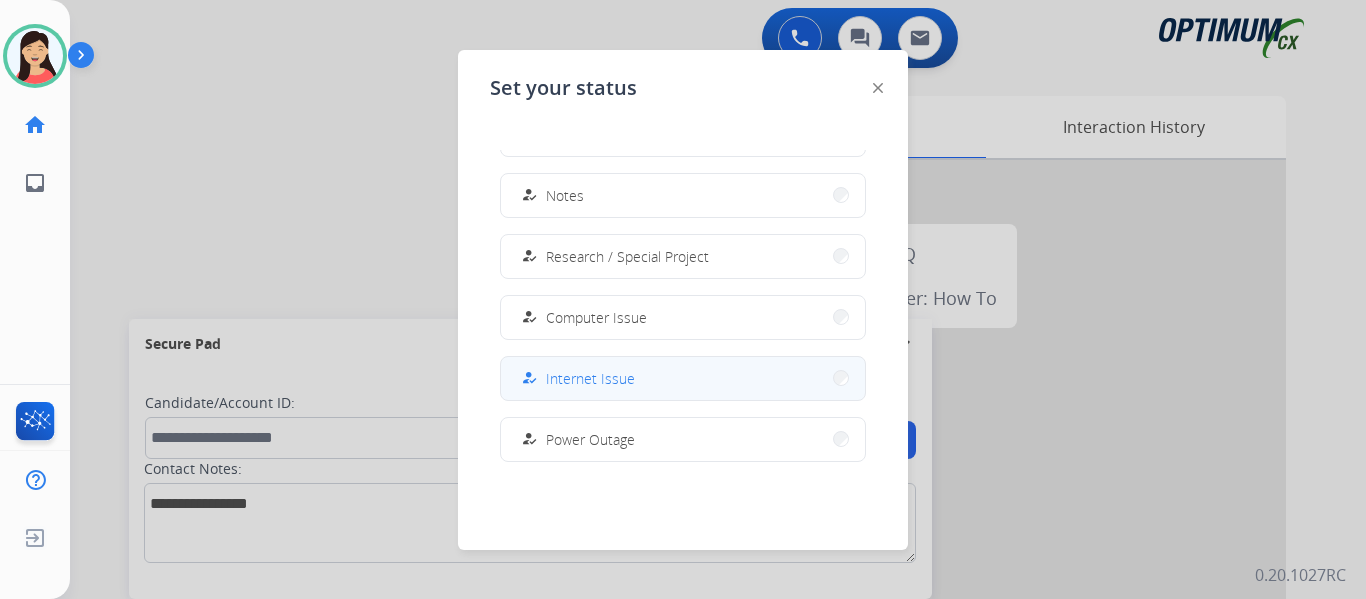 scroll, scrollTop: 399, scrollLeft: 0, axis: vertical 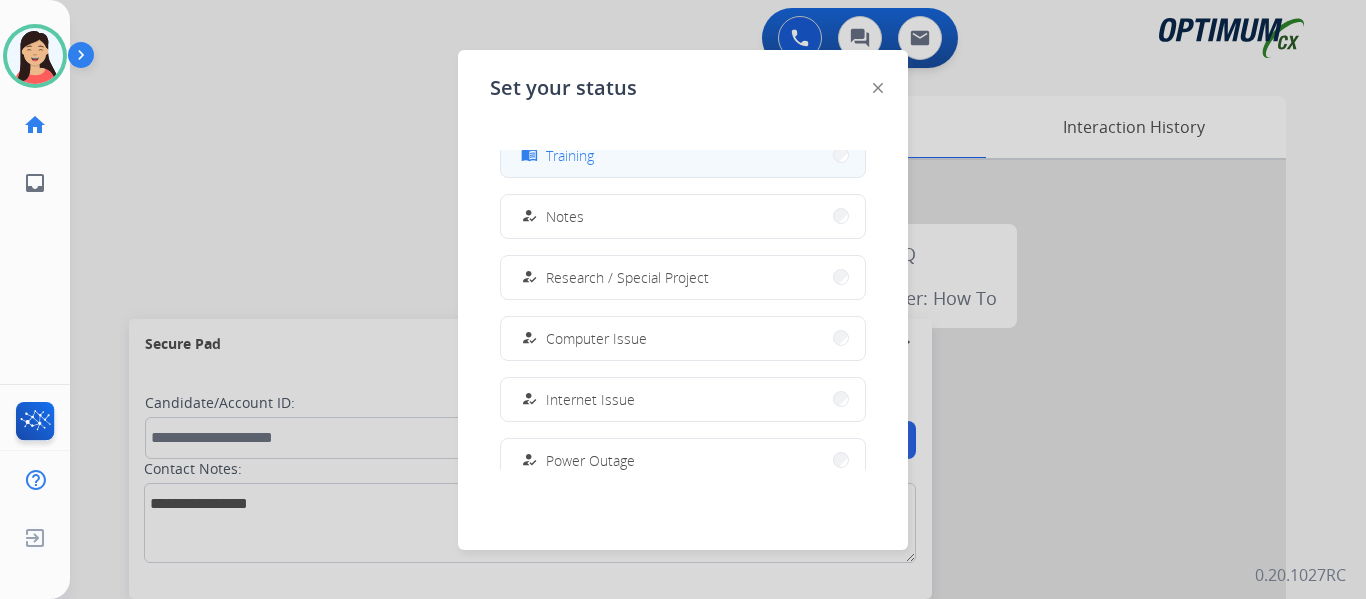 click on "Training" at bounding box center (570, 155) 